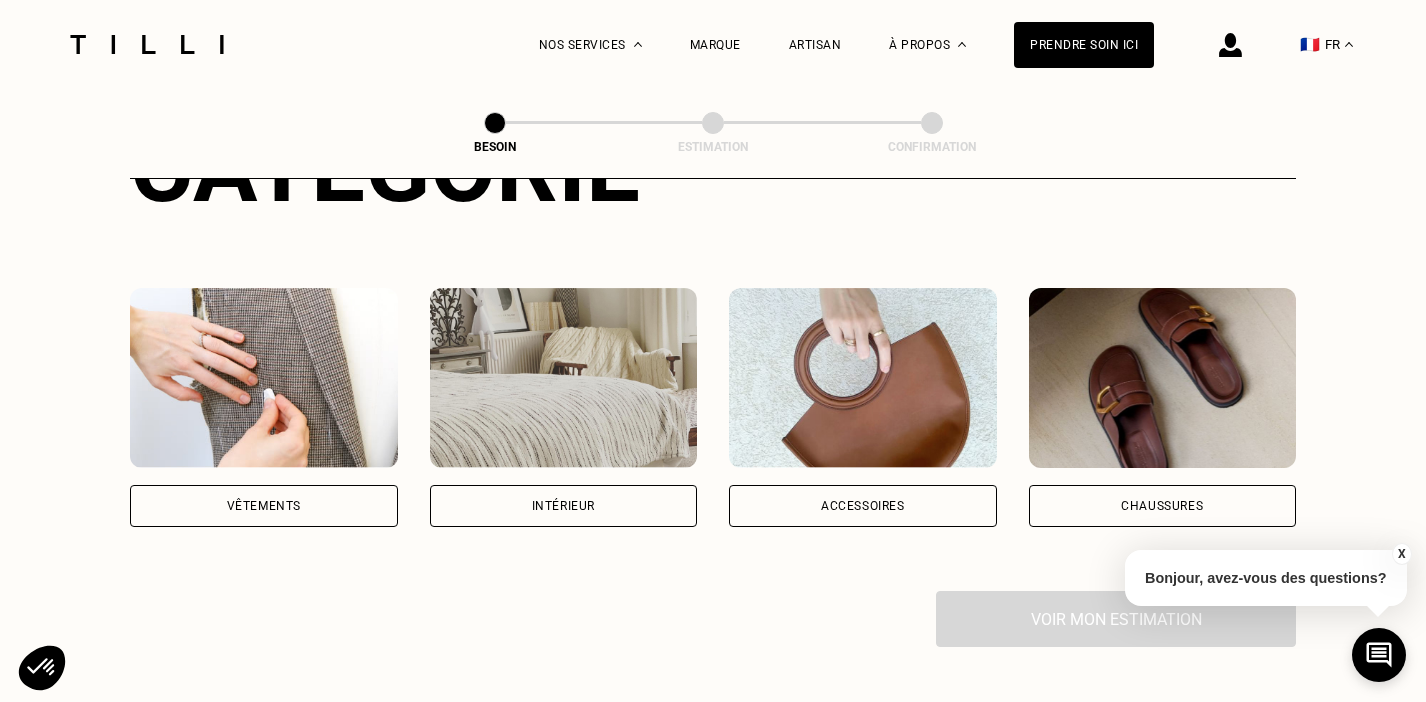scroll, scrollTop: 311, scrollLeft: 0, axis: vertical 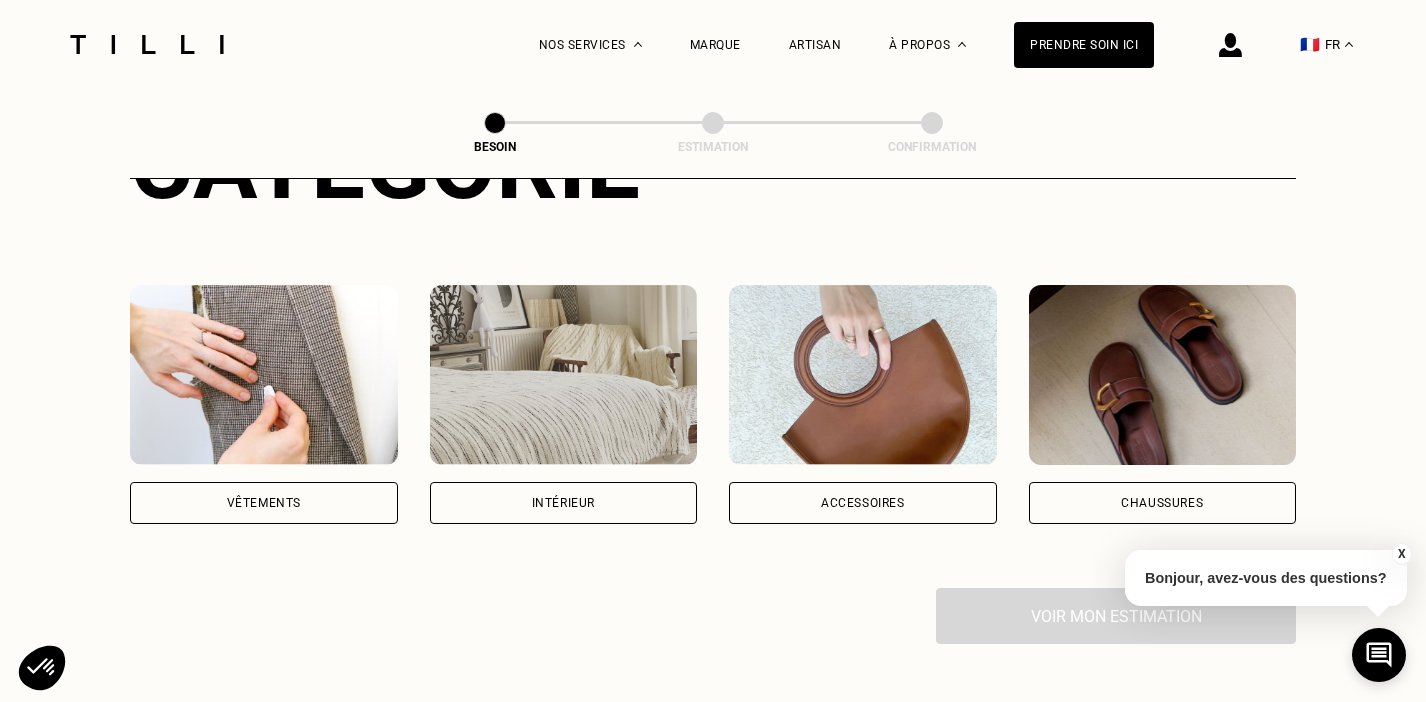 click on "Vêtements" at bounding box center [264, 503] 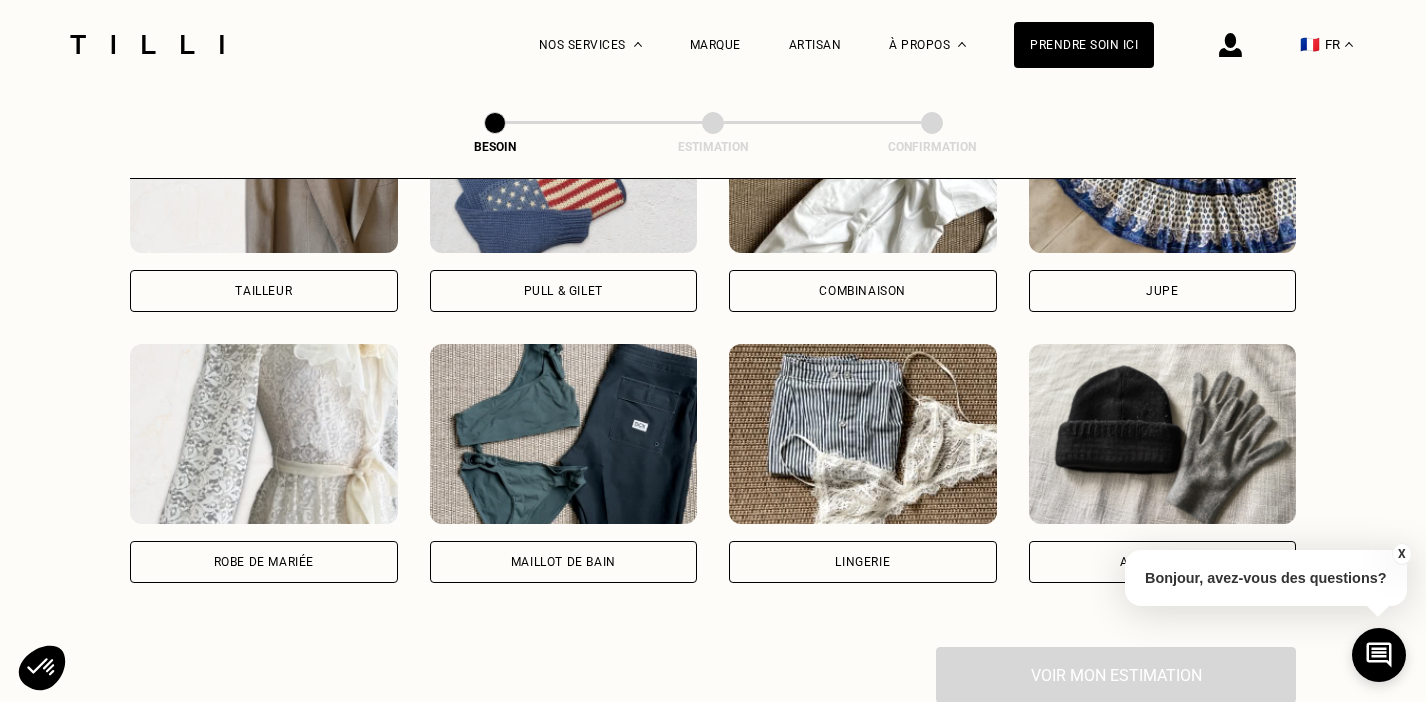 scroll, scrollTop: 1346, scrollLeft: 0, axis: vertical 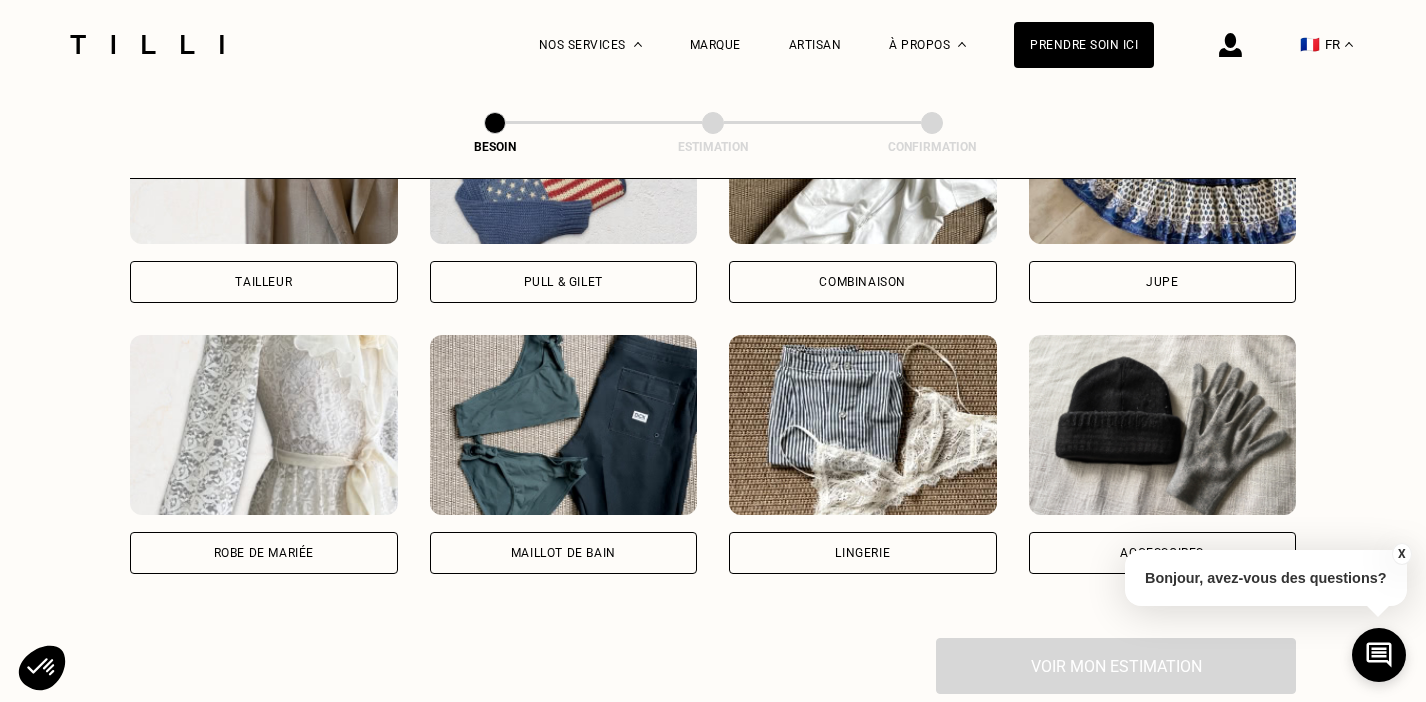 click on "Robe de mariée" at bounding box center (264, 553) 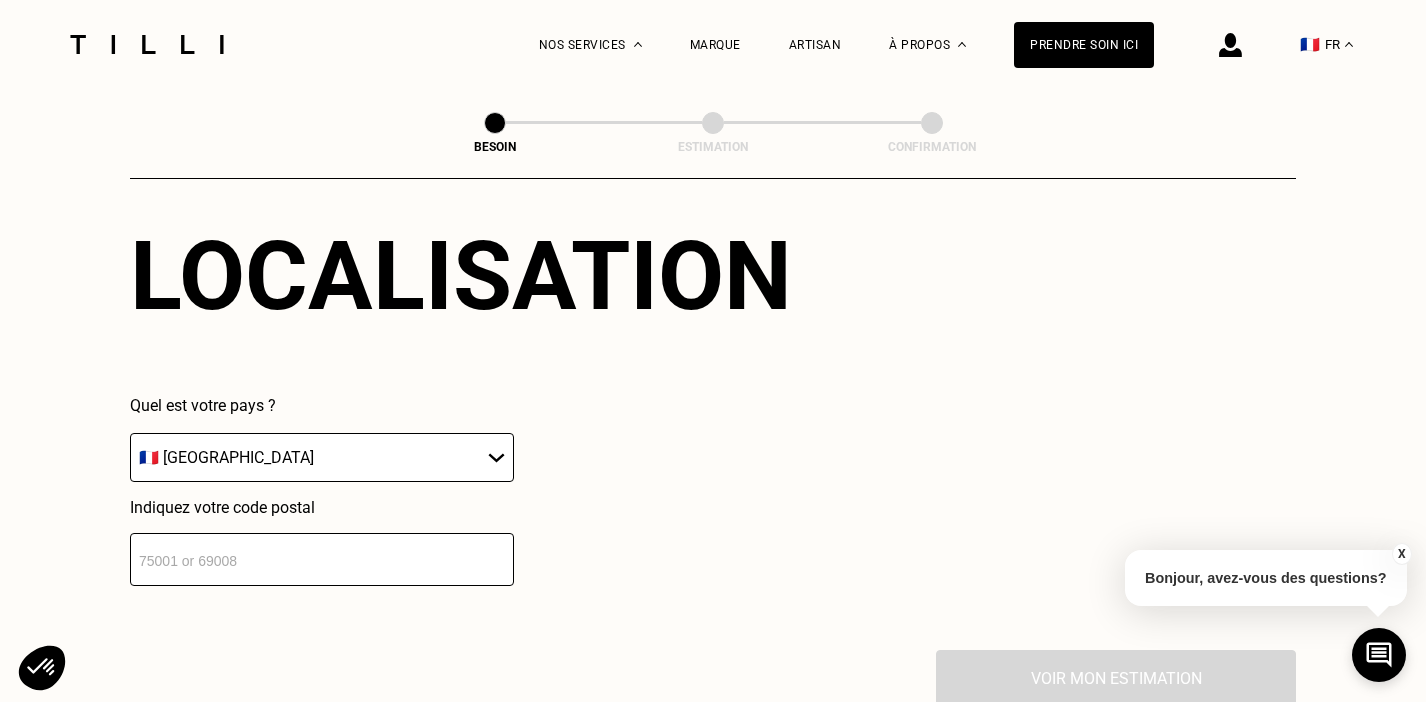 scroll, scrollTop: 1832, scrollLeft: 0, axis: vertical 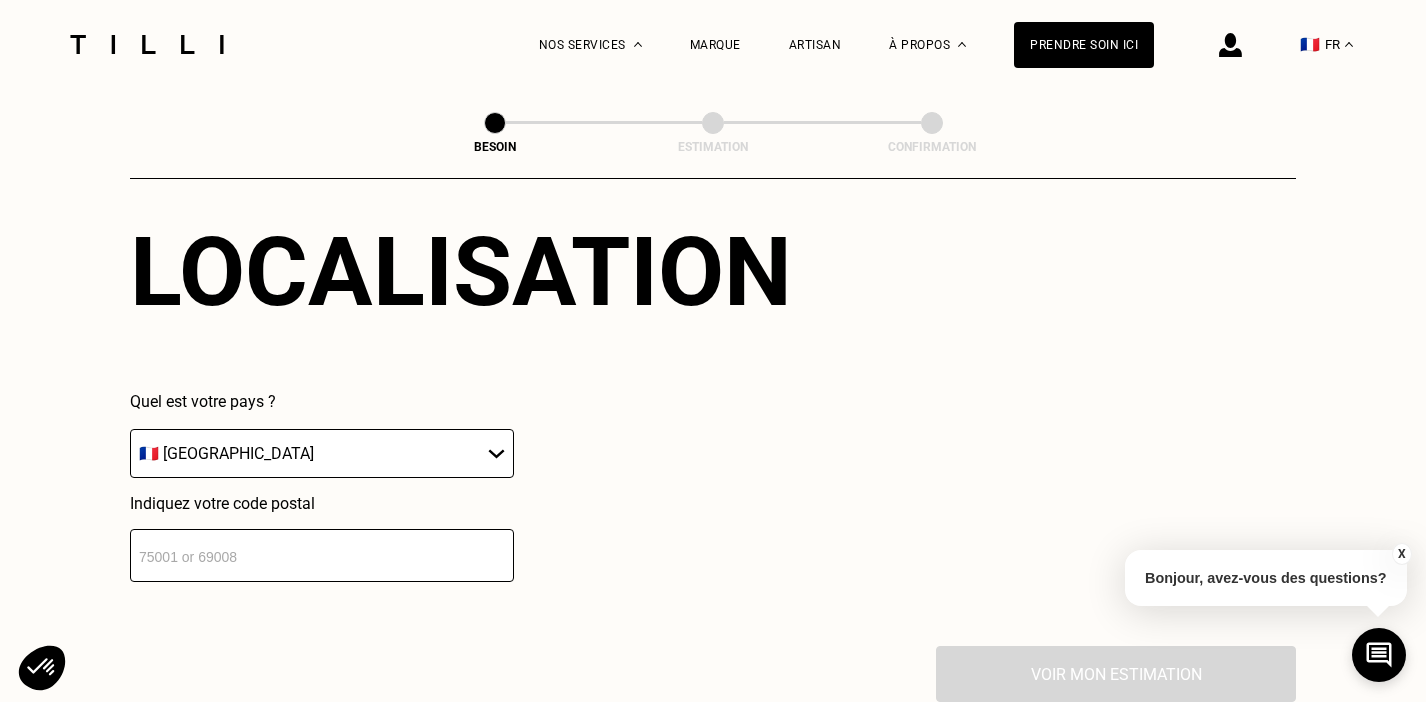 click at bounding box center [322, 555] 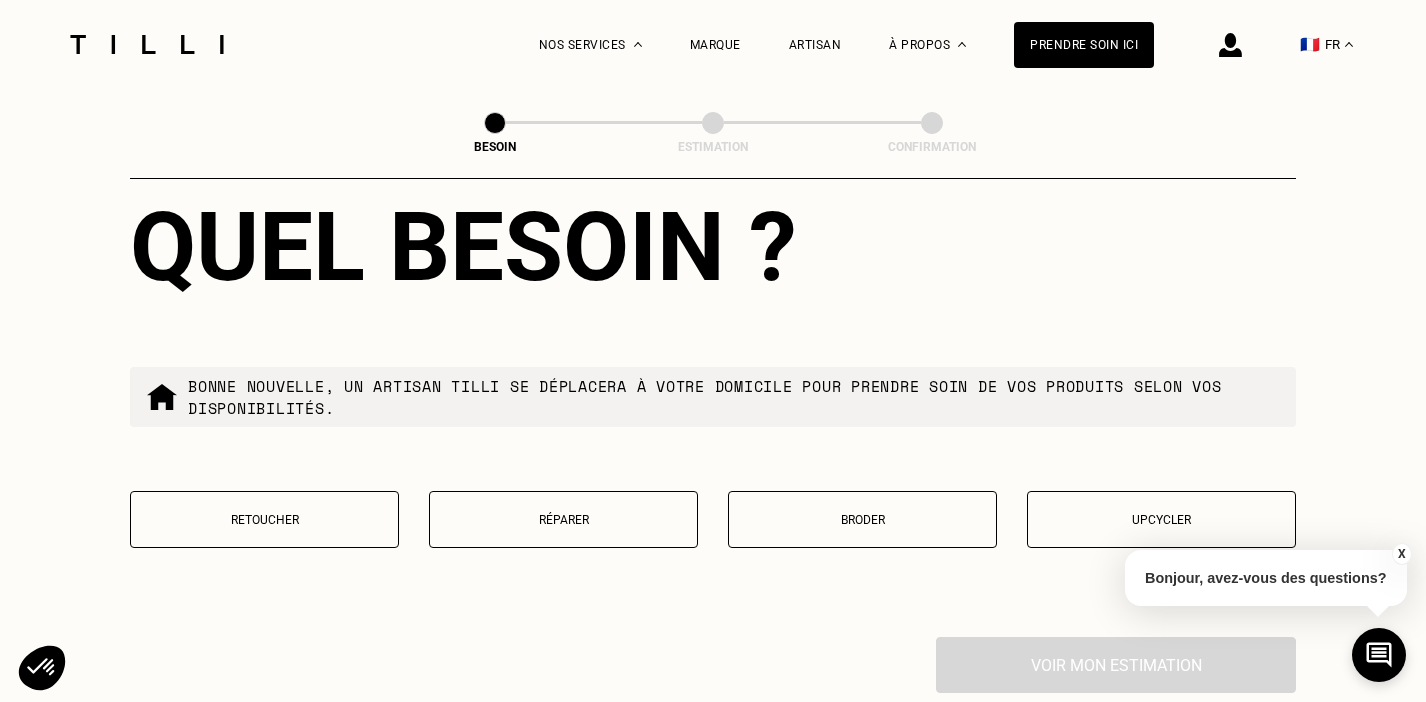 scroll, scrollTop: 2356, scrollLeft: 0, axis: vertical 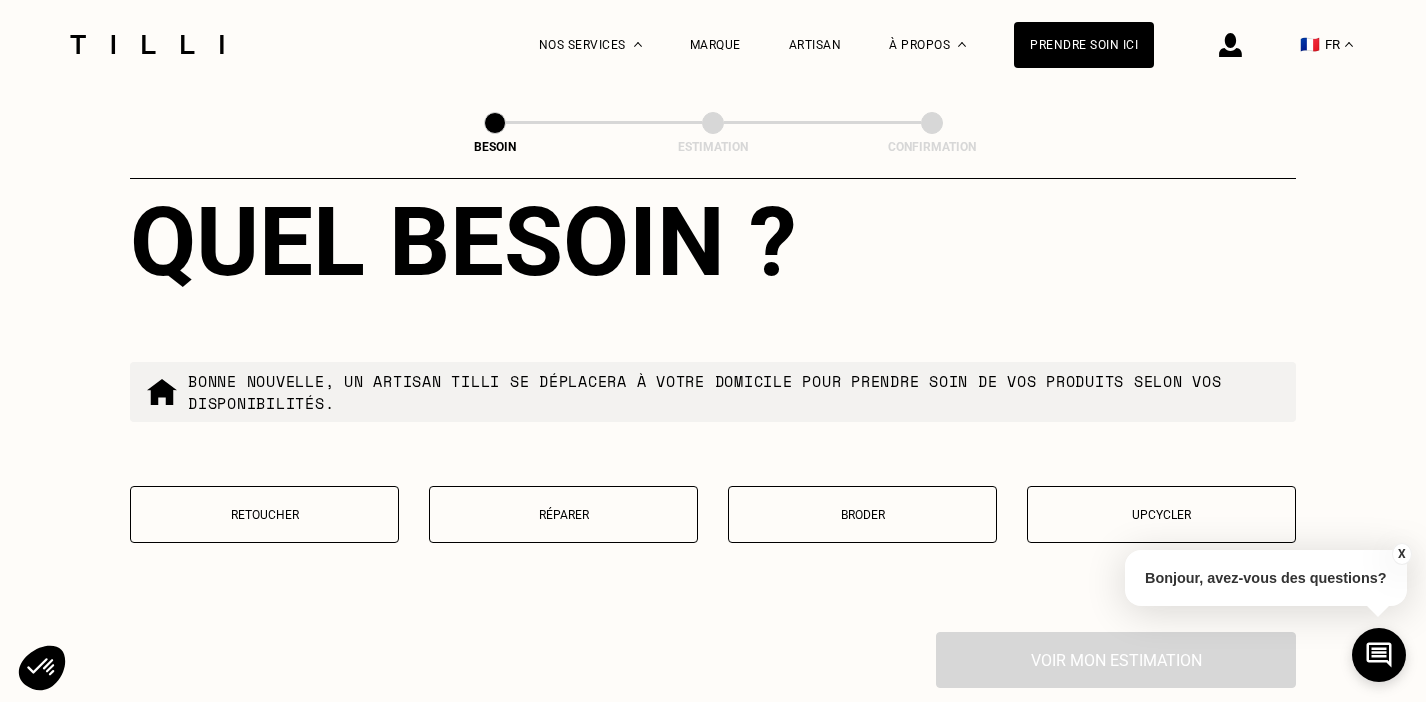 type on "75019" 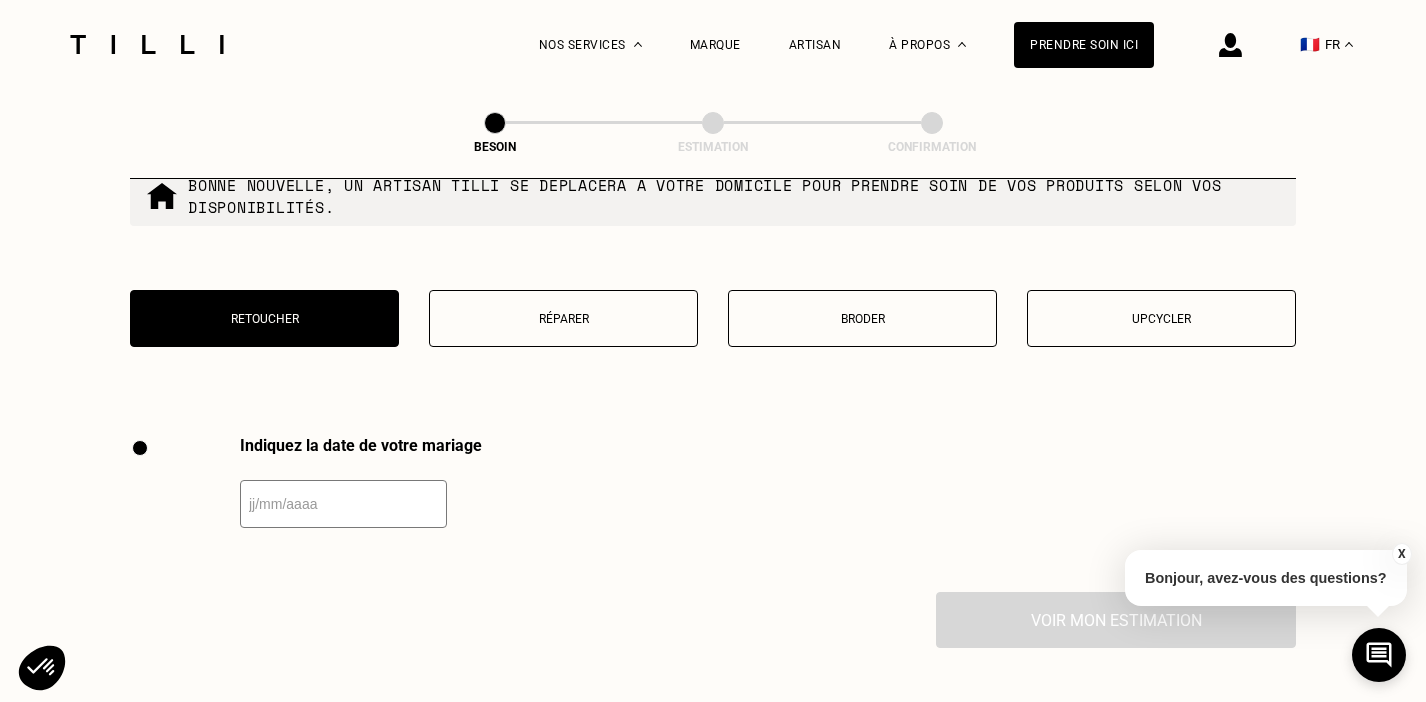 scroll, scrollTop: 2742, scrollLeft: 0, axis: vertical 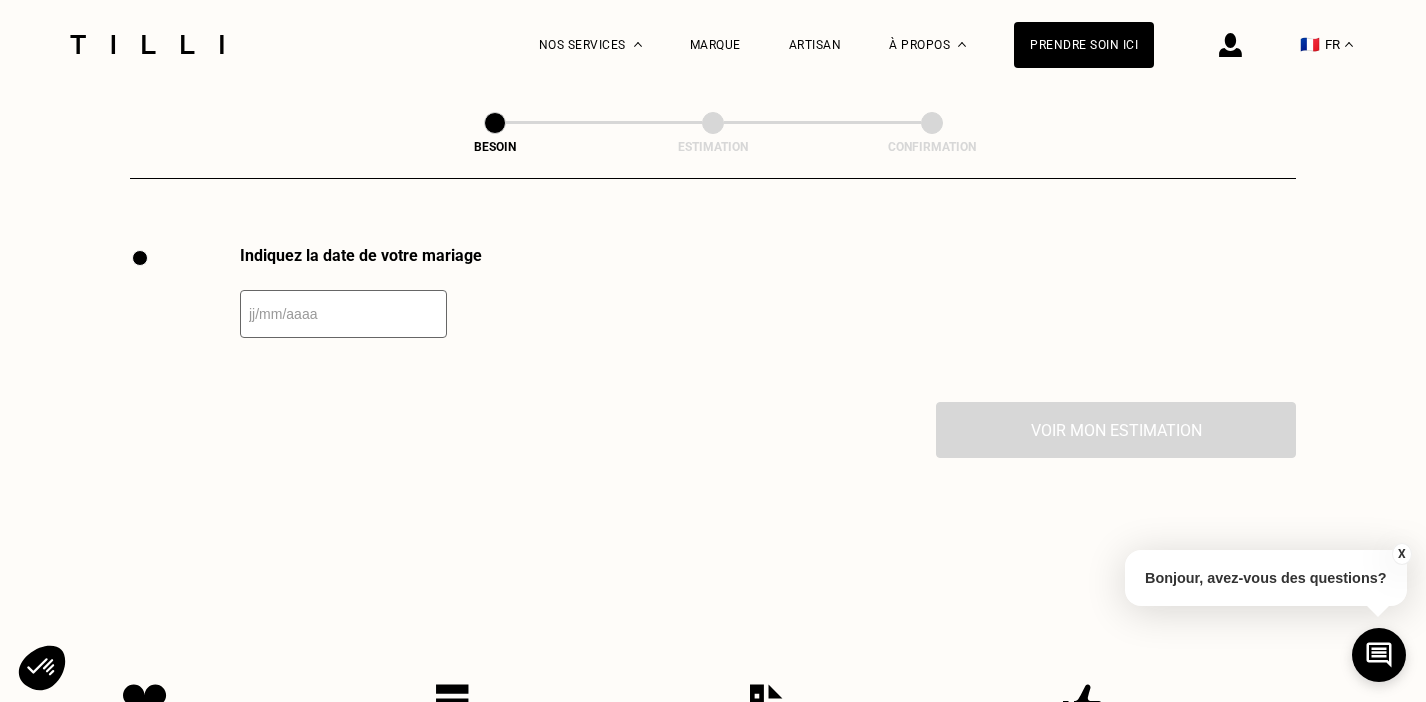 click at bounding box center (343, 314) 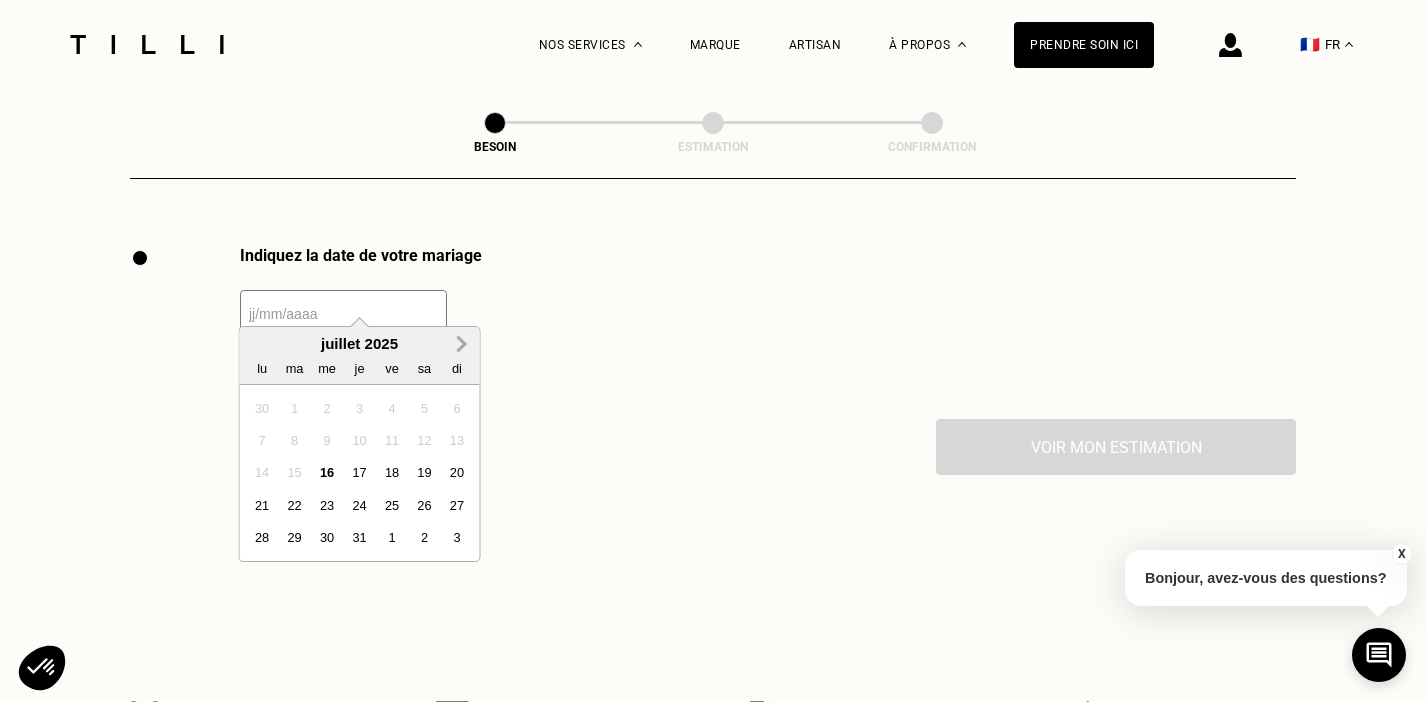 click on "Next Month" at bounding box center (462, 345) 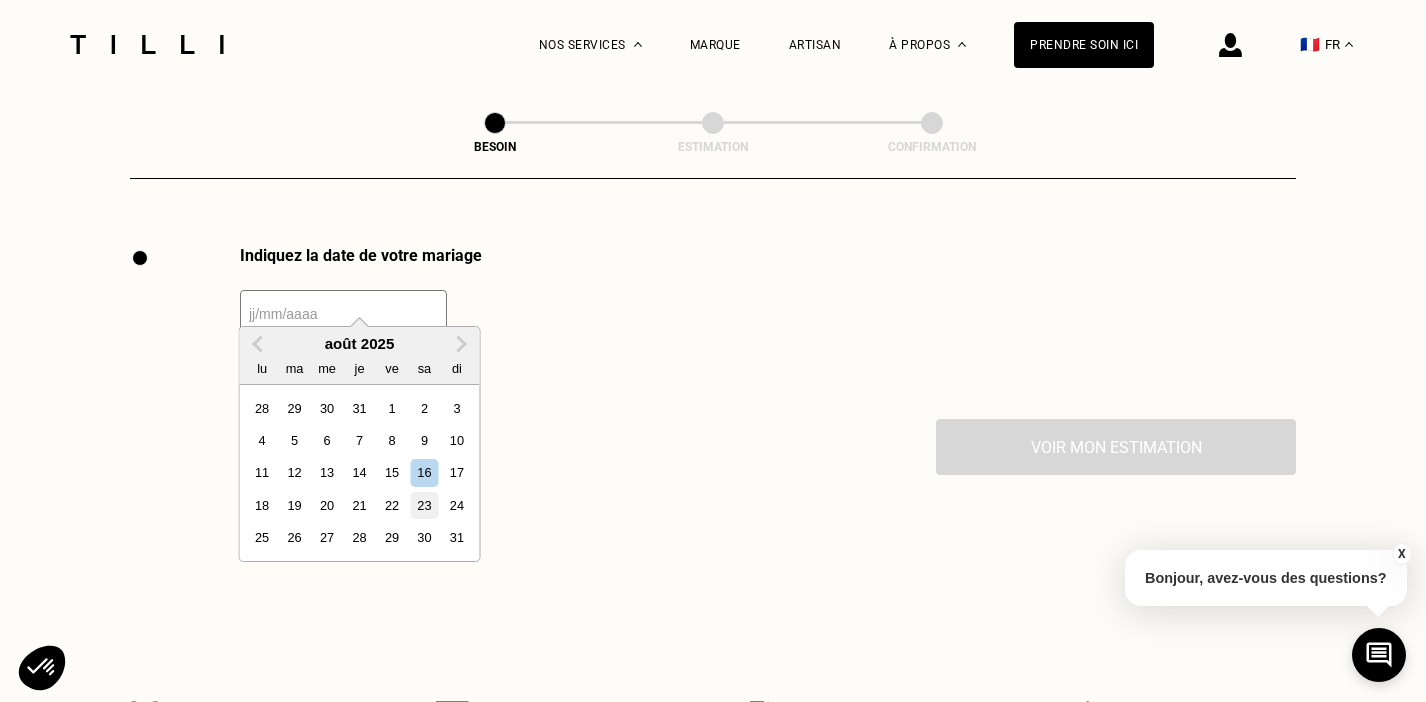 click on "23" at bounding box center [424, 505] 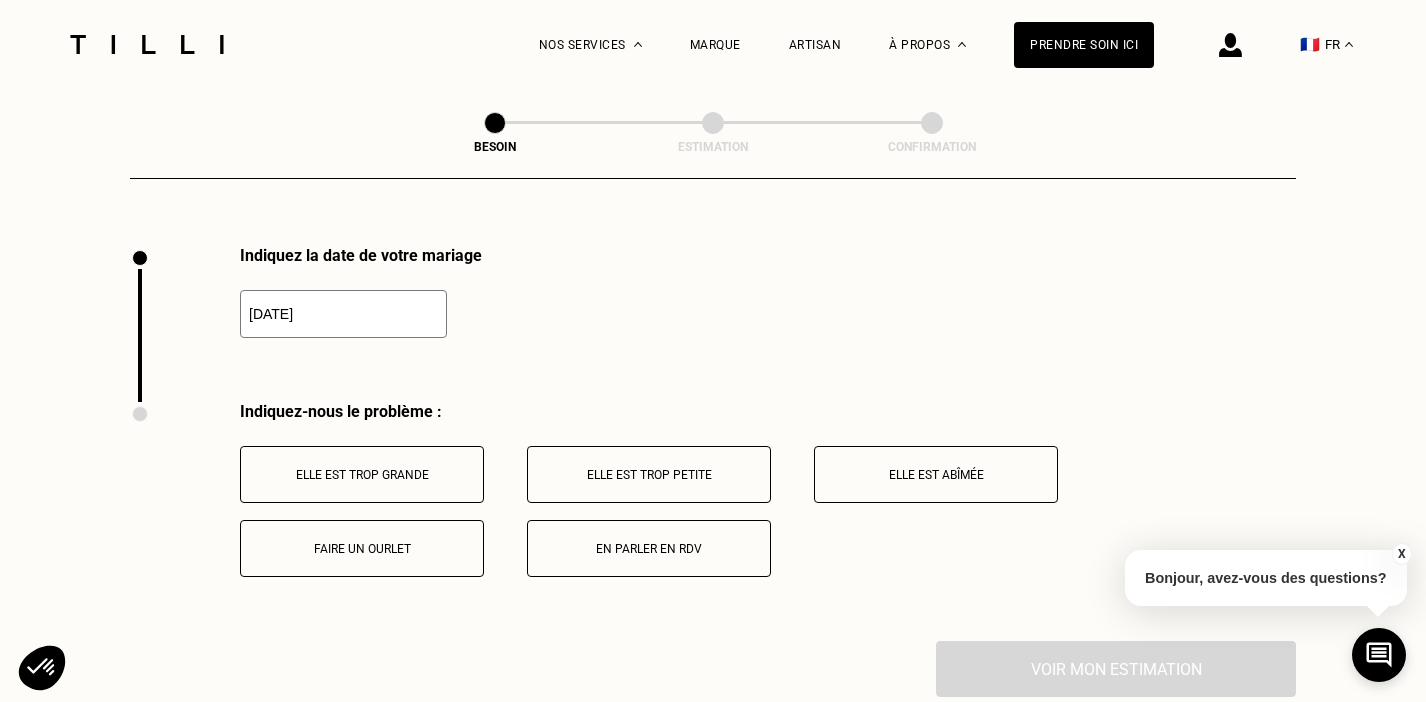 click on "Faire un ourlet" at bounding box center [362, 548] 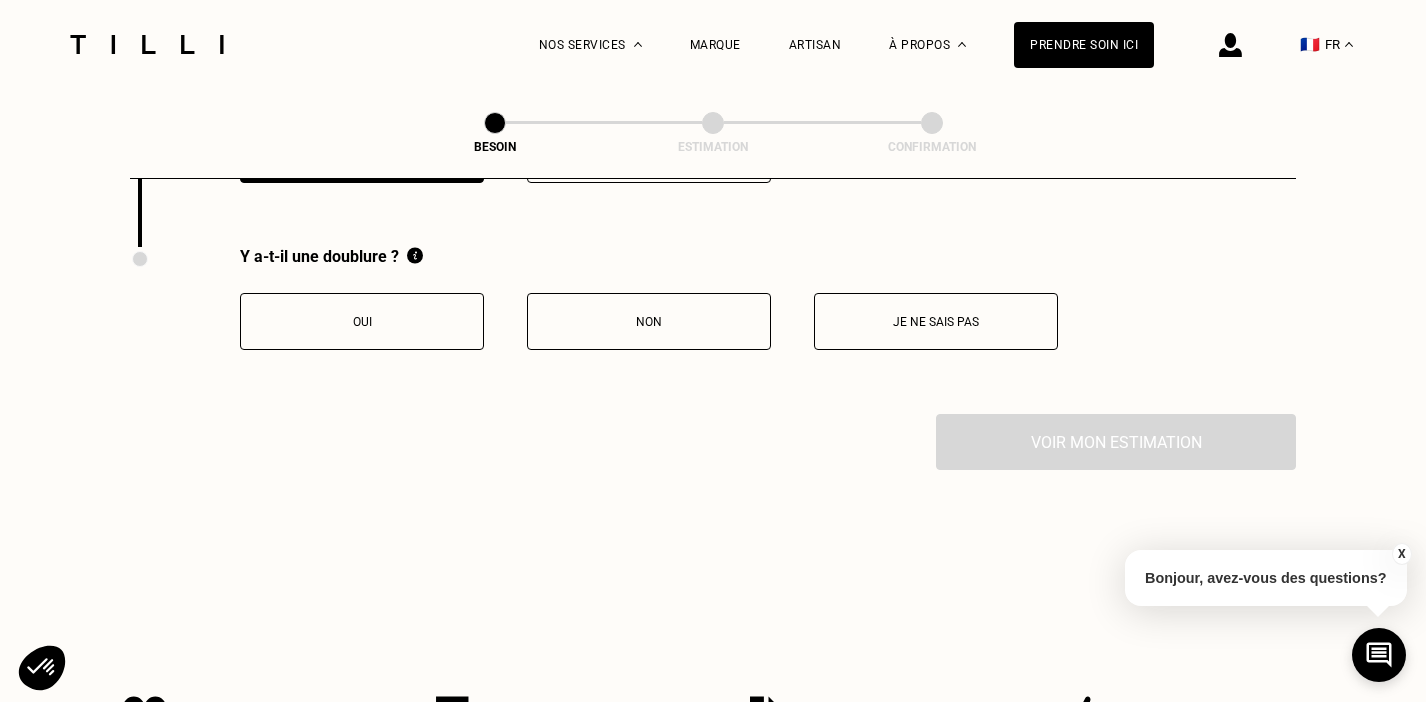 scroll, scrollTop: 3137, scrollLeft: 0, axis: vertical 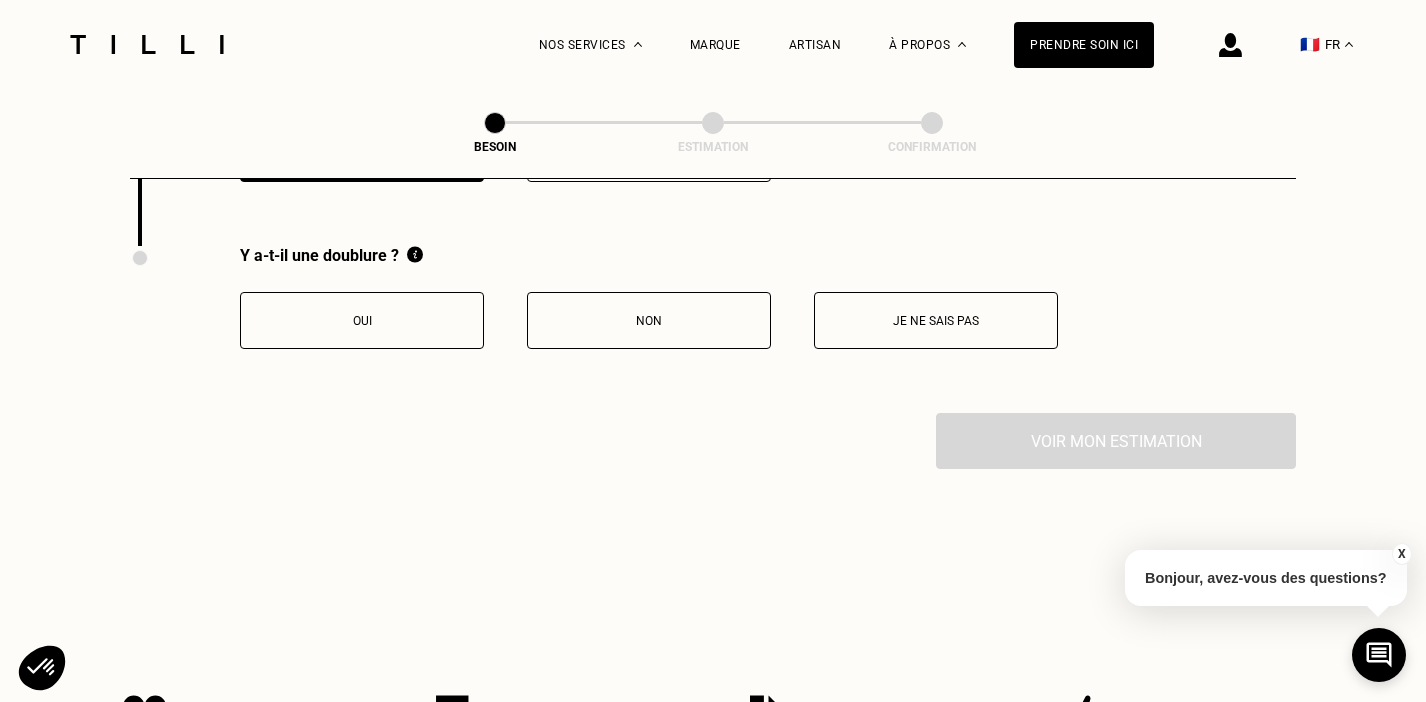 click on "Oui" at bounding box center (362, 320) 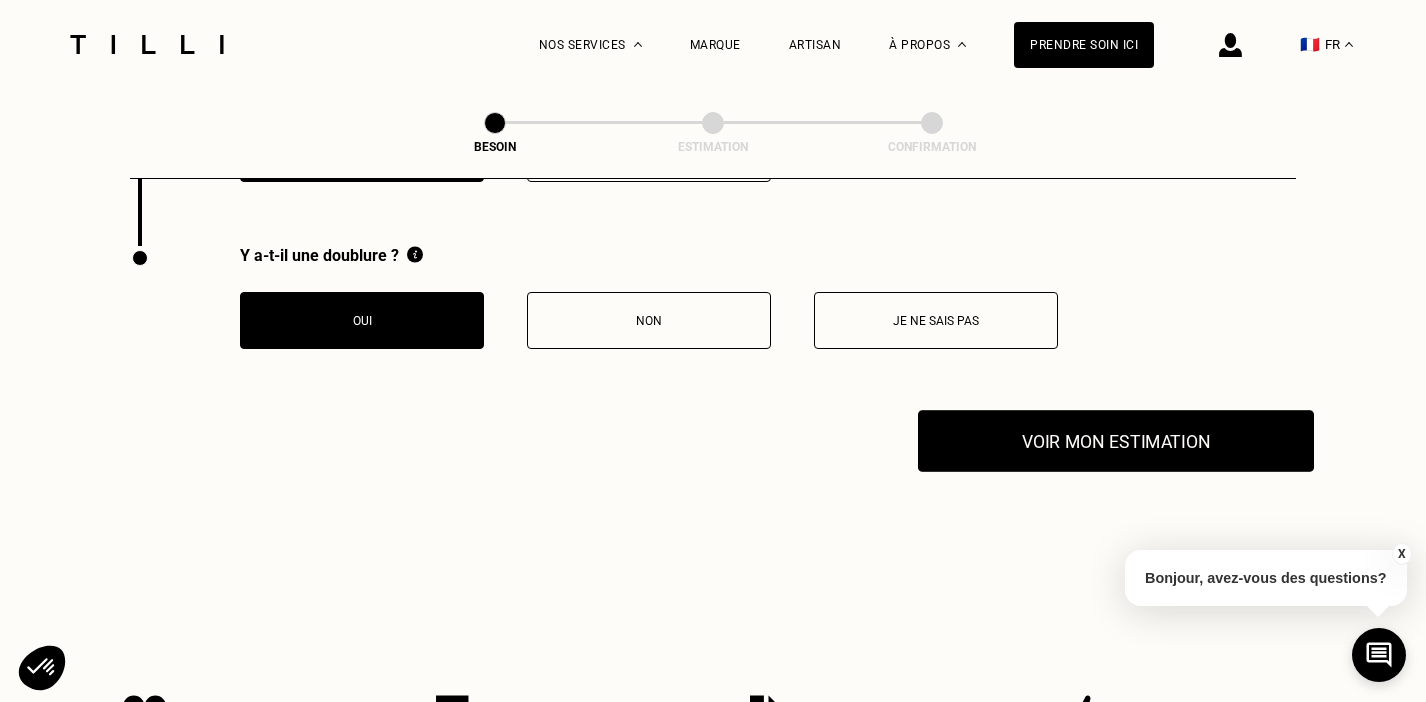 click on "Voir mon estimation" at bounding box center (1116, 441) 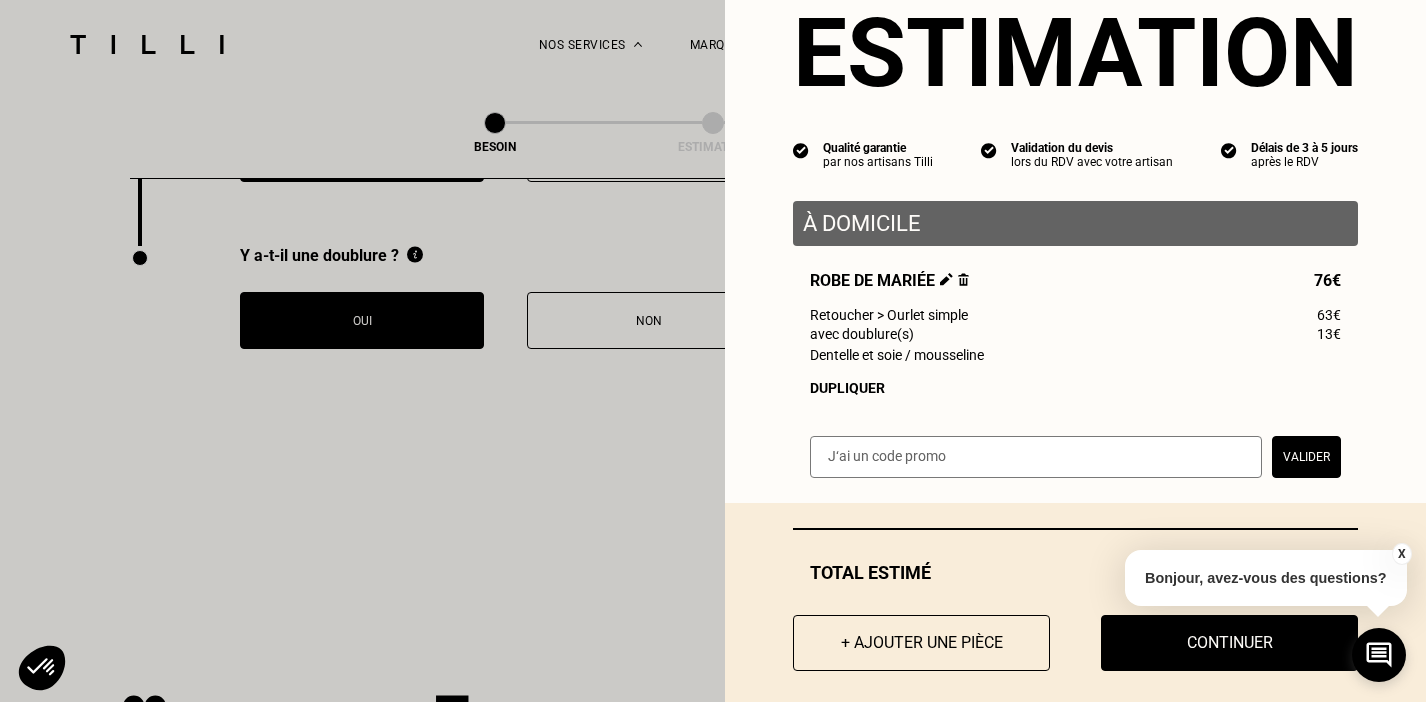 scroll, scrollTop: 88, scrollLeft: 0, axis: vertical 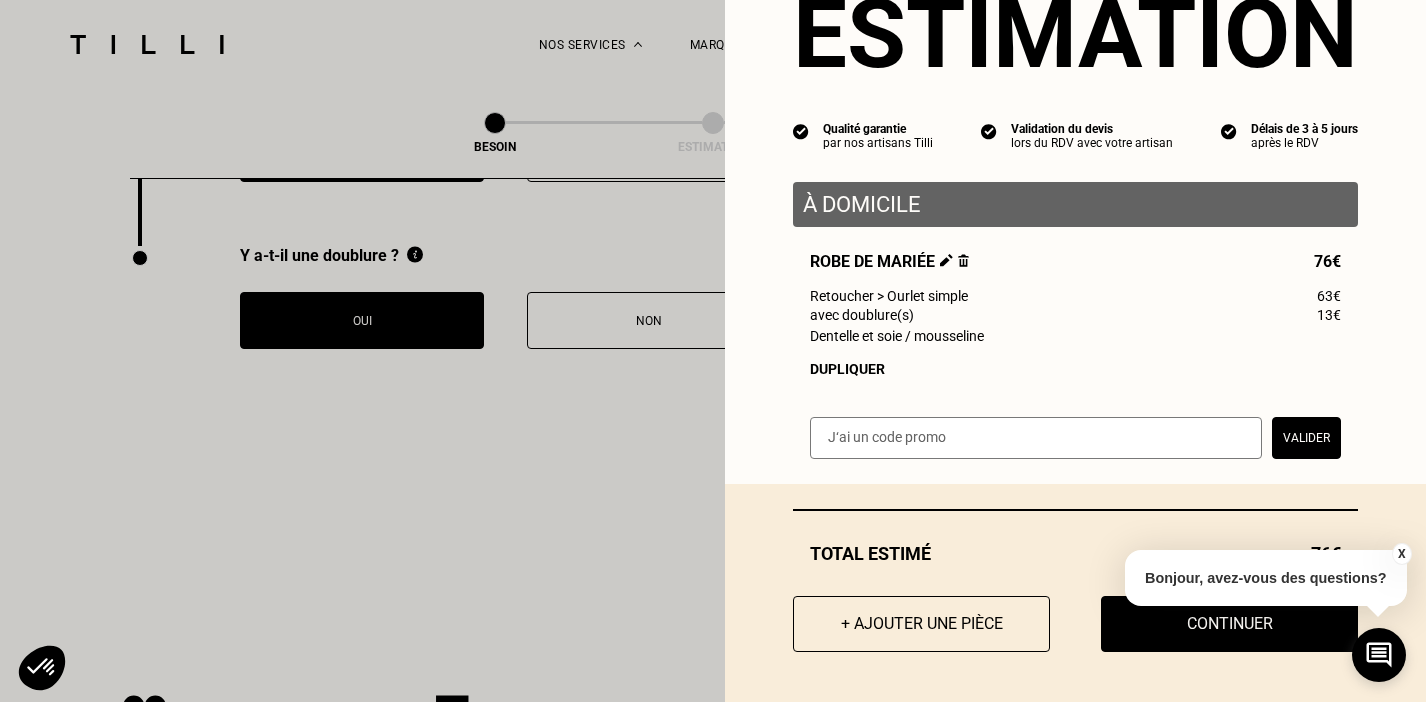 click on "X" at bounding box center (1401, 554) 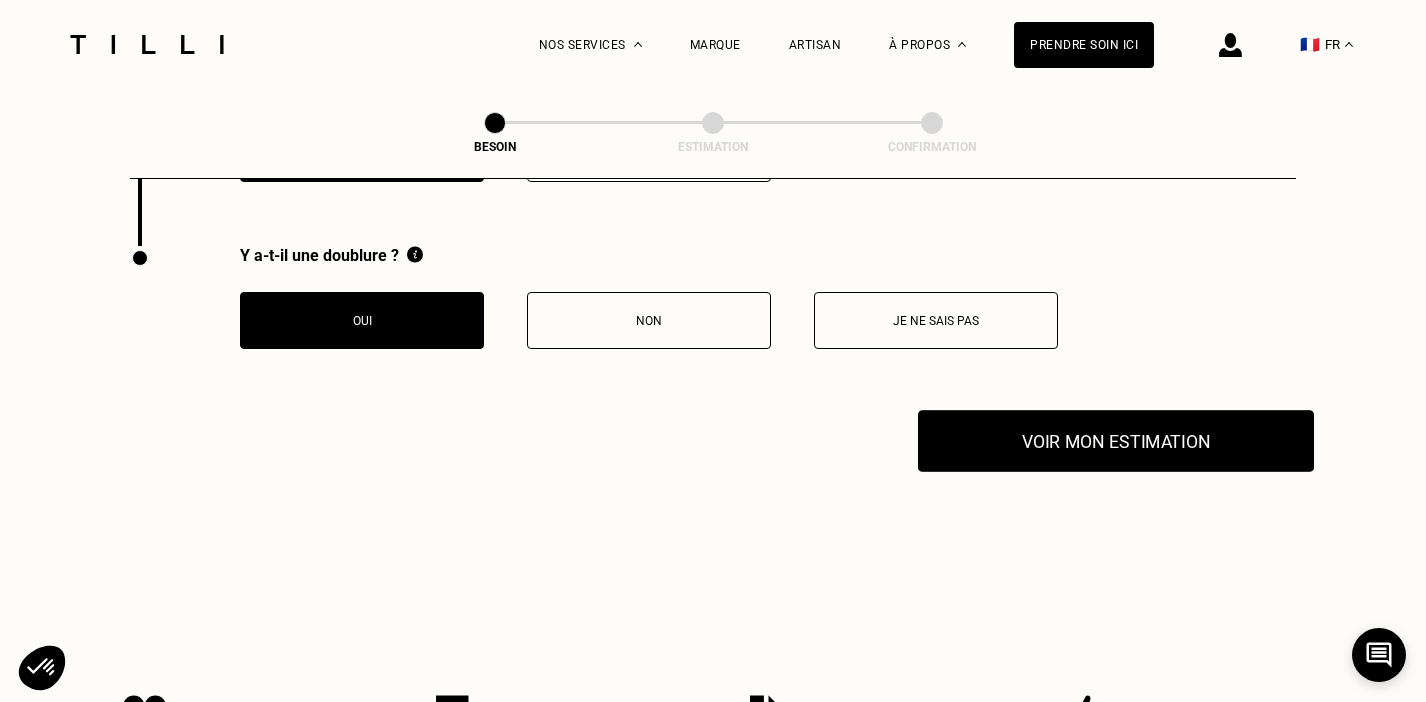 click on "Voir mon estimation" at bounding box center [1116, 441] 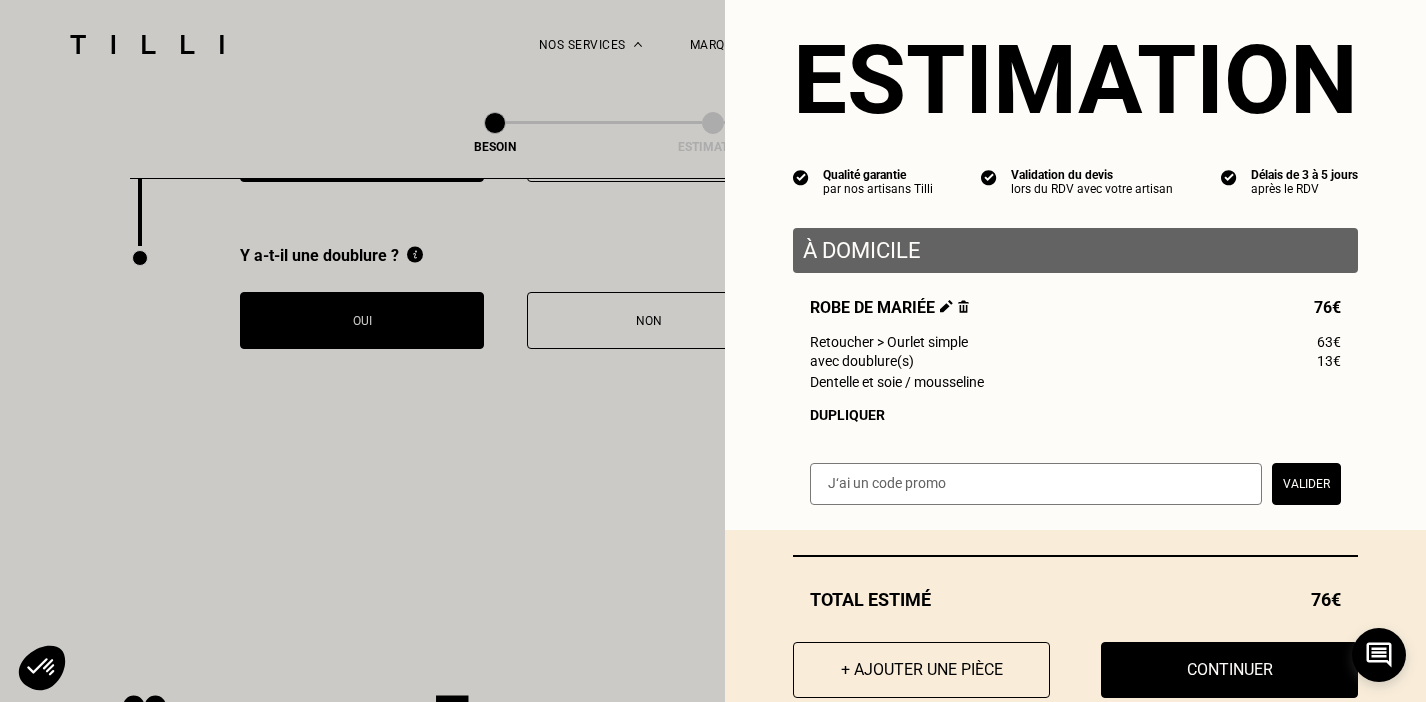 scroll, scrollTop: 6, scrollLeft: 0, axis: vertical 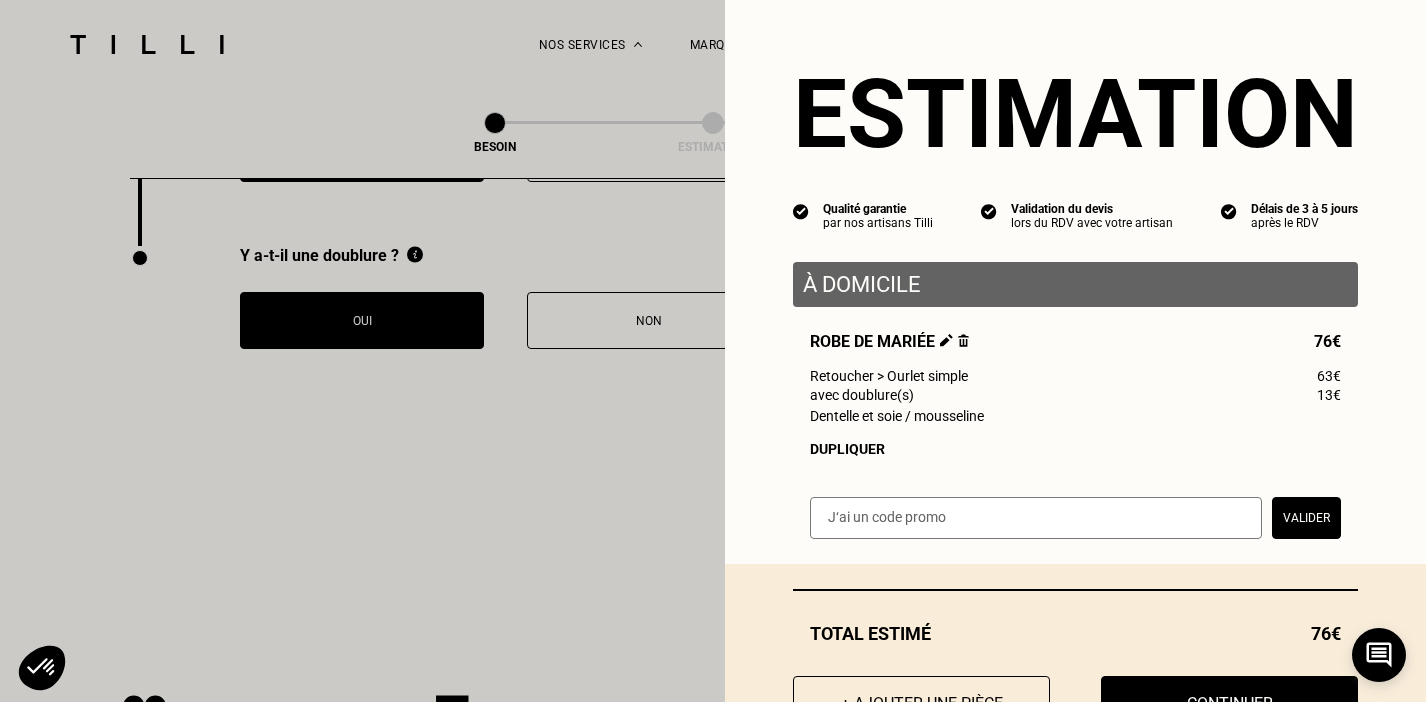 type 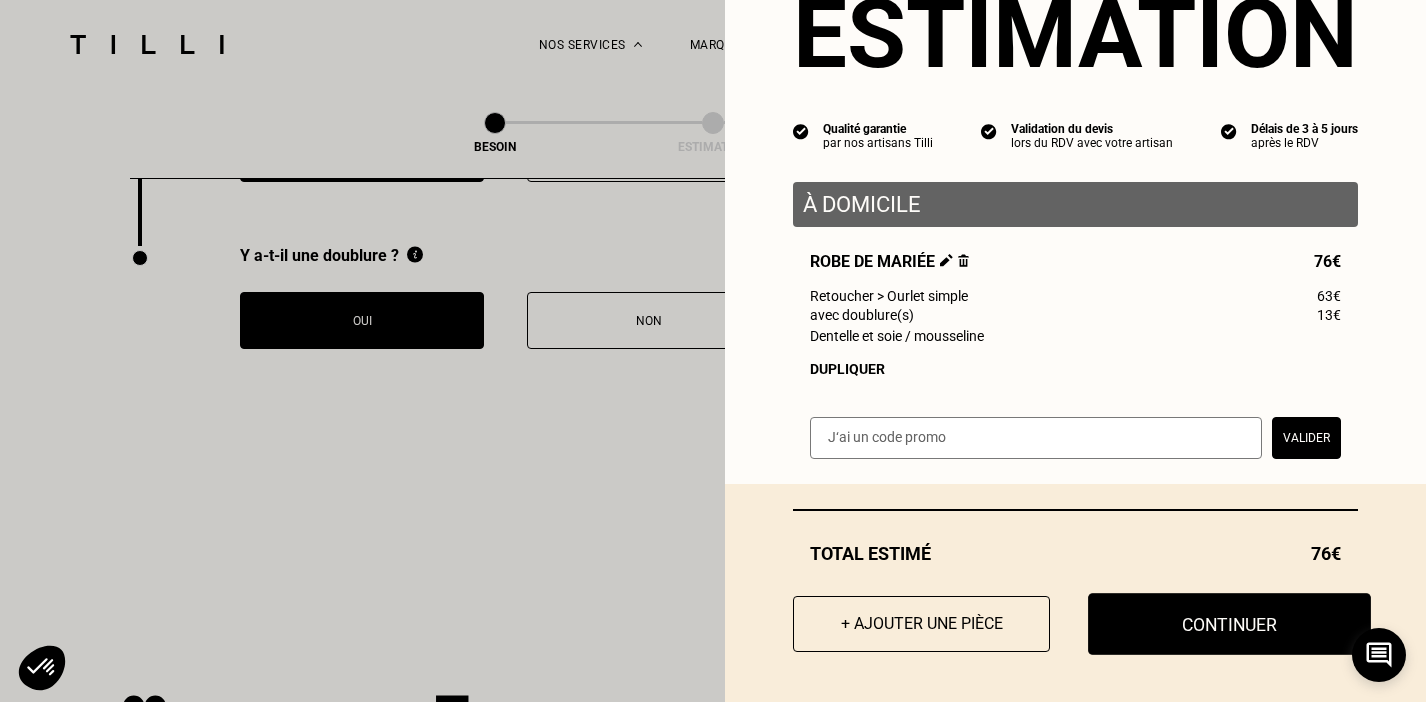 click on "Continuer" at bounding box center (1229, 624) 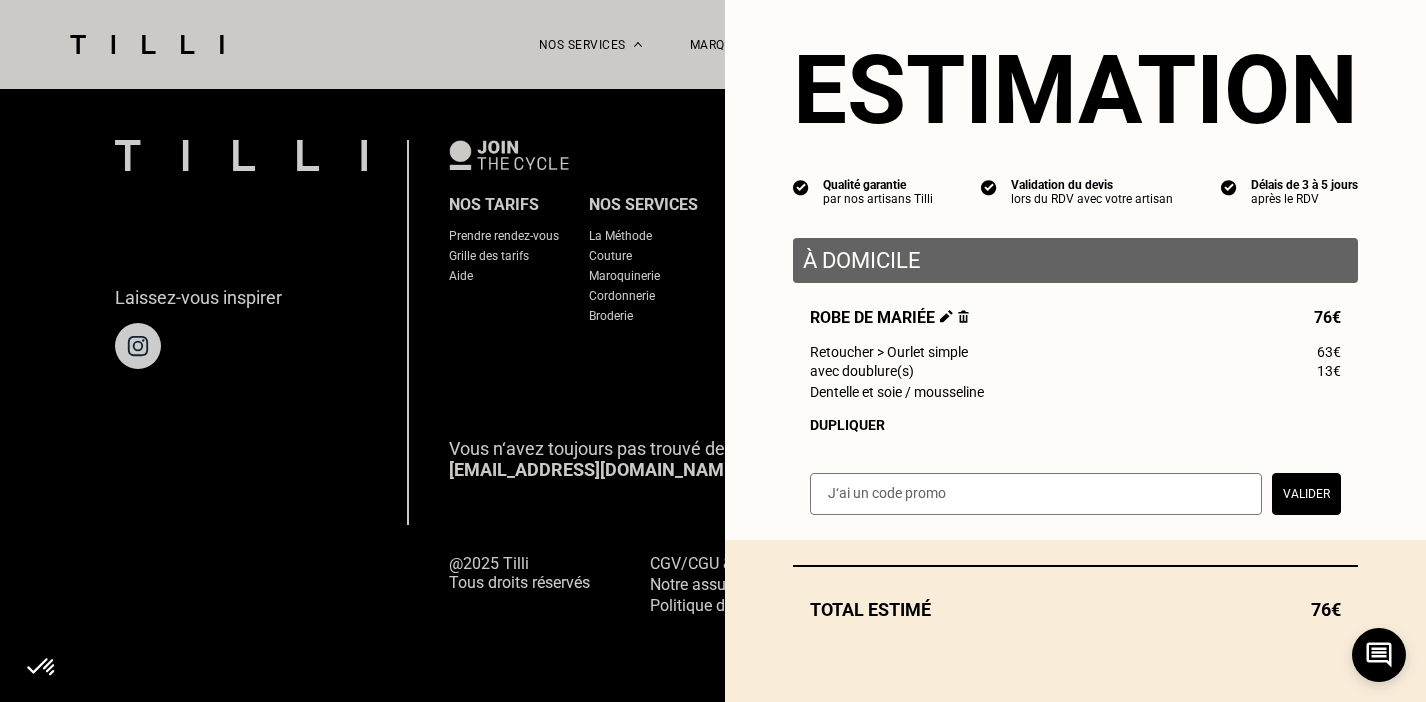 scroll, scrollTop: 1319, scrollLeft: 0, axis: vertical 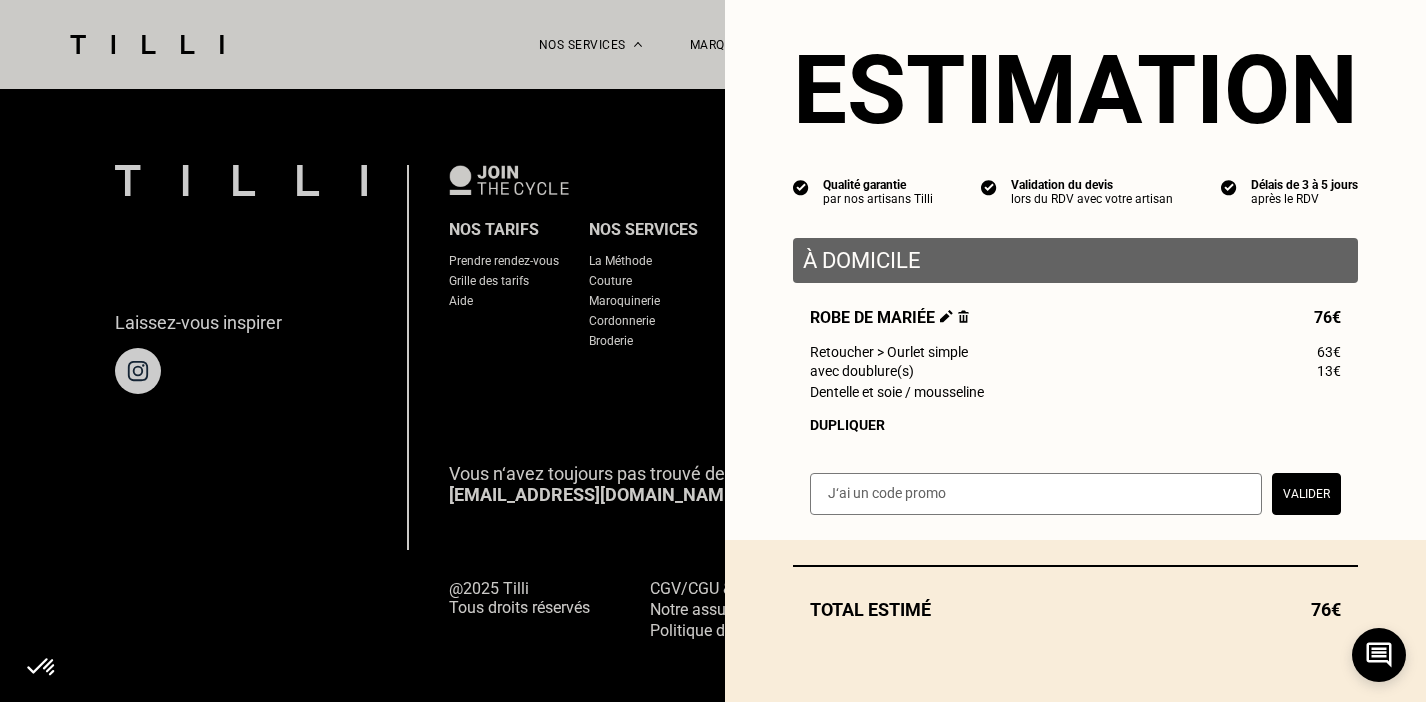 select on "FR" 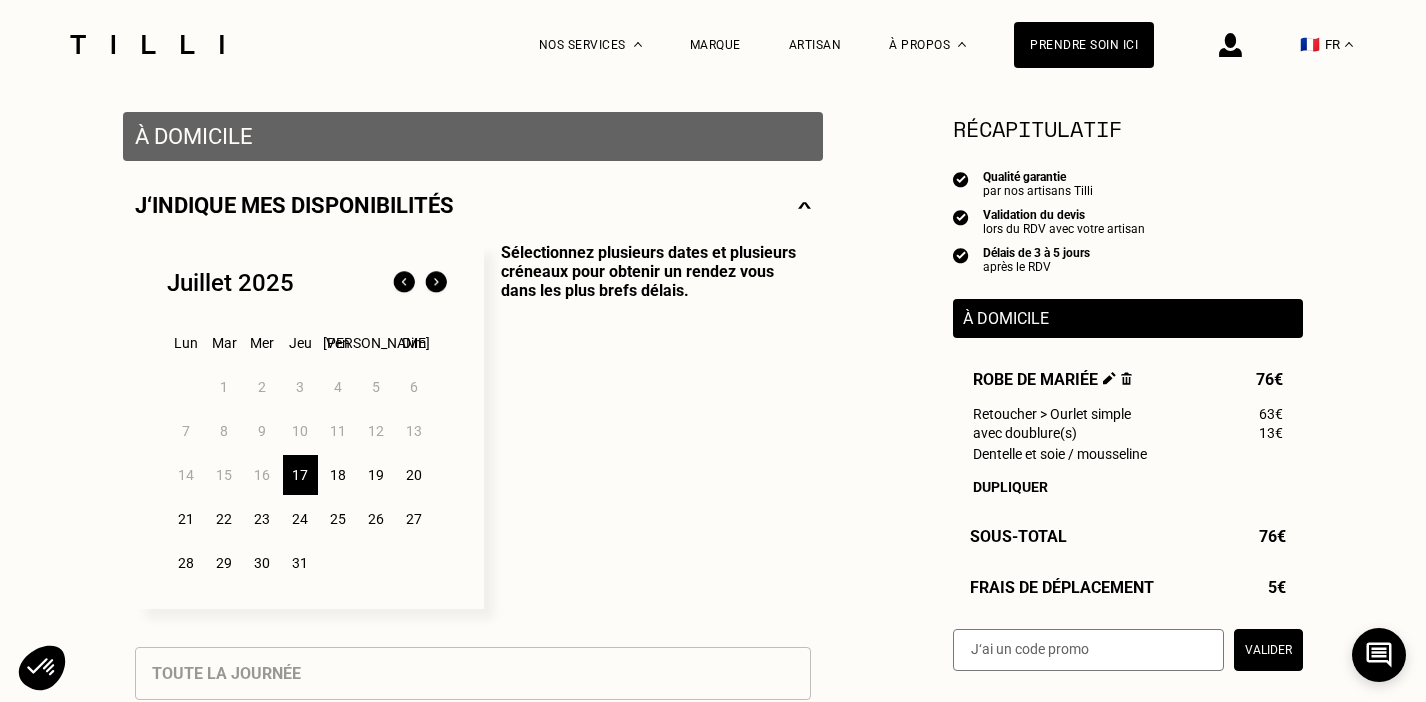 scroll, scrollTop: 373, scrollLeft: 0, axis: vertical 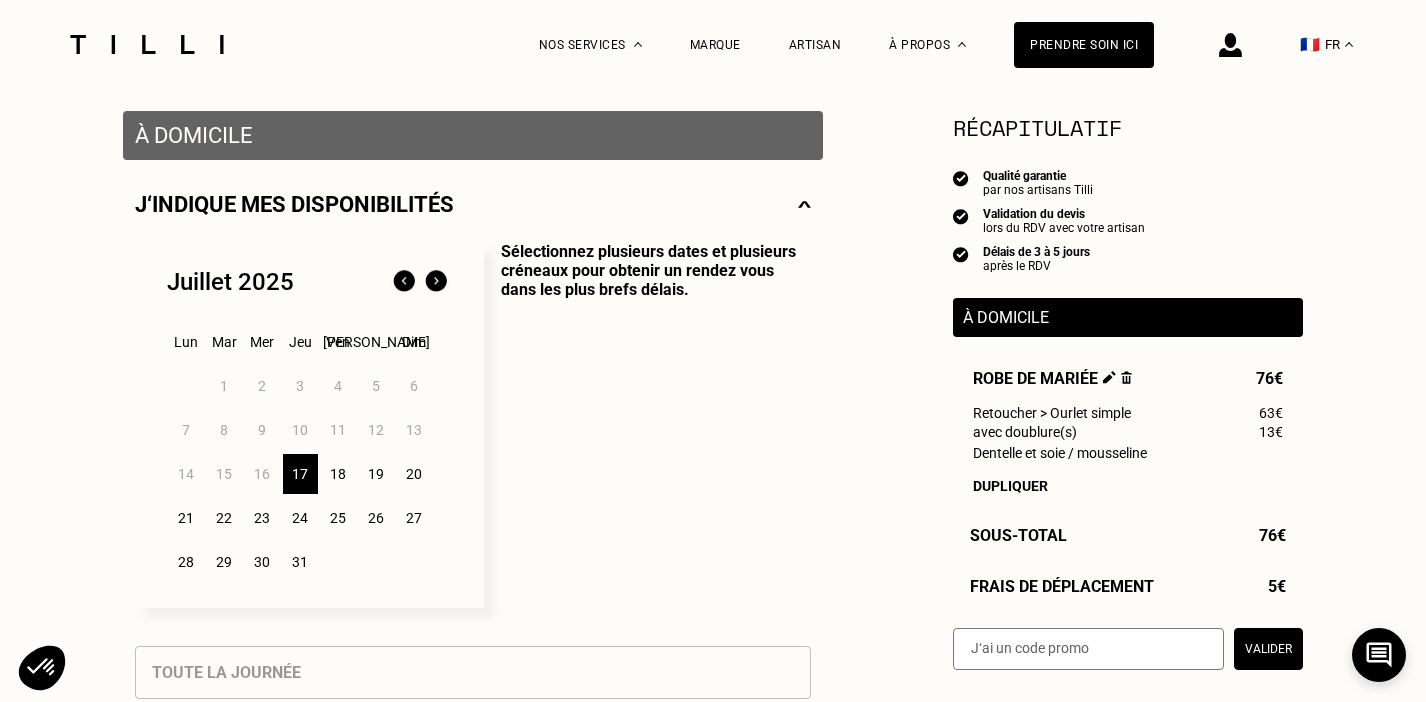 click on "18" at bounding box center [338, 474] 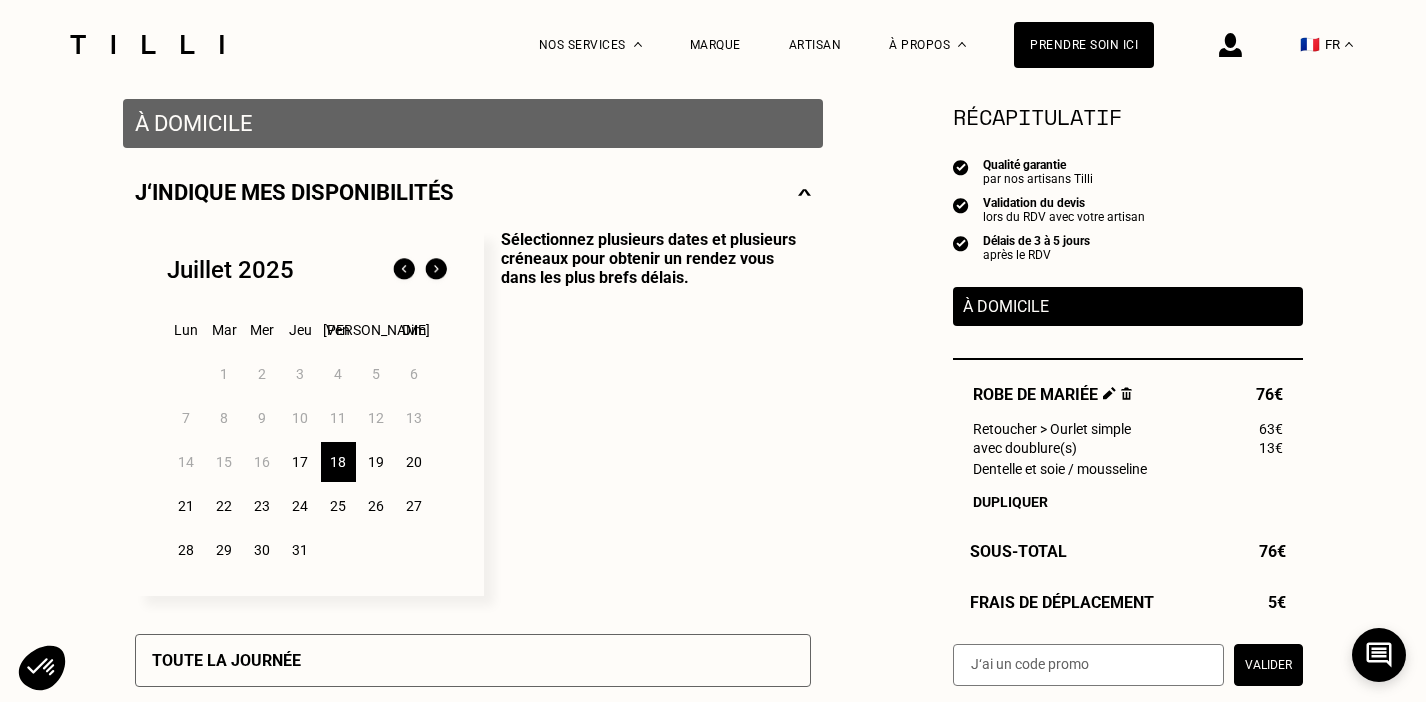 scroll, scrollTop: 387, scrollLeft: 0, axis: vertical 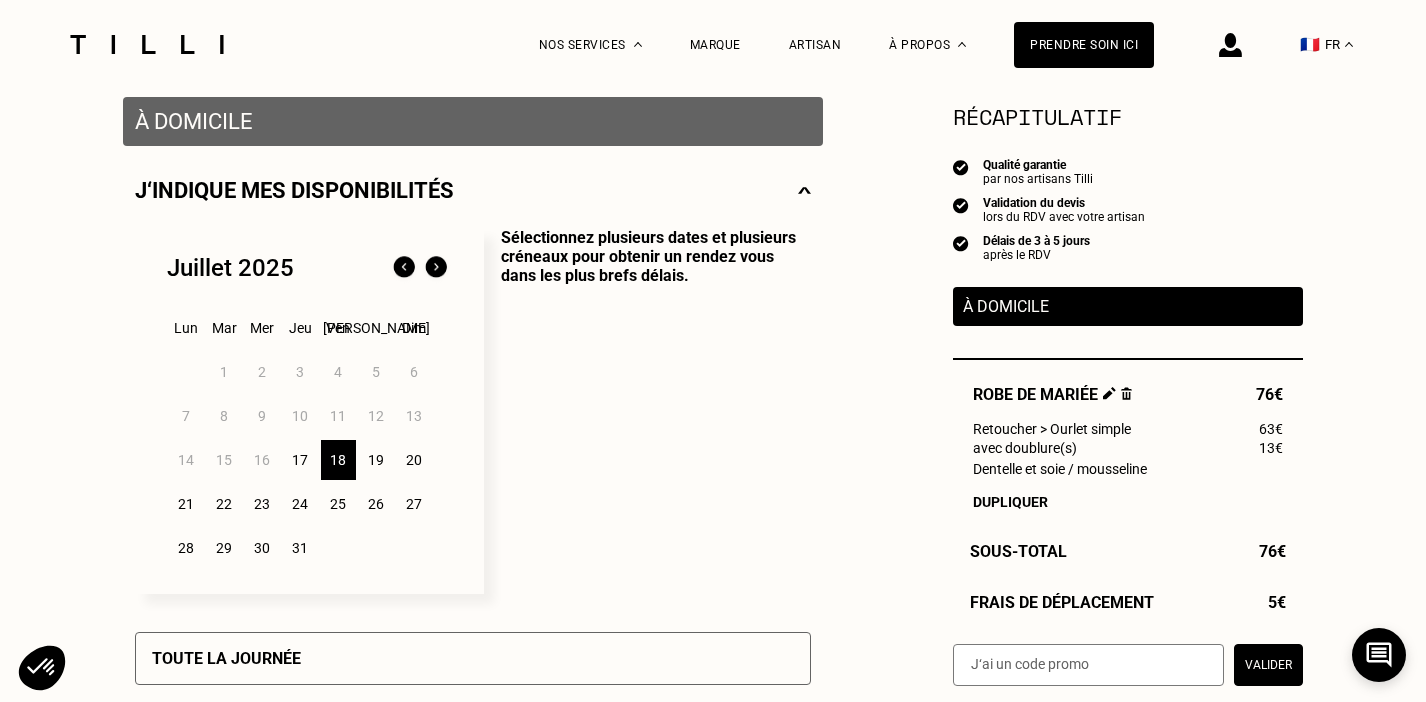 click on "19" at bounding box center (376, 460) 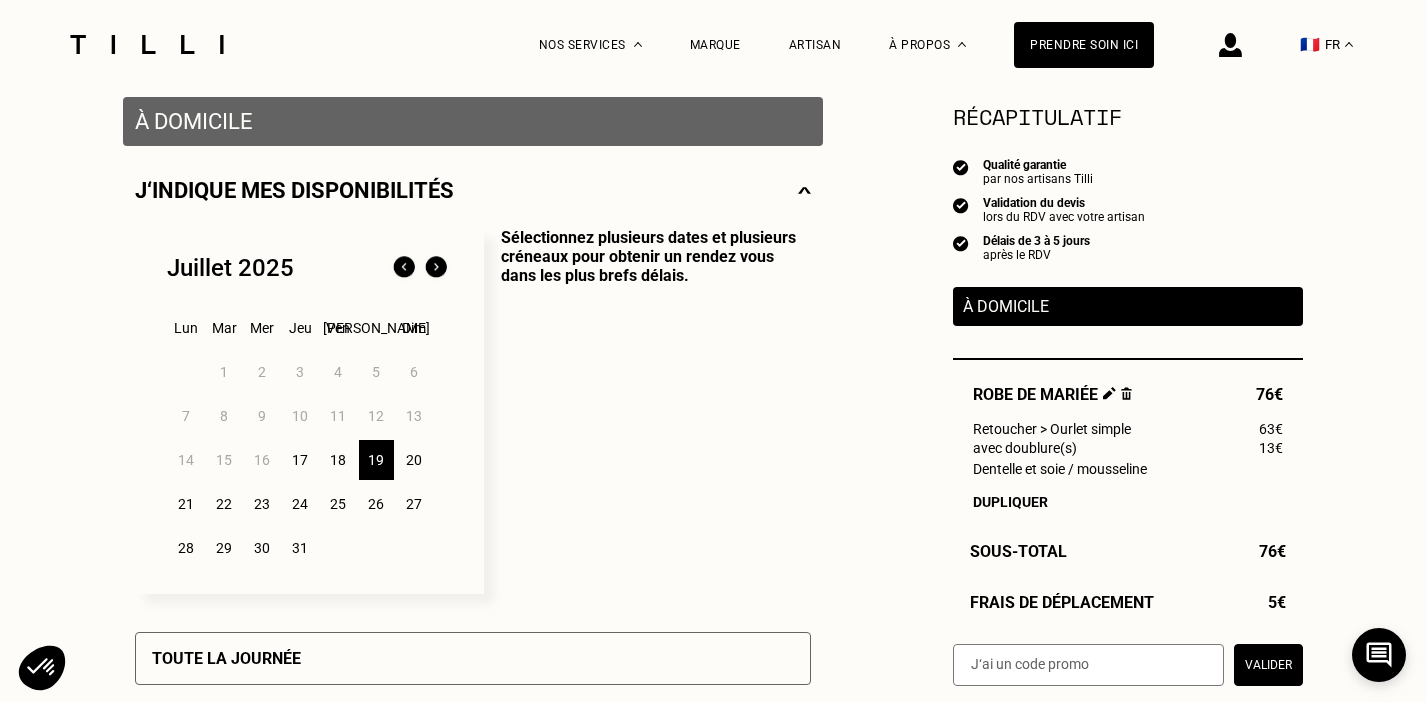 click on "18" at bounding box center [338, 460] 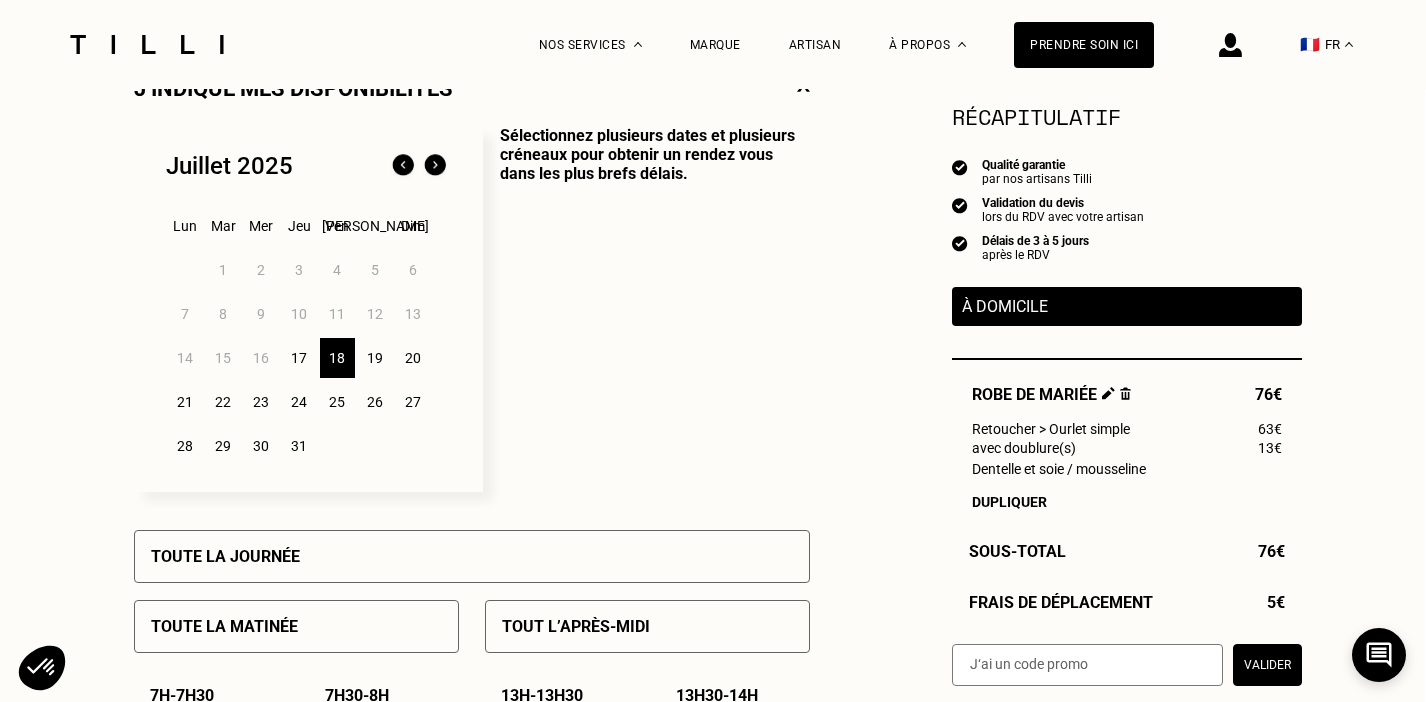 scroll, scrollTop: 488, scrollLeft: 1, axis: both 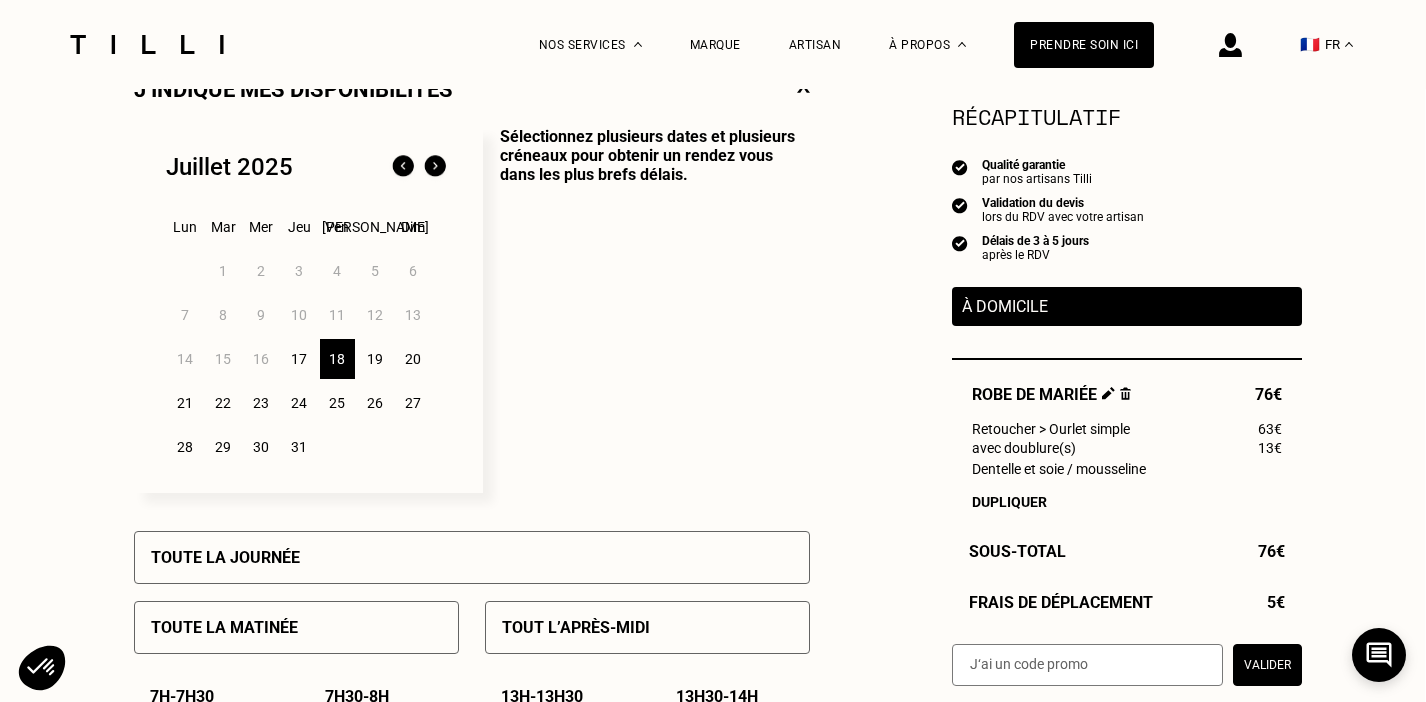 click on "19" at bounding box center [375, 359] 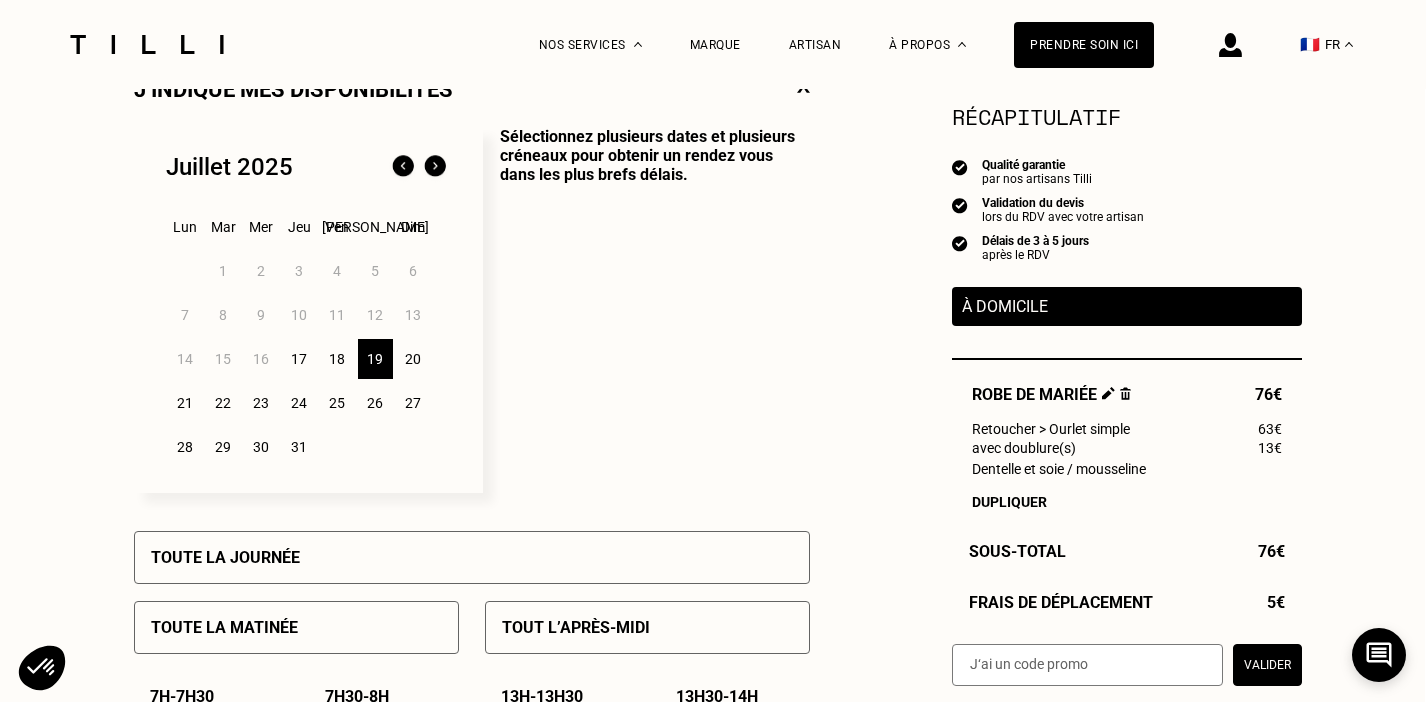 click on "18" at bounding box center [337, 359] 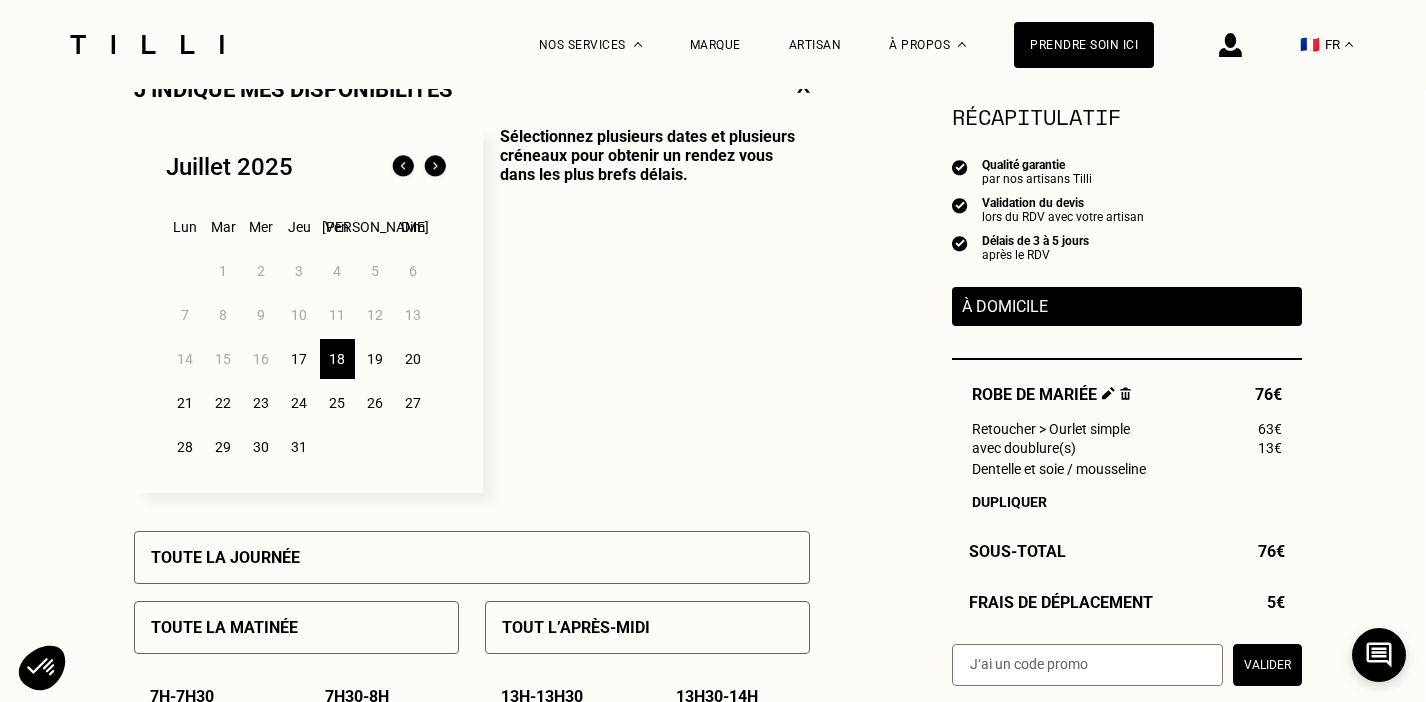 click on "19" at bounding box center [375, 359] 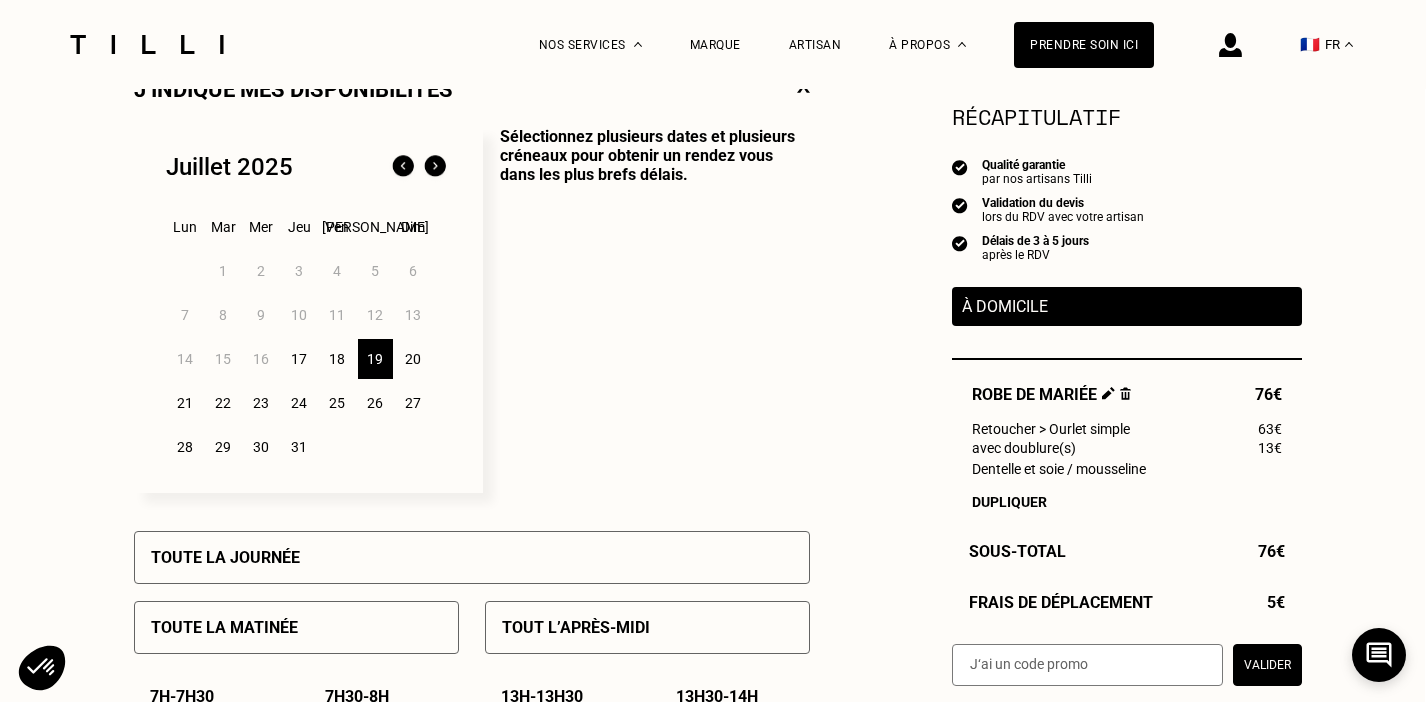 click on "18" at bounding box center [337, 359] 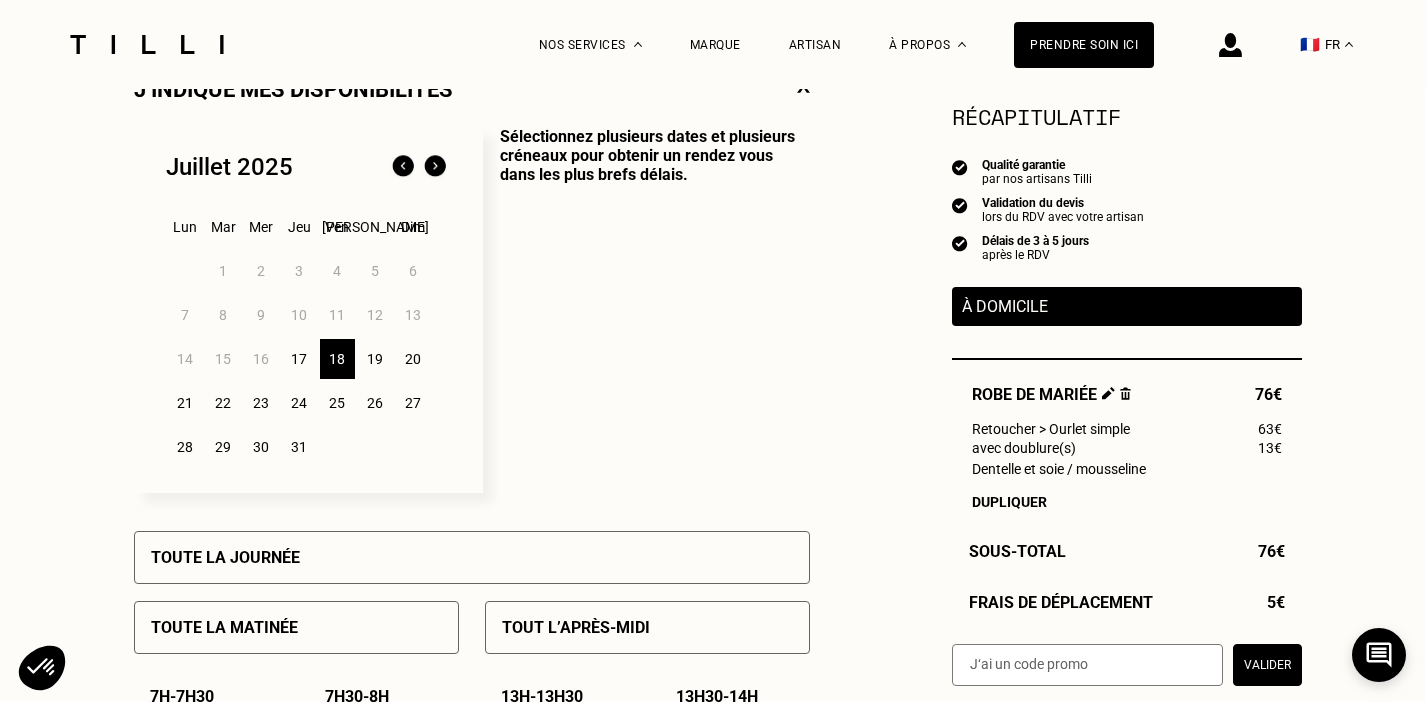 click on "21" at bounding box center [185, 403] 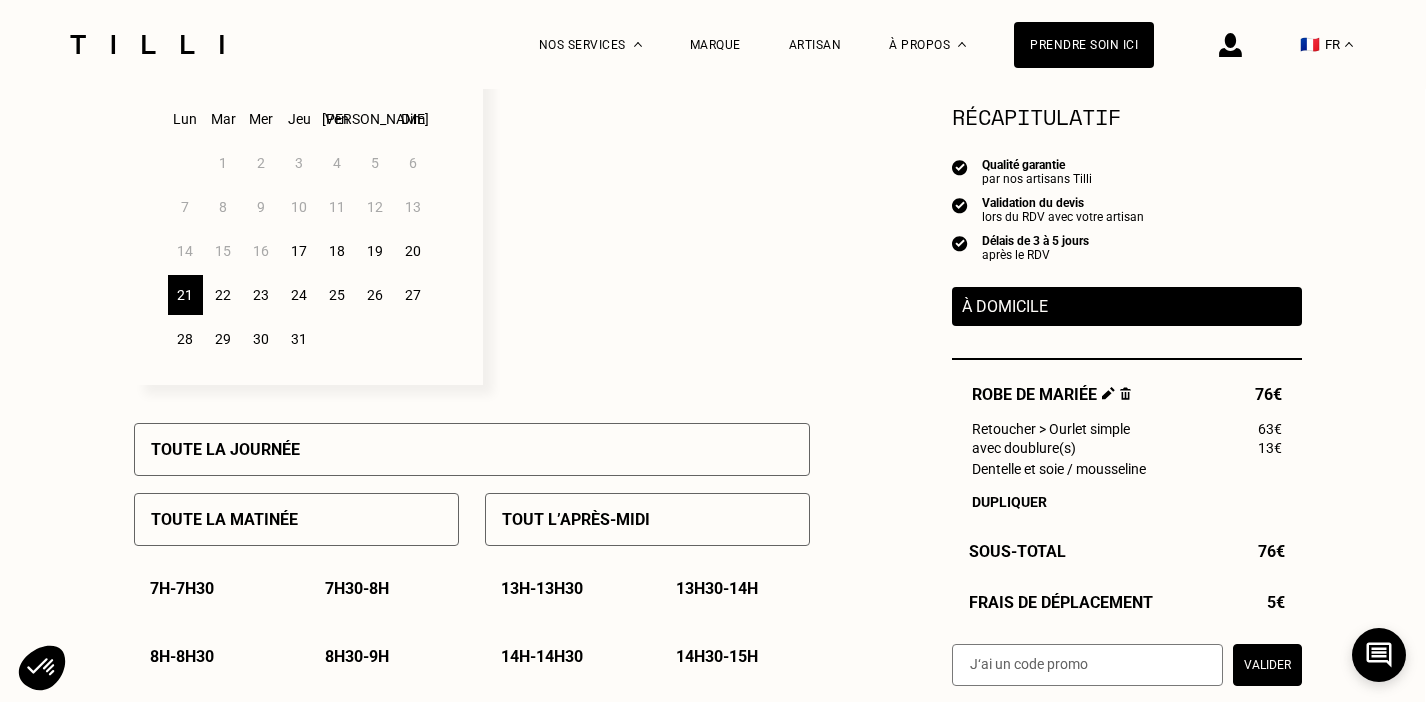 scroll, scrollTop: 677, scrollLeft: 1, axis: both 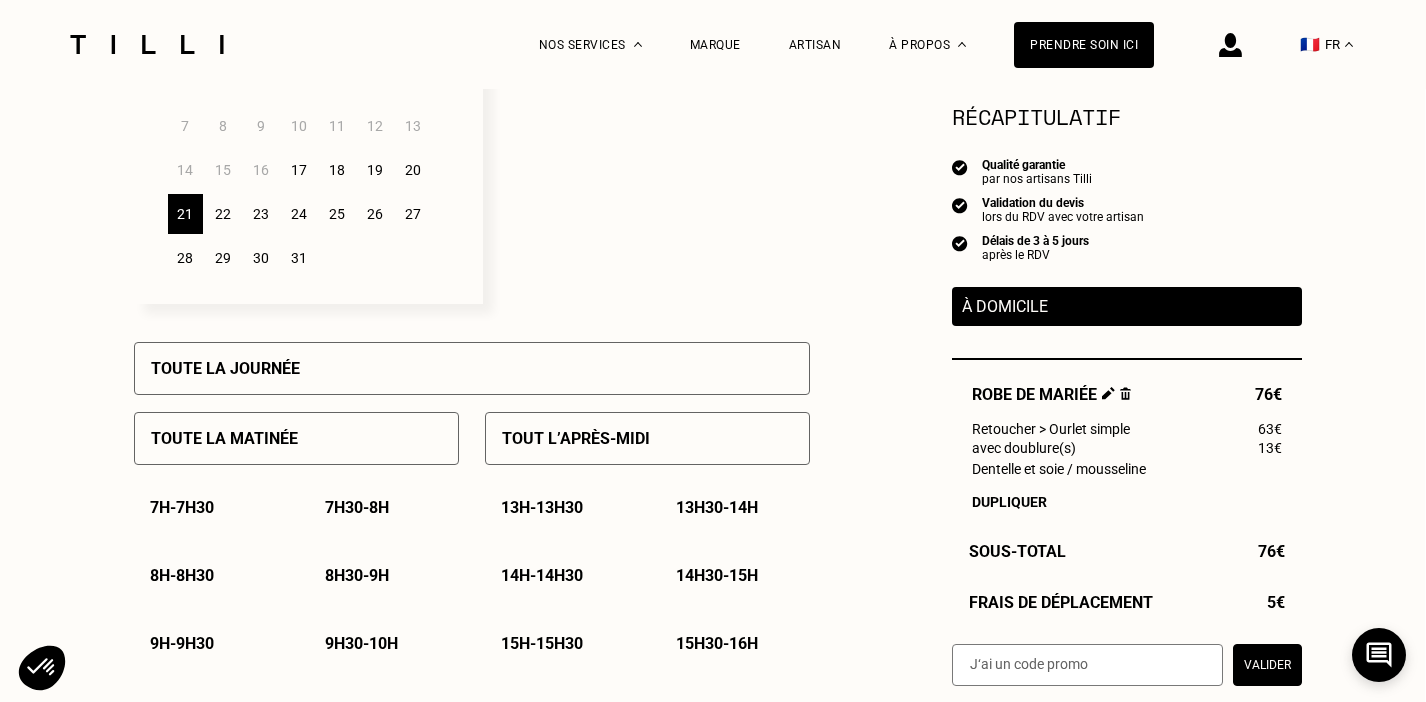 click on "Toute la journée" at bounding box center [472, 368] 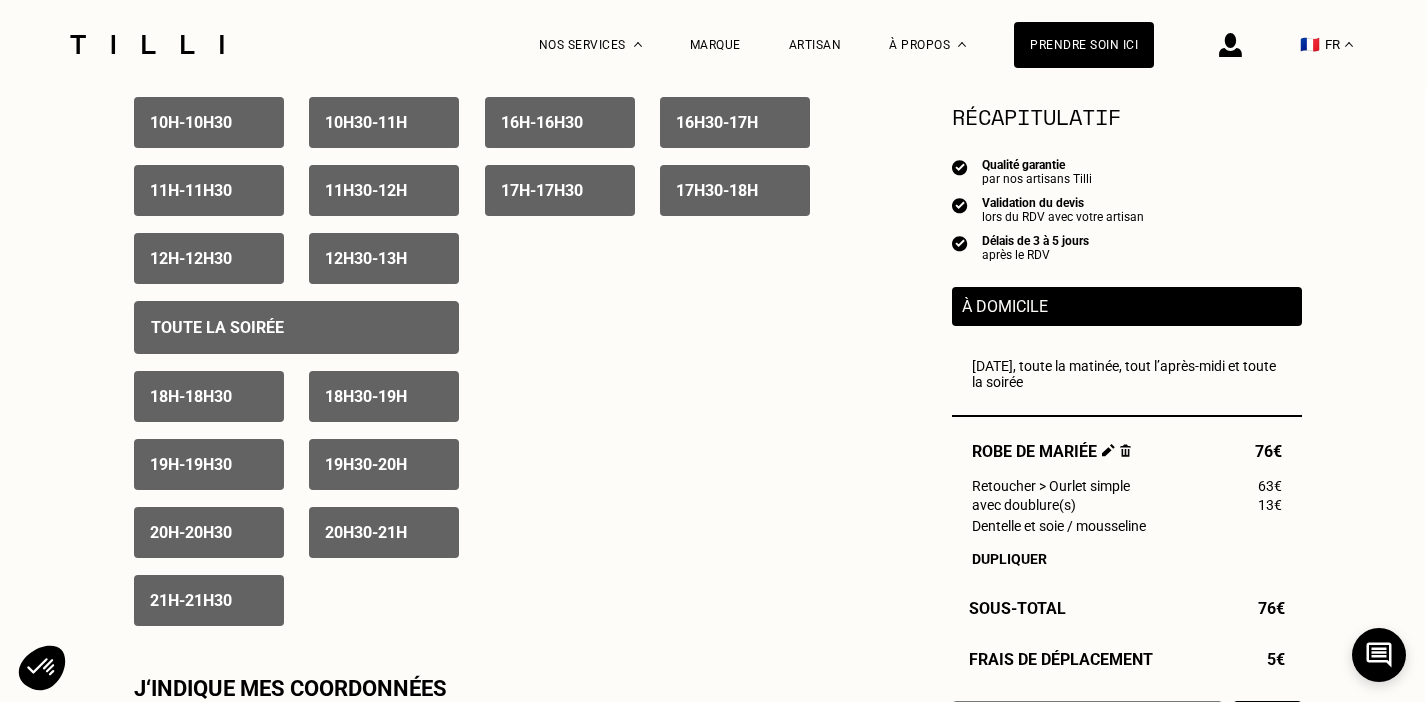 scroll, scrollTop: 1269, scrollLeft: 1, axis: both 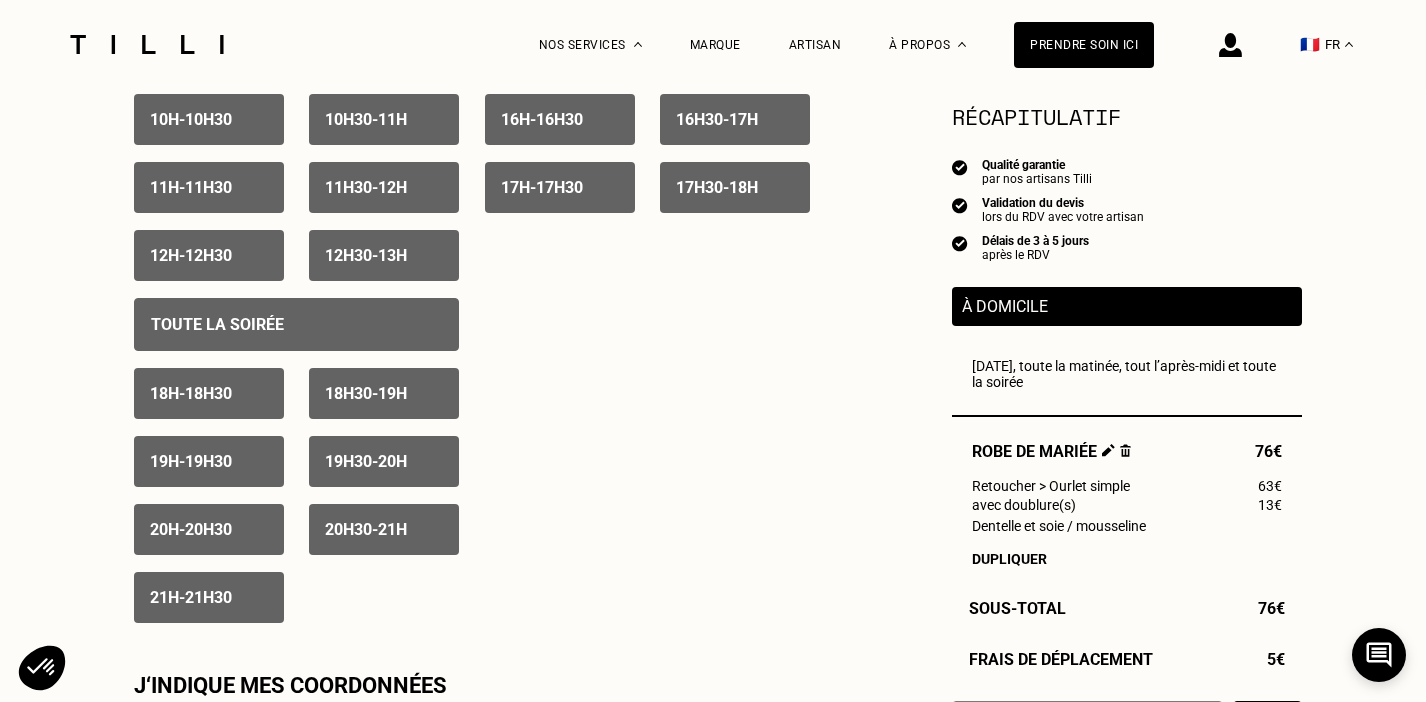 click on "21h  -  21h30" at bounding box center (191, 597) 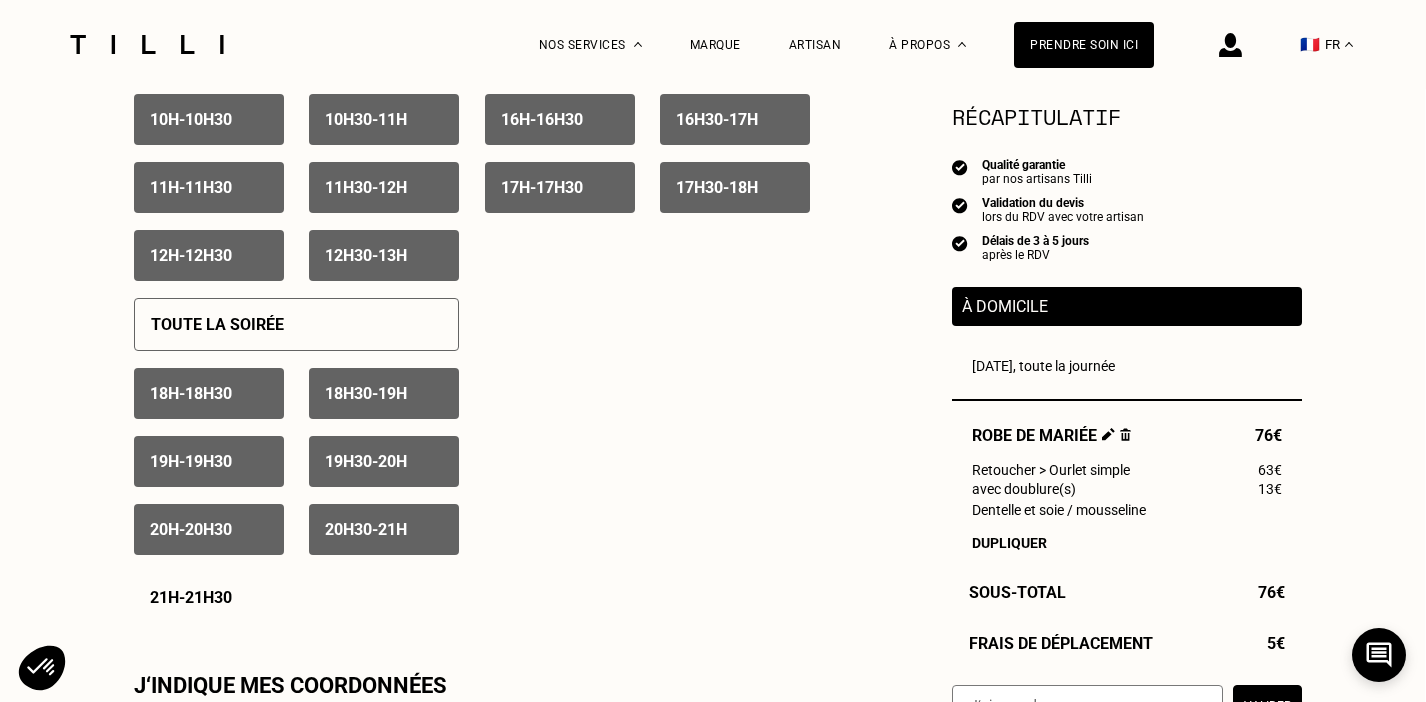 click on "20h  -  20h30" at bounding box center [191, 529] 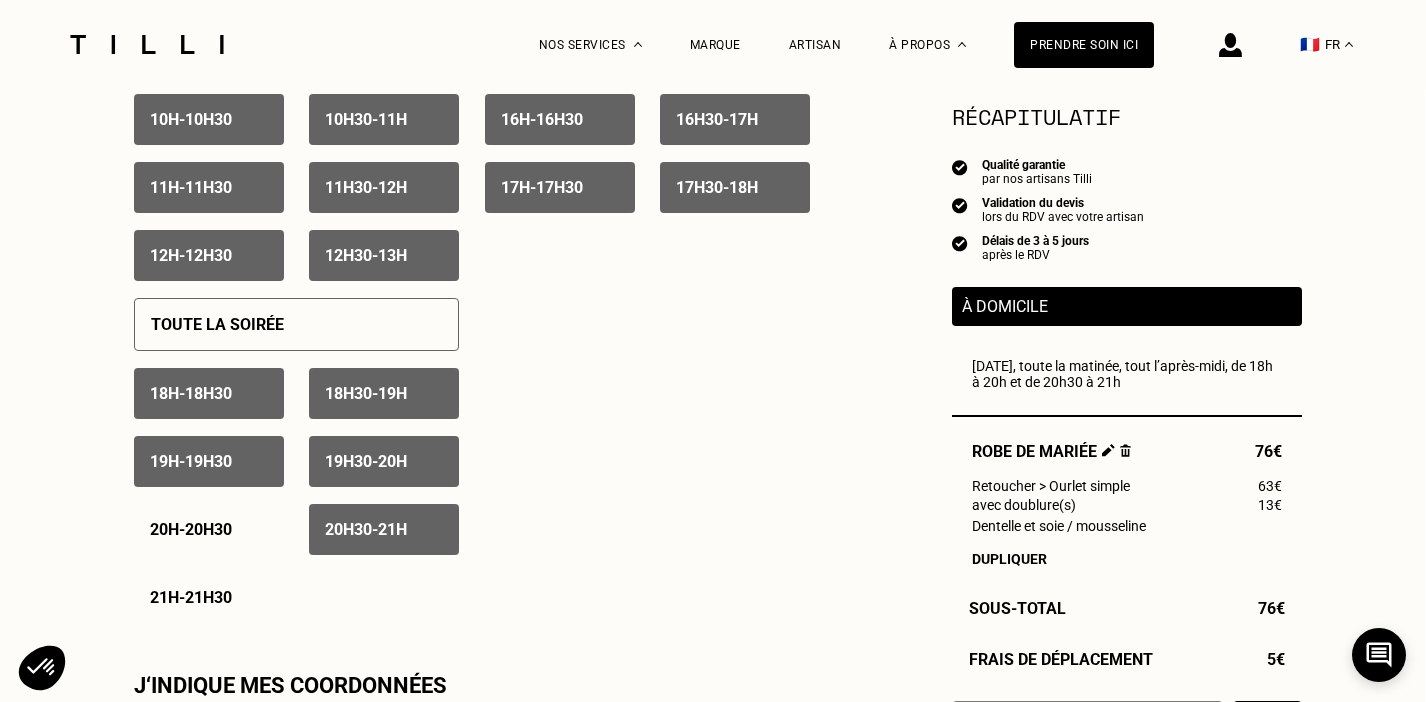 click on "20h30  -  21h" at bounding box center (366, 529) 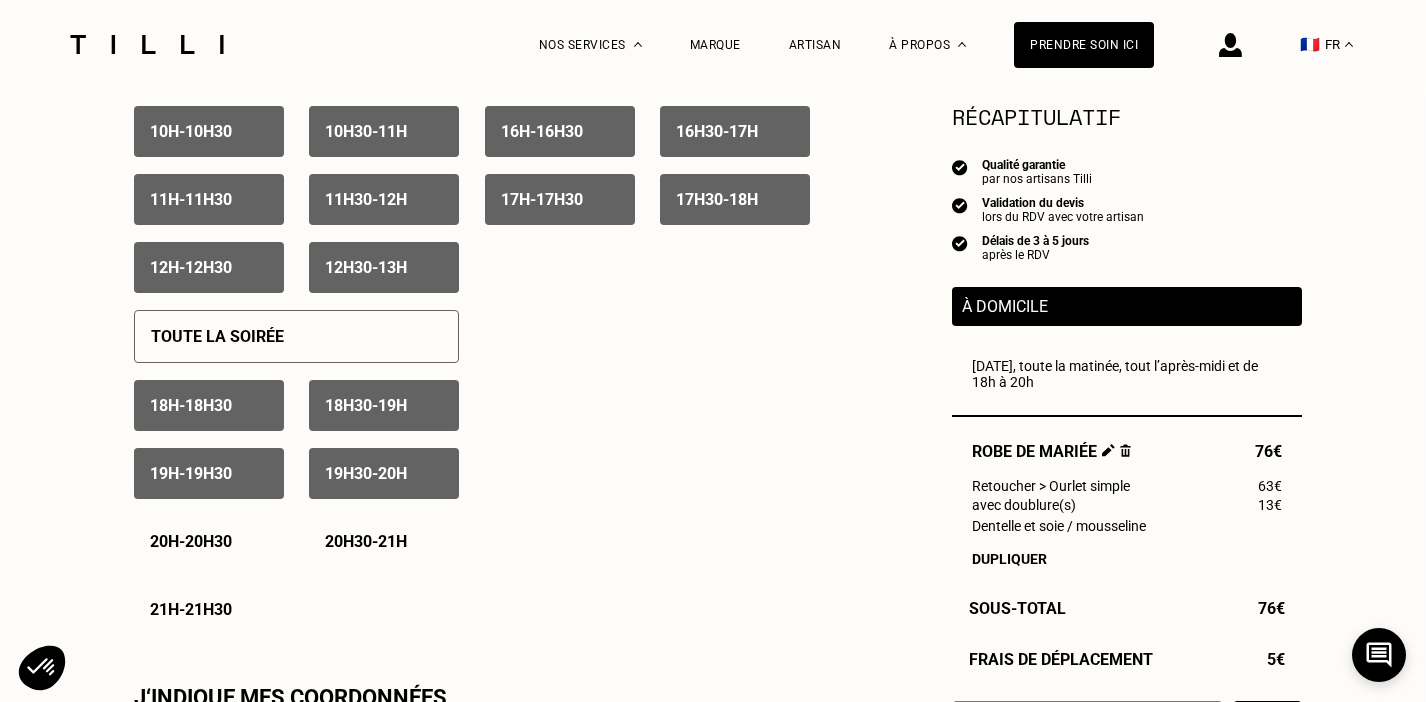 scroll, scrollTop: 1254, scrollLeft: 1, axis: both 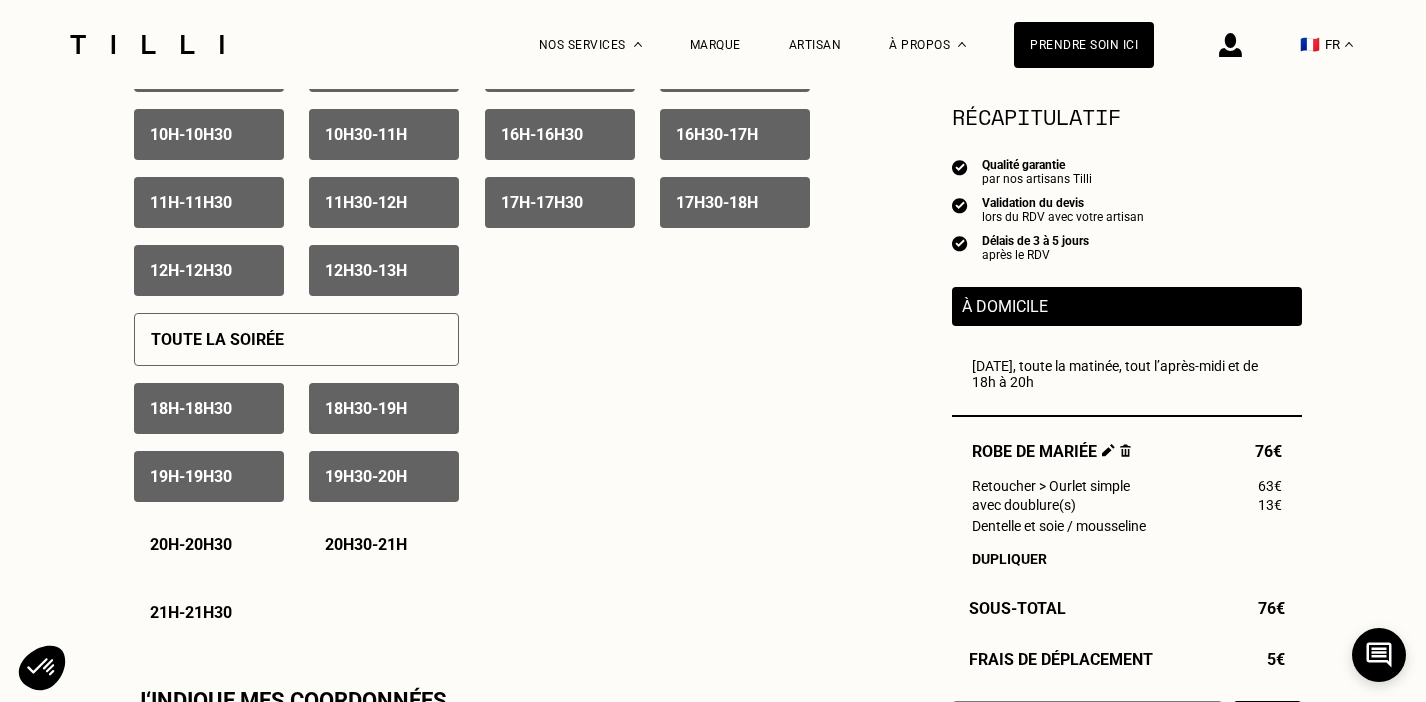click on "19h30  -  20h" at bounding box center (384, 476) 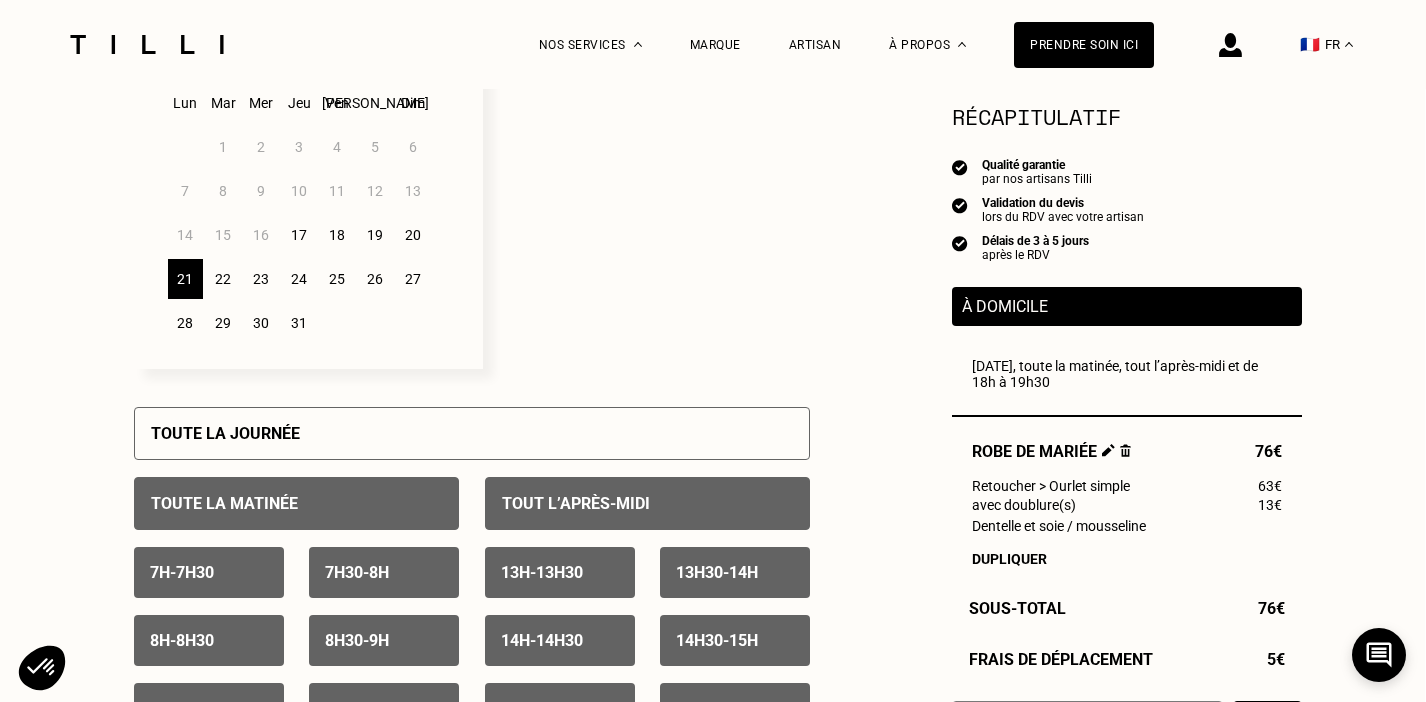 scroll, scrollTop: 610, scrollLeft: 1, axis: both 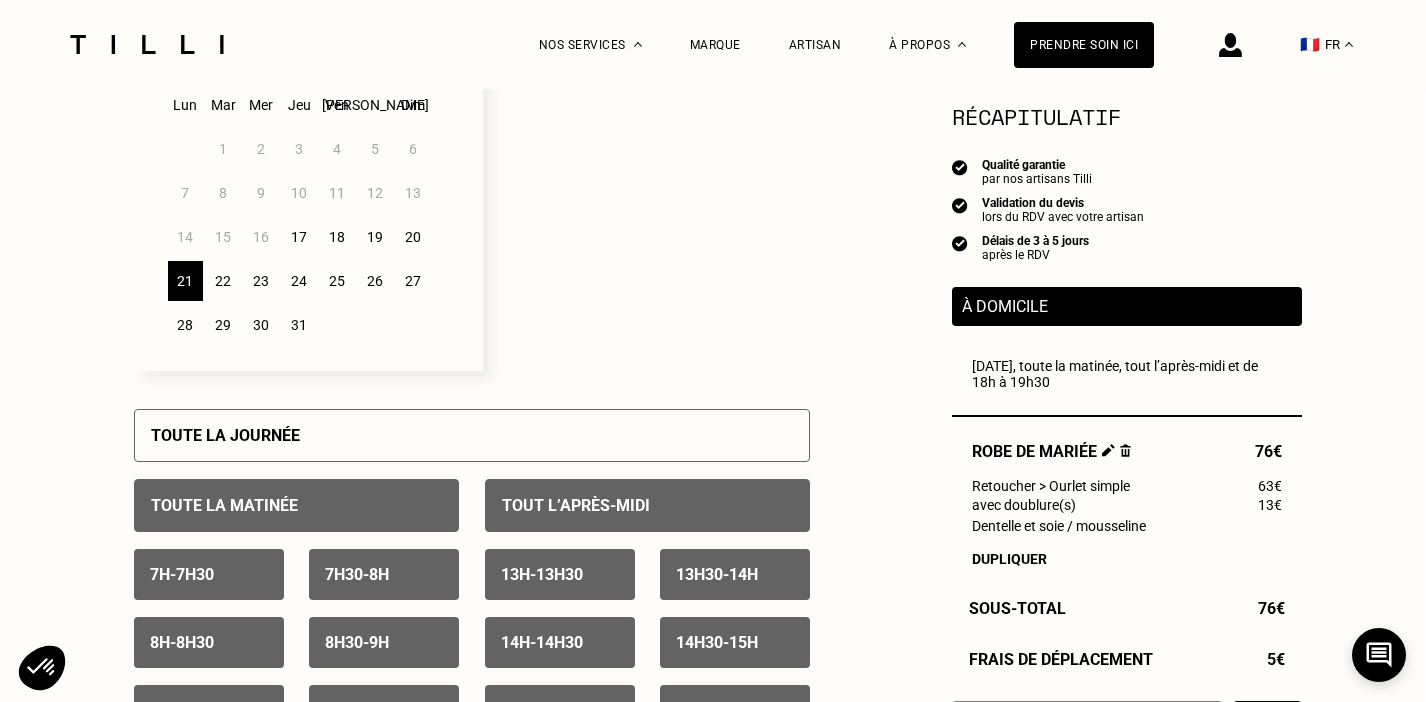 click on "22" at bounding box center (223, 281) 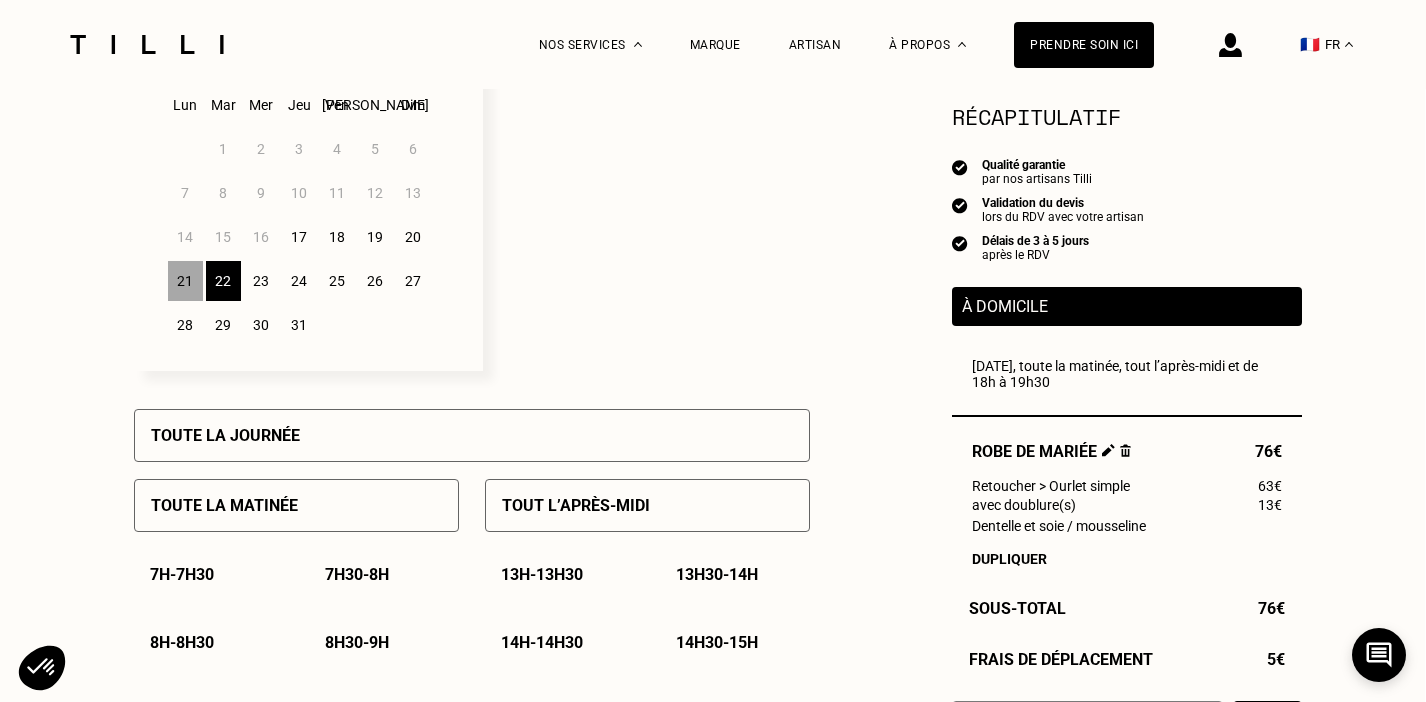 click on "18" at bounding box center (337, 237) 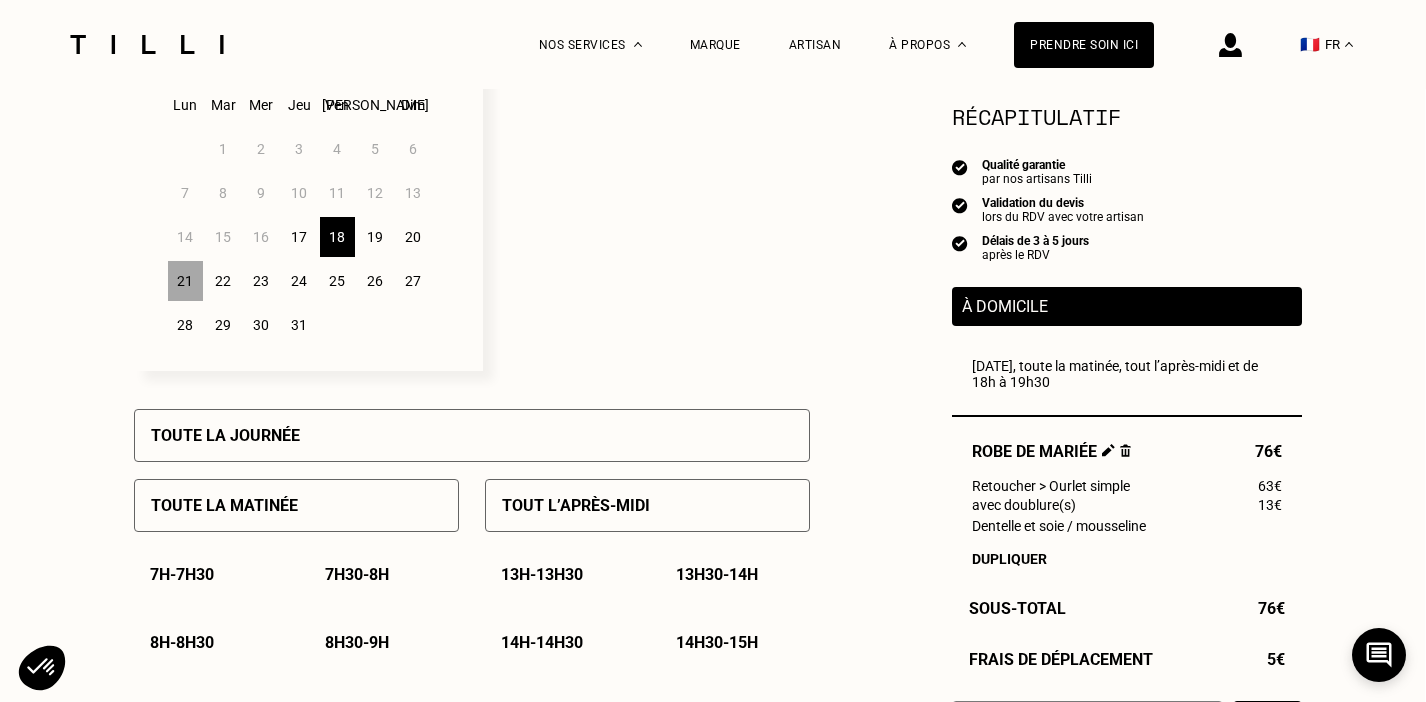 click on "19" at bounding box center [375, 237] 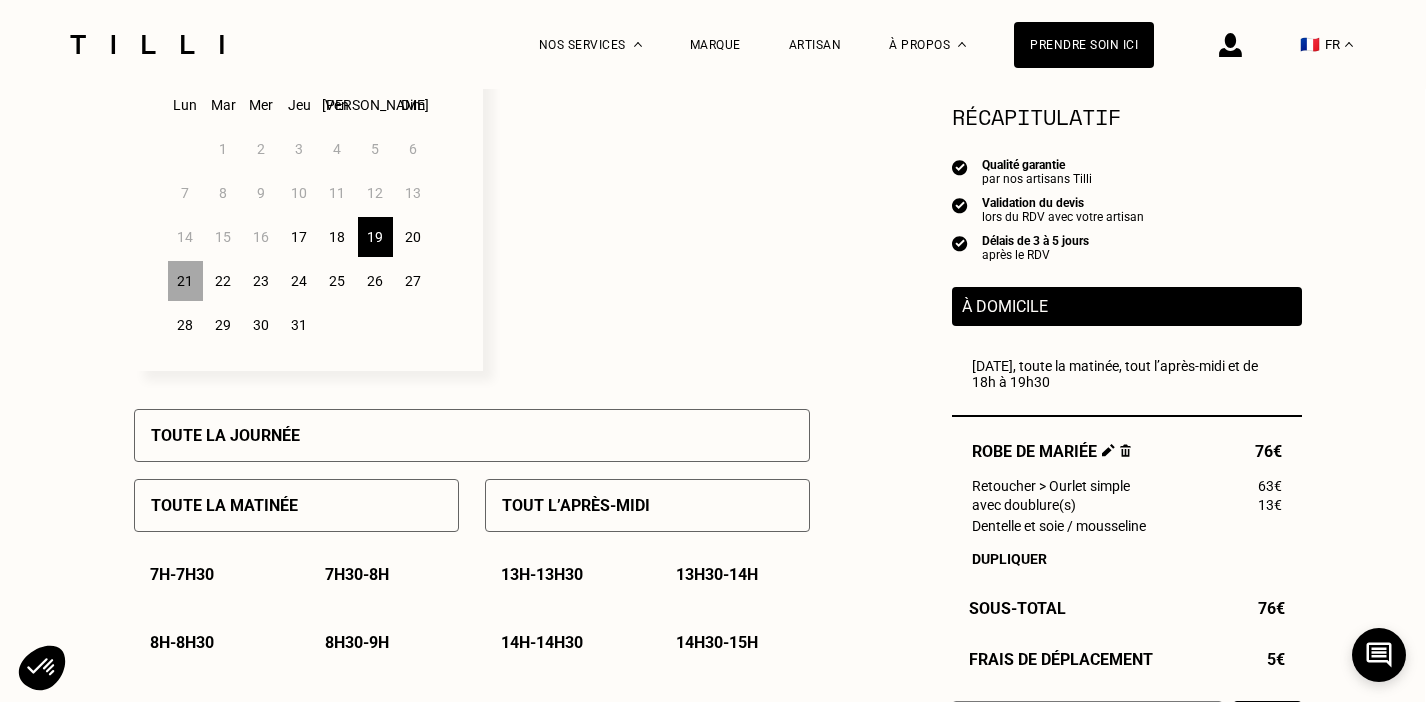 click on "18" at bounding box center (337, 237) 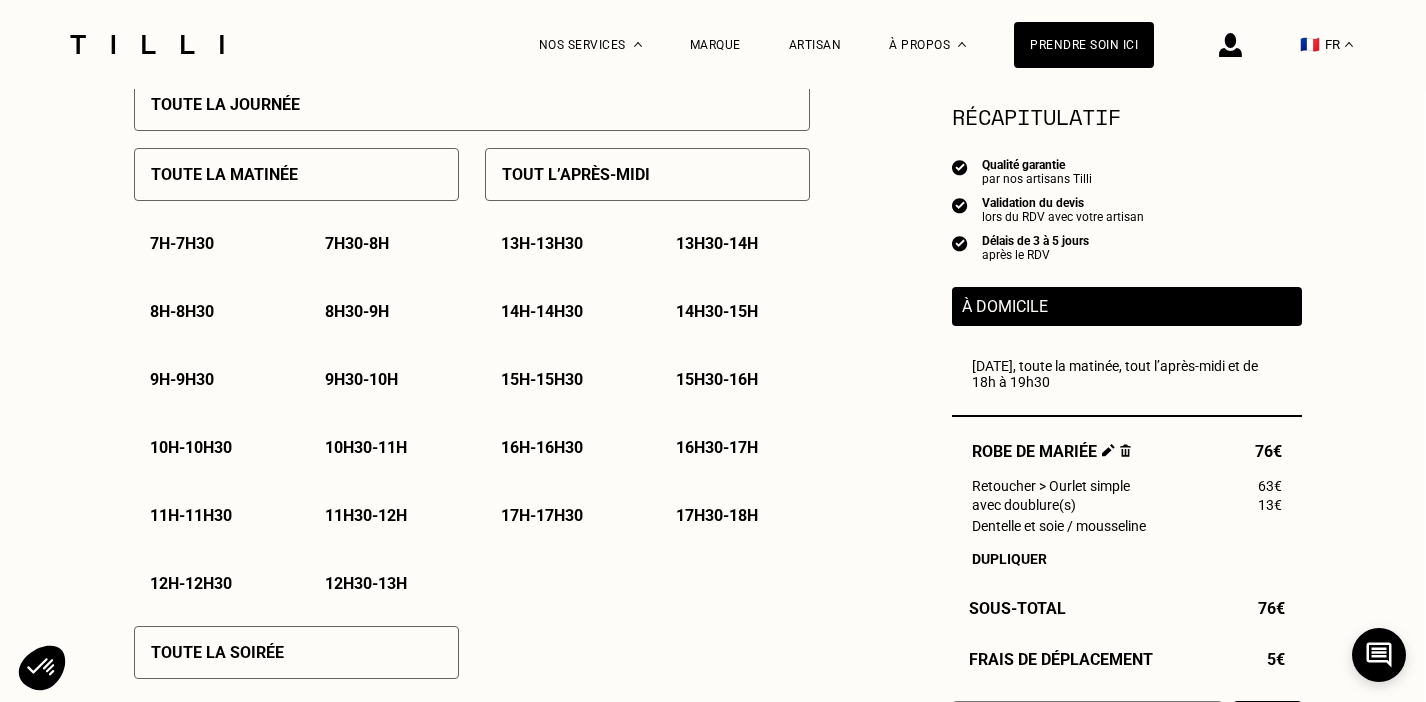 scroll, scrollTop: 939, scrollLeft: 1, axis: both 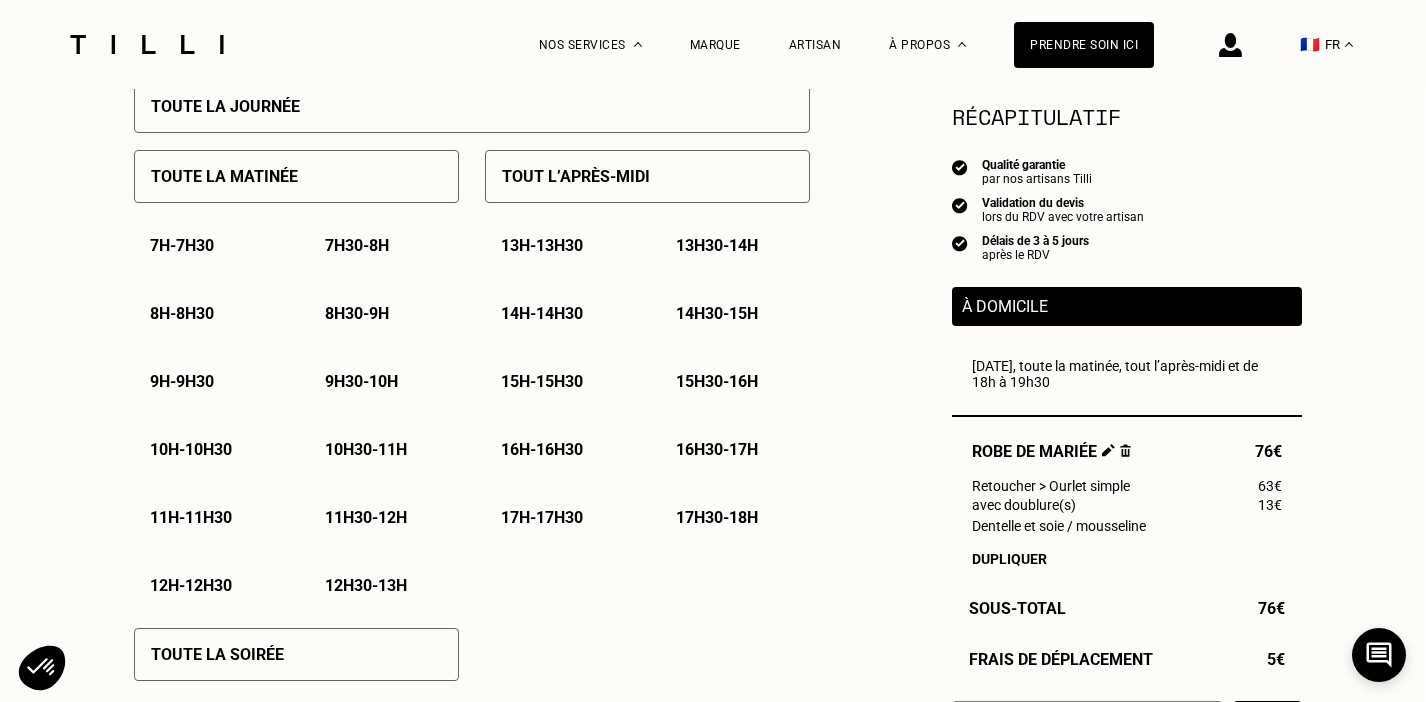 click on "14h  -  14h30" at bounding box center (542, 313) 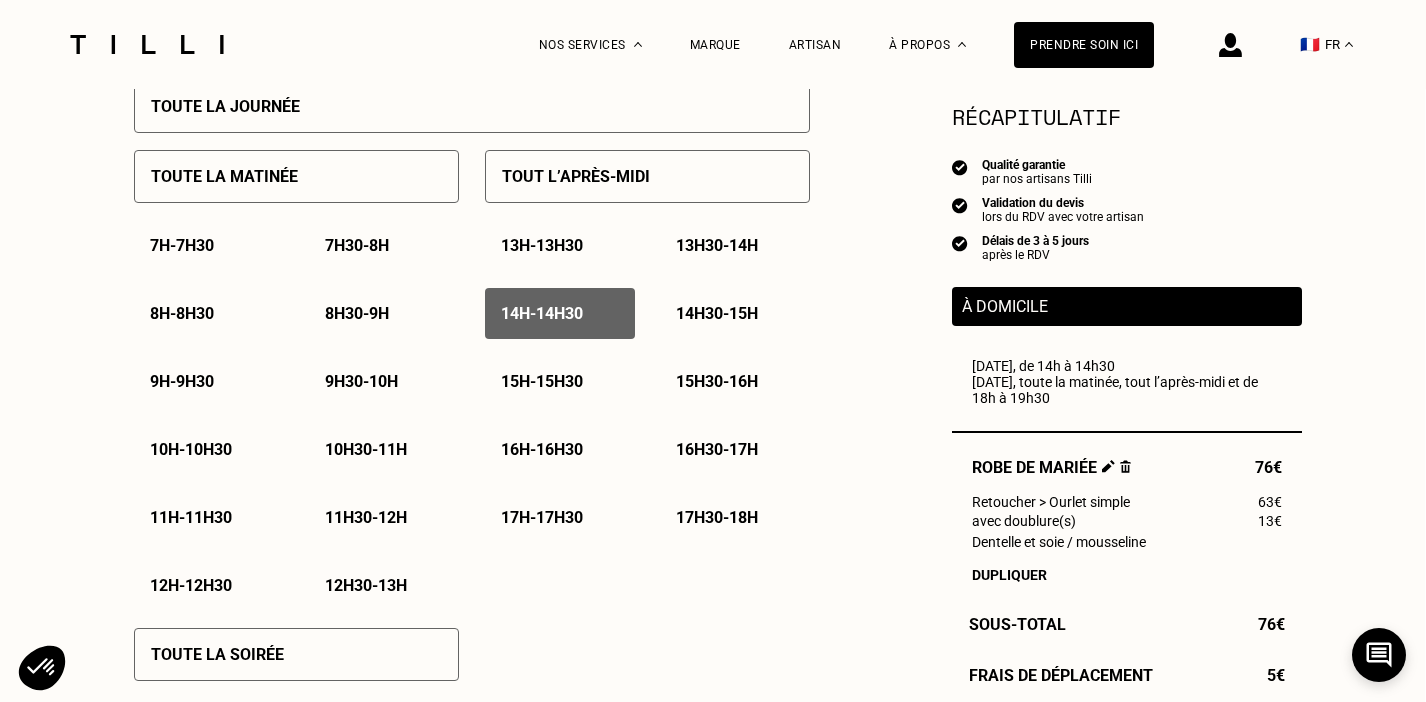 click on "14h30  -  15h" at bounding box center [717, 313] 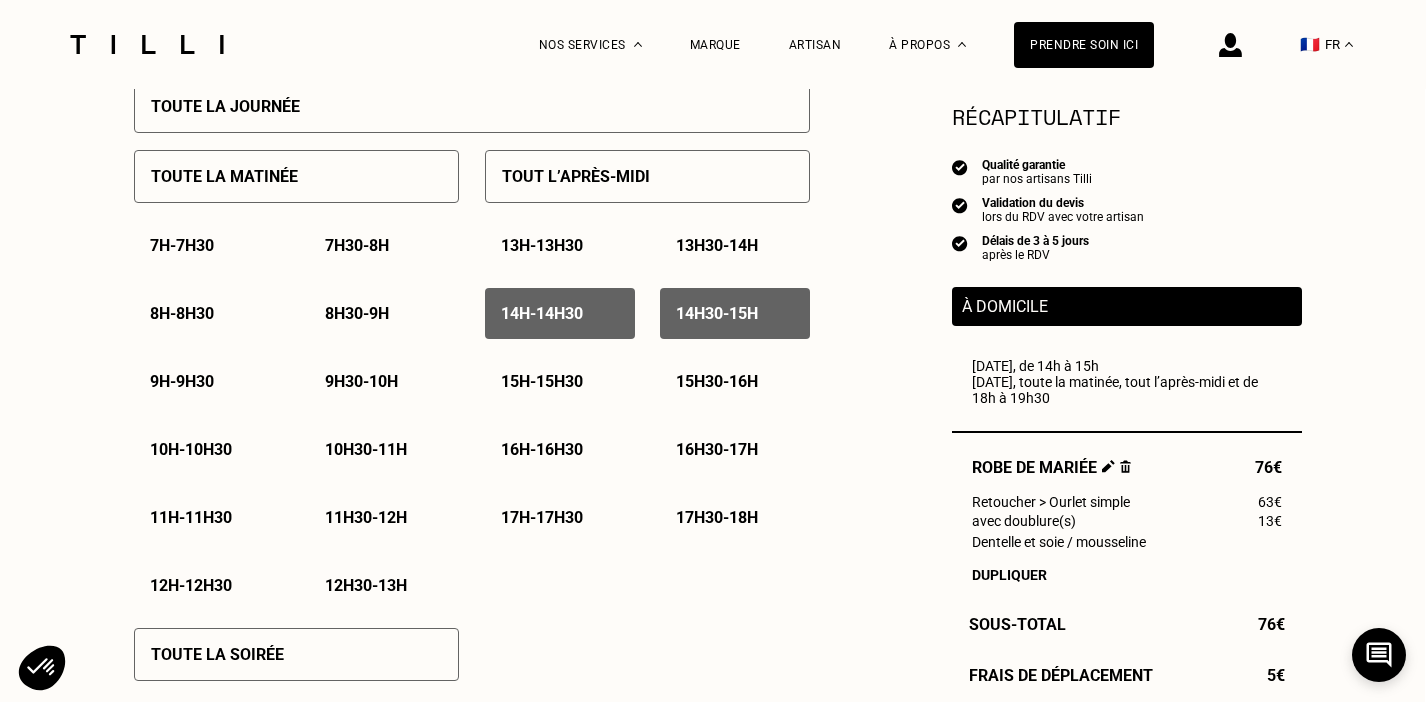 click on "15h  -  15h30" at bounding box center [542, 381] 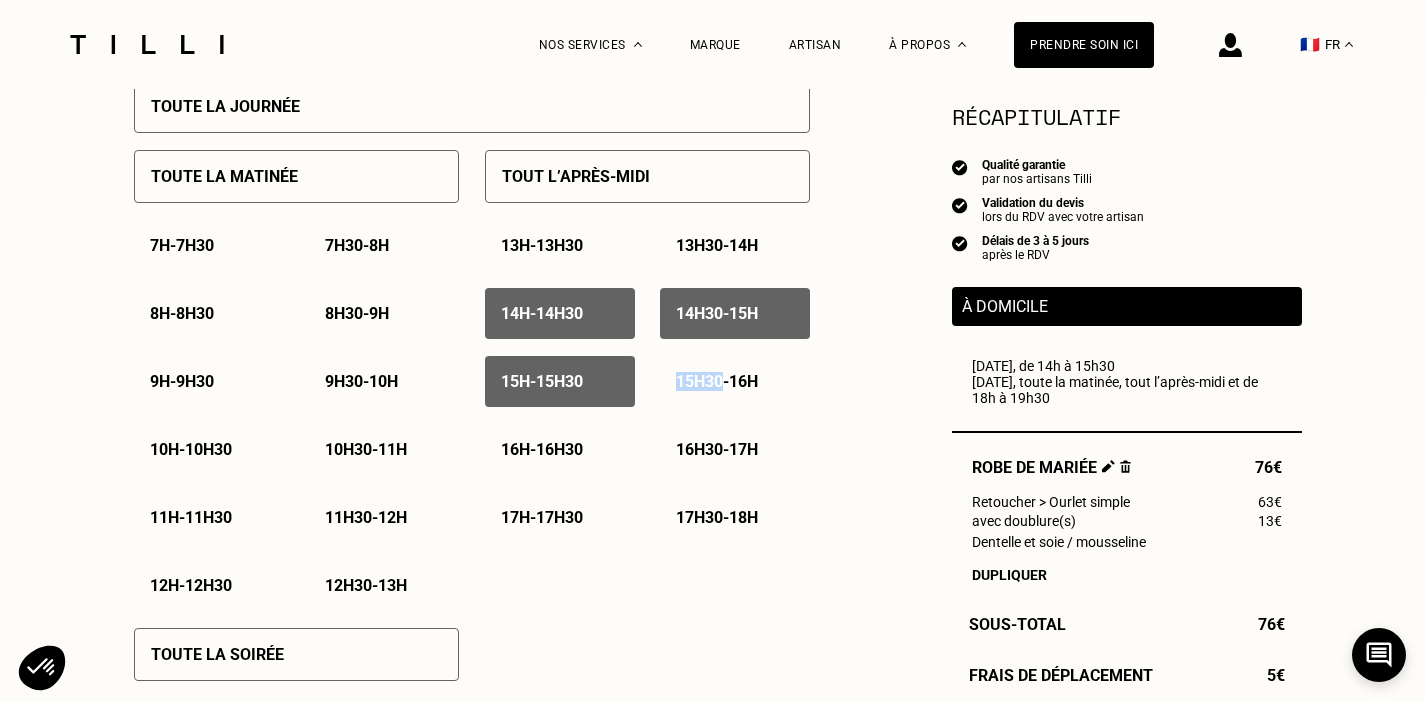 click on "15h30  -  16h" at bounding box center (717, 381) 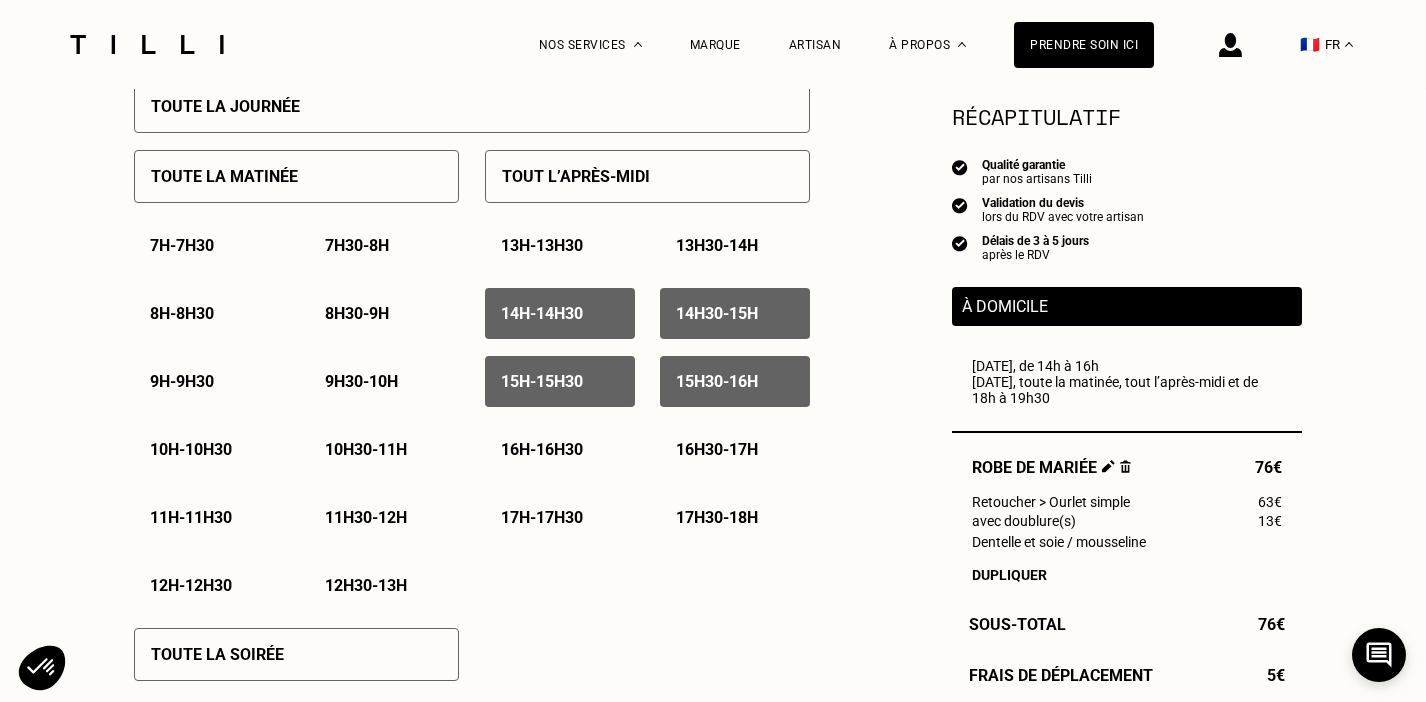 click on "16h  -  16h30" at bounding box center (542, 449) 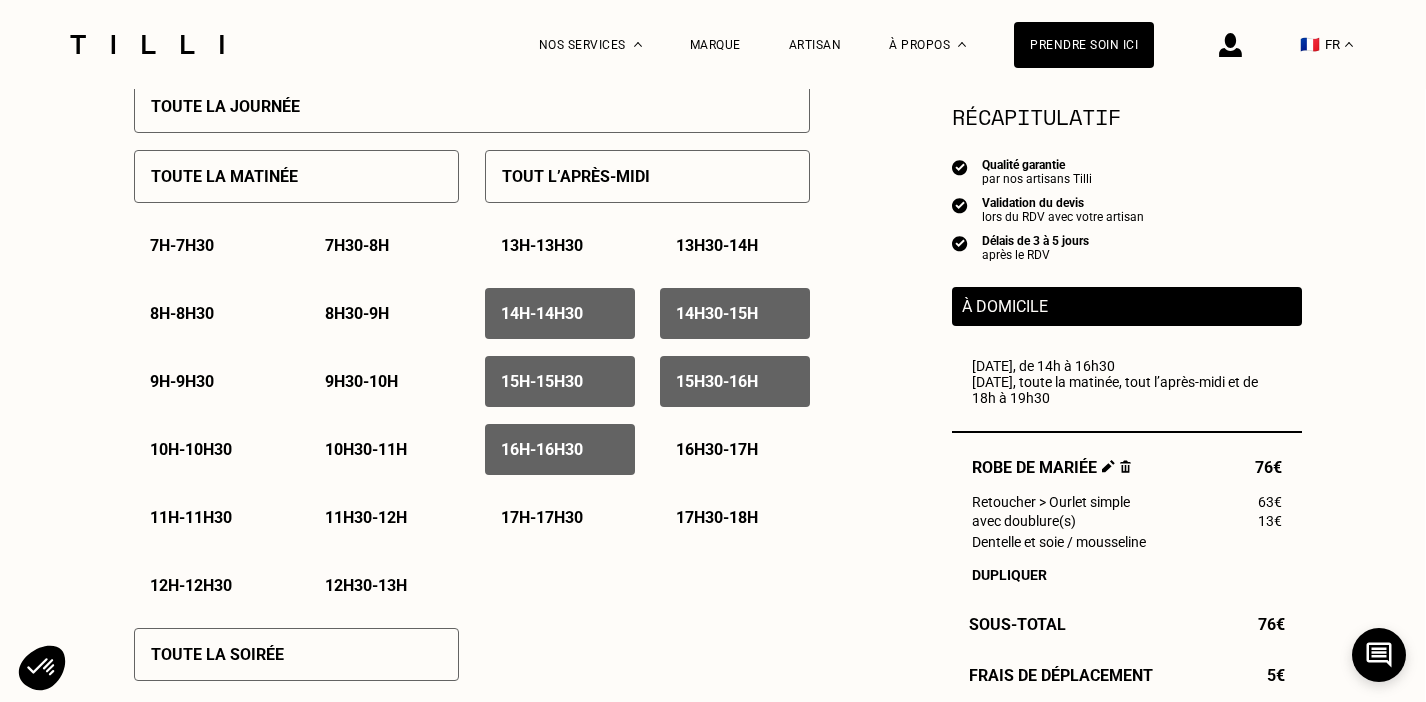 click on "16h30  -  17h" at bounding box center (717, 449) 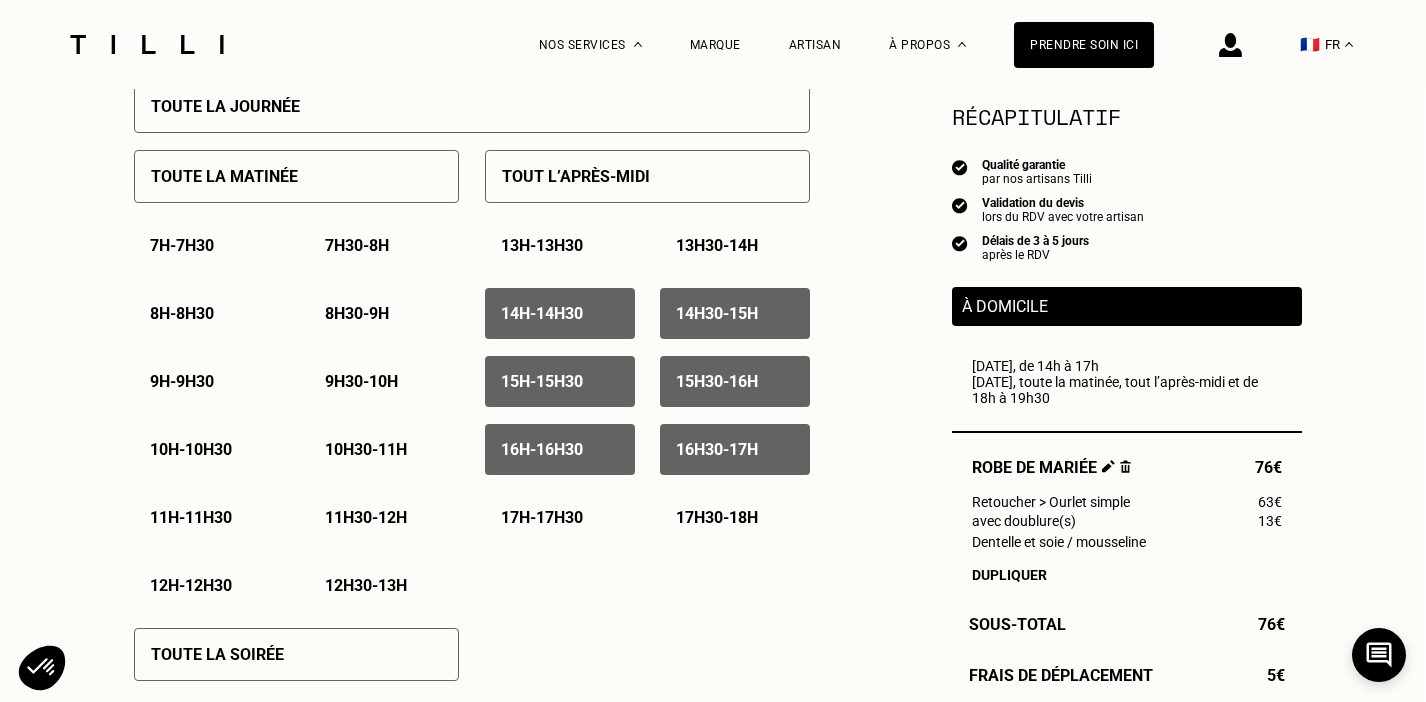 click on "17h  -  17h30" at bounding box center [542, 517] 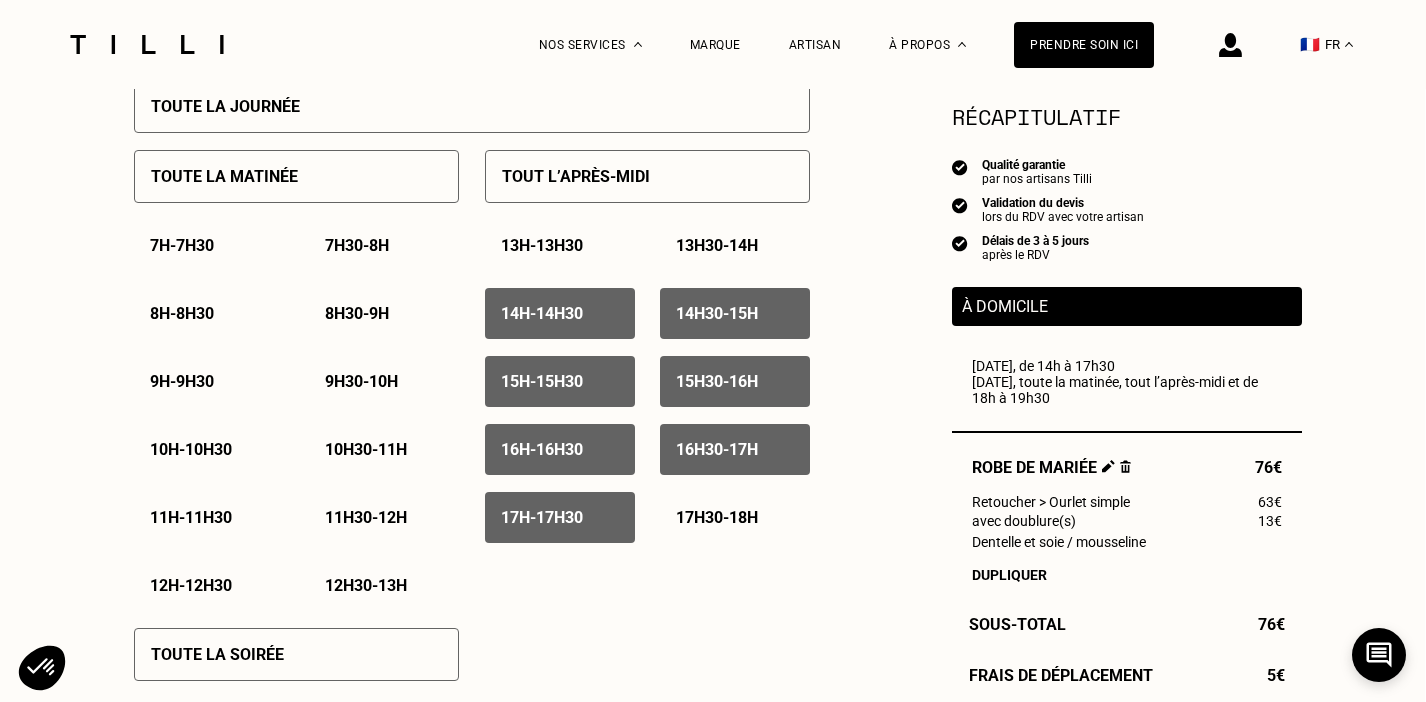 click on "17h30  -  18h" at bounding box center [735, 517] 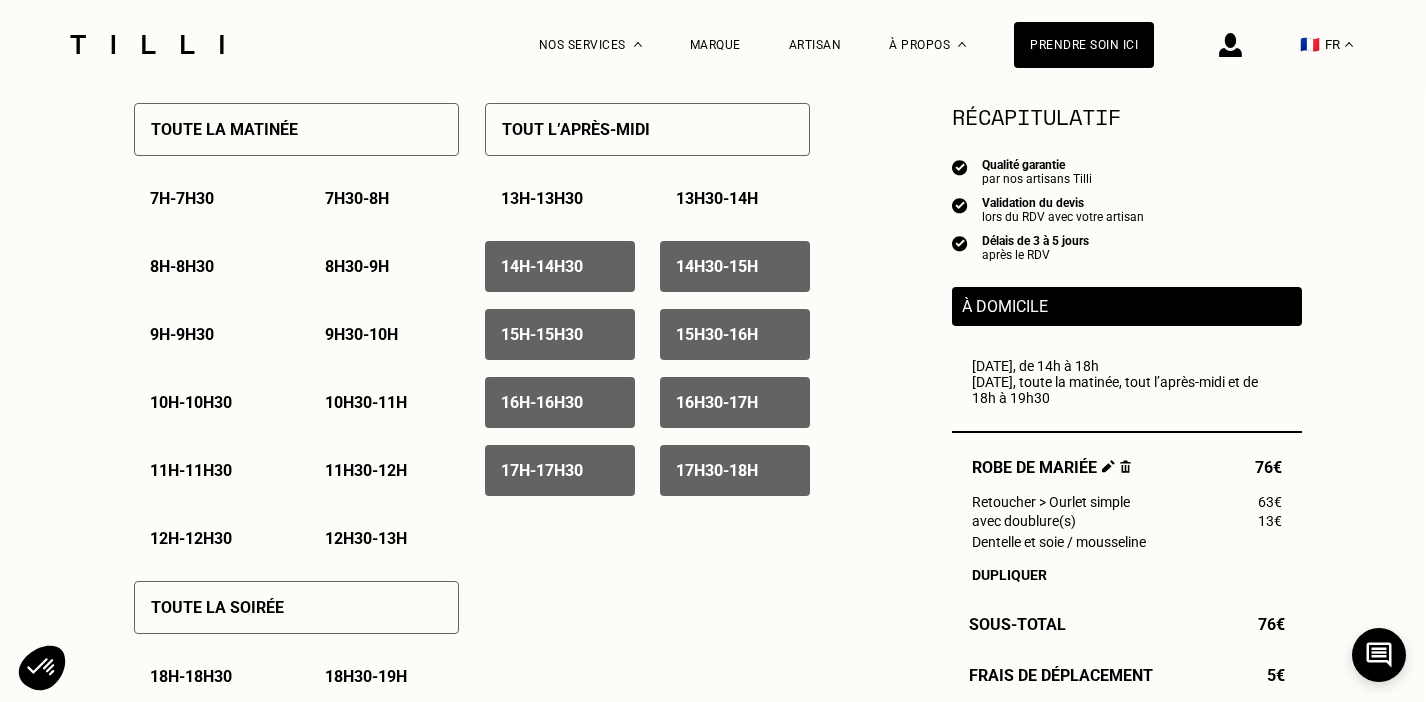 scroll, scrollTop: 556, scrollLeft: 1, axis: both 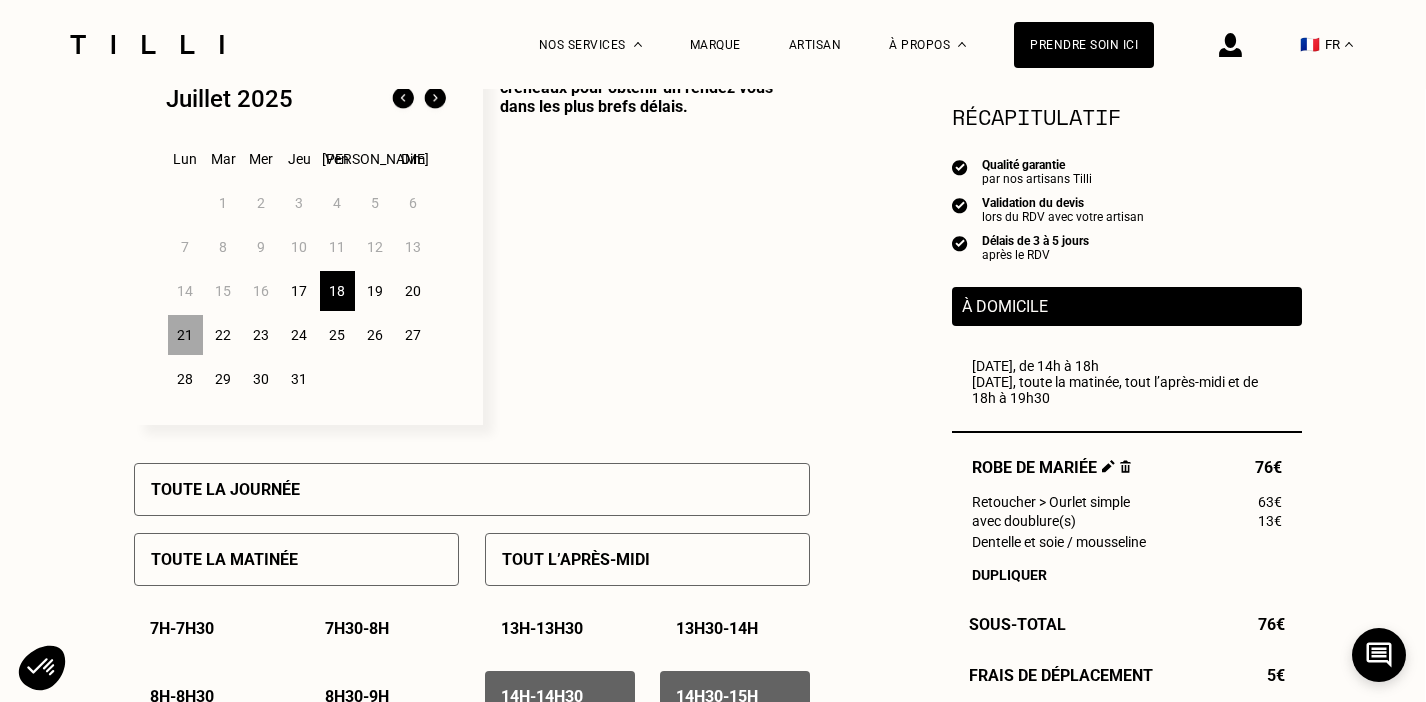 click on "19" at bounding box center [375, 291] 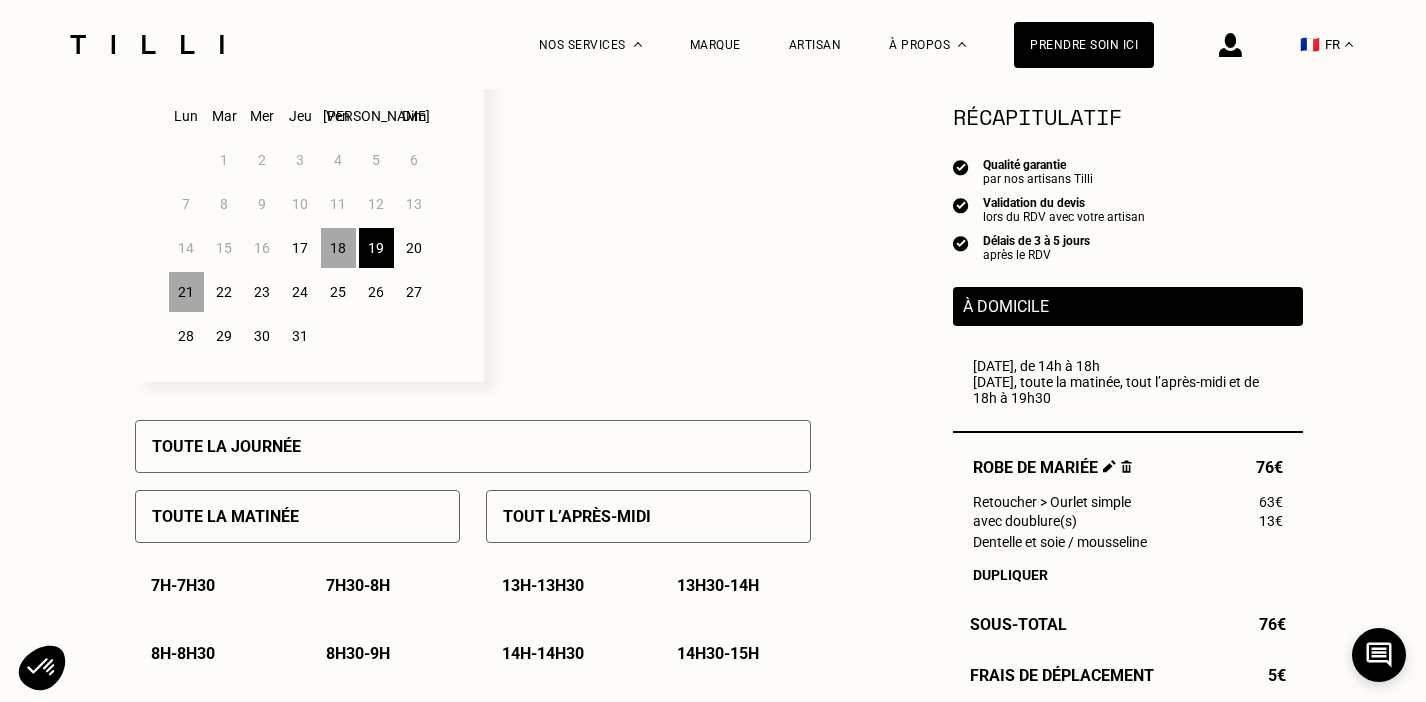 scroll, scrollTop: 592, scrollLeft: 0, axis: vertical 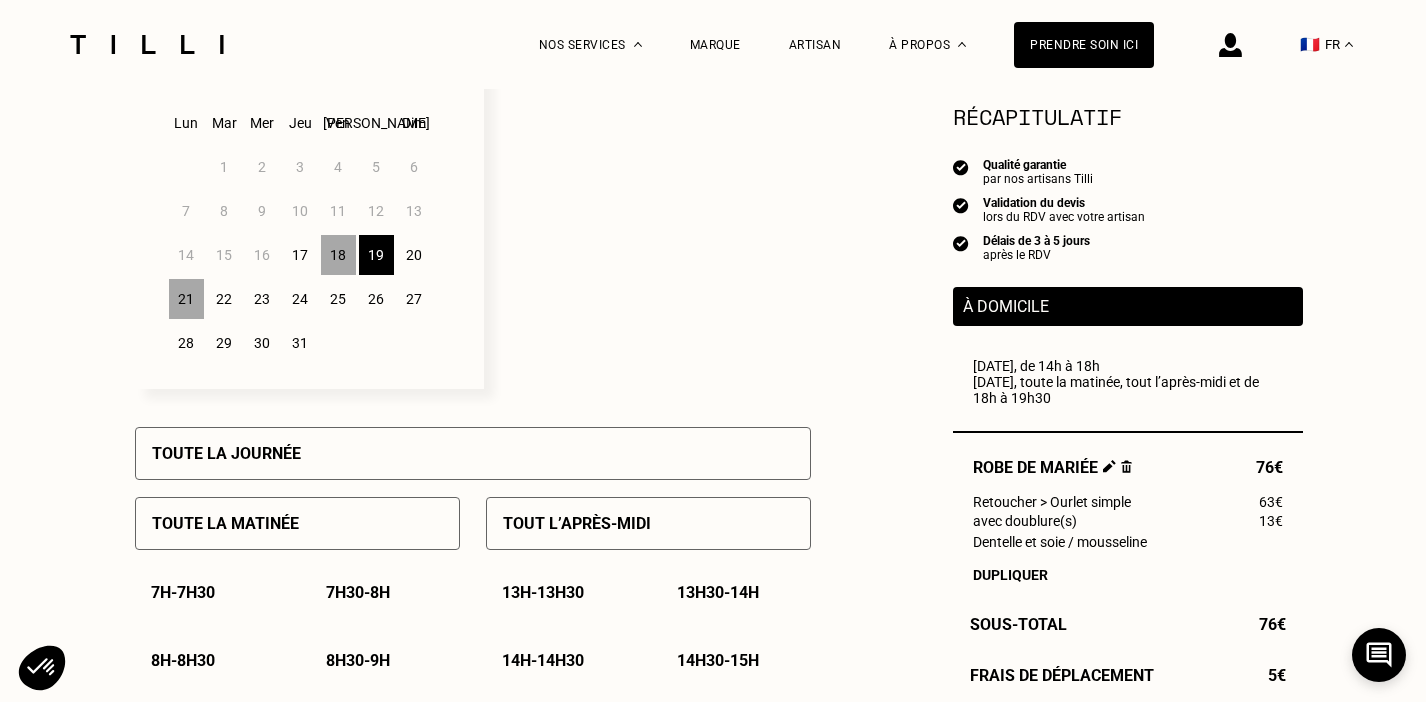click on "24" at bounding box center [300, 299] 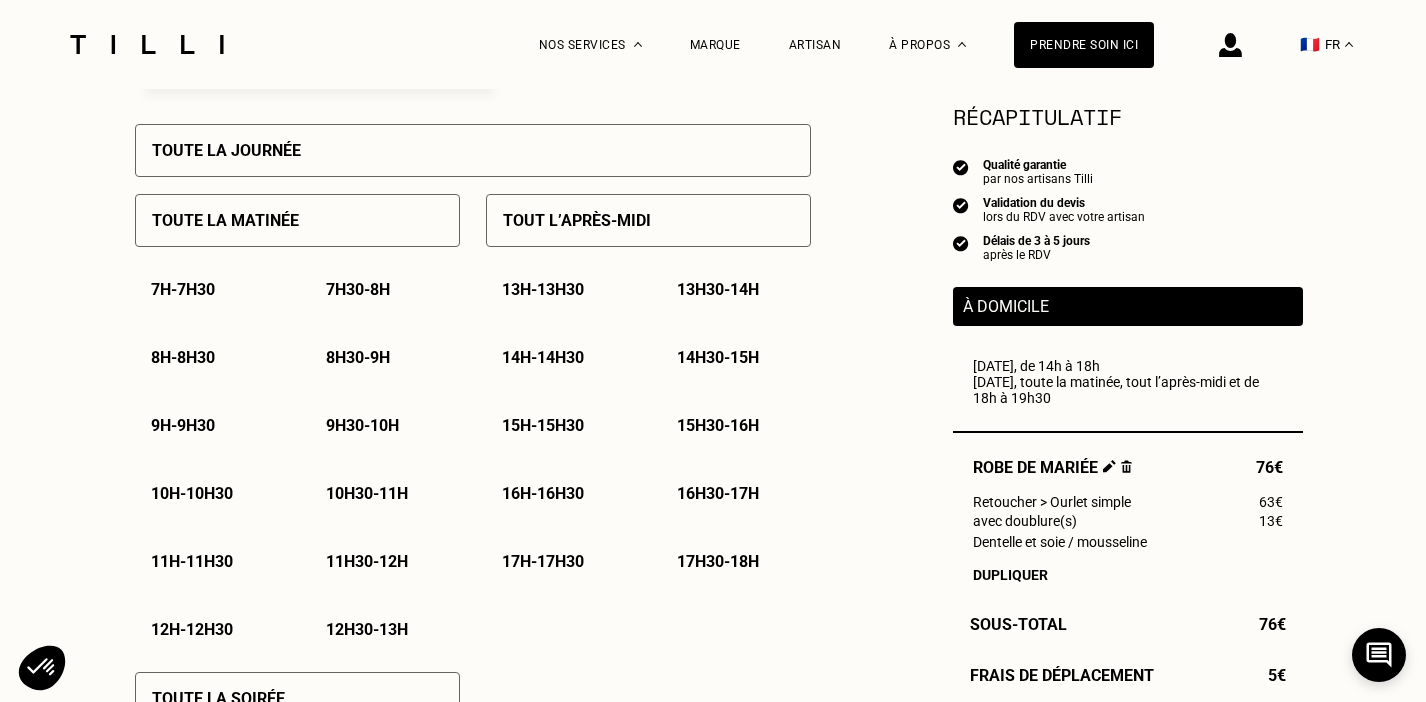 scroll, scrollTop: 898, scrollLeft: 0, axis: vertical 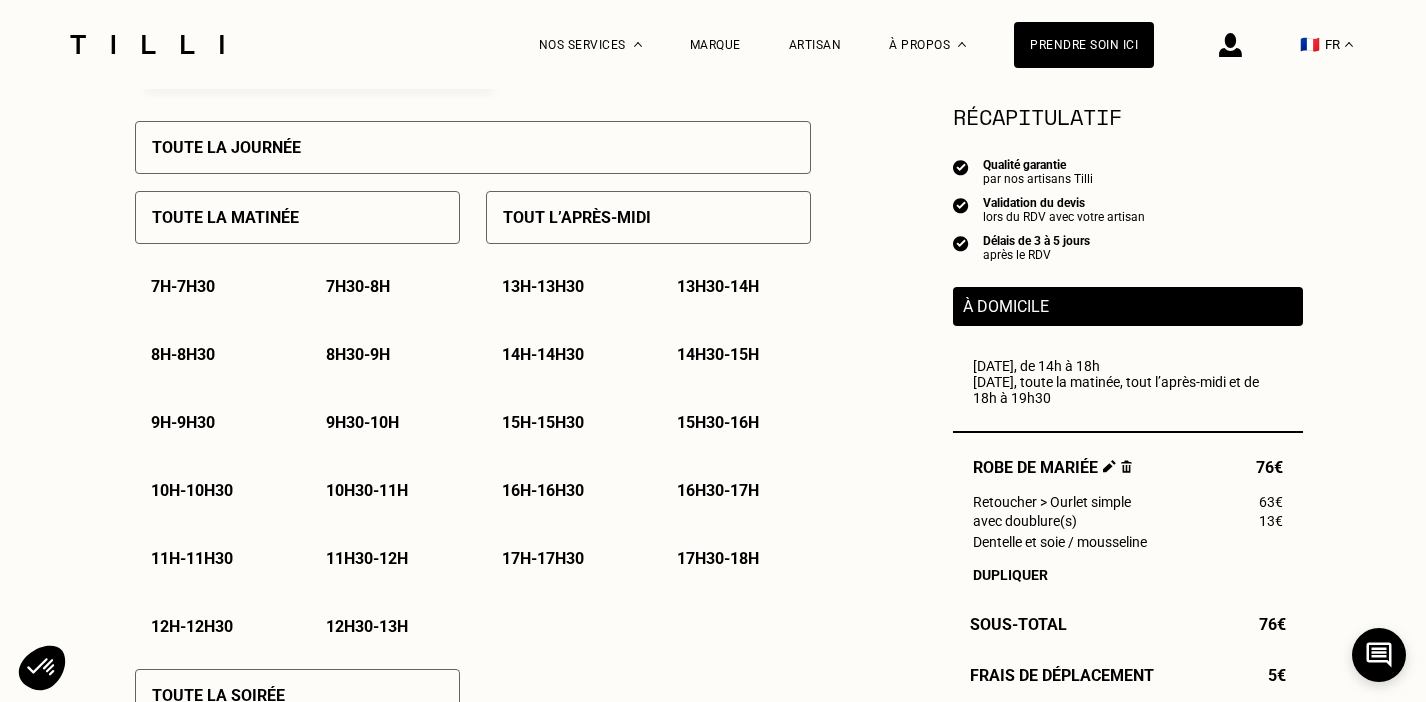 click on "14h  -  14h30" at bounding box center (543, 354) 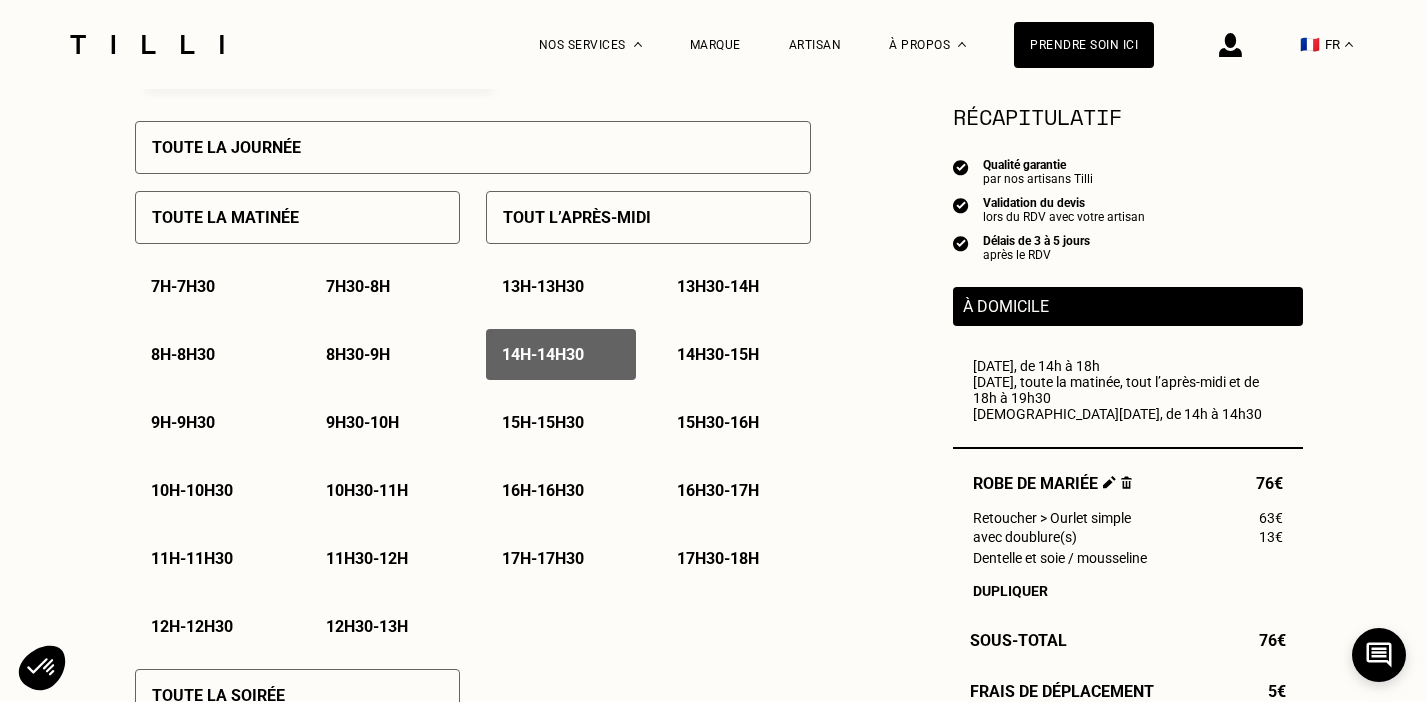 click on "14h30  -  15h" at bounding box center [718, 354] 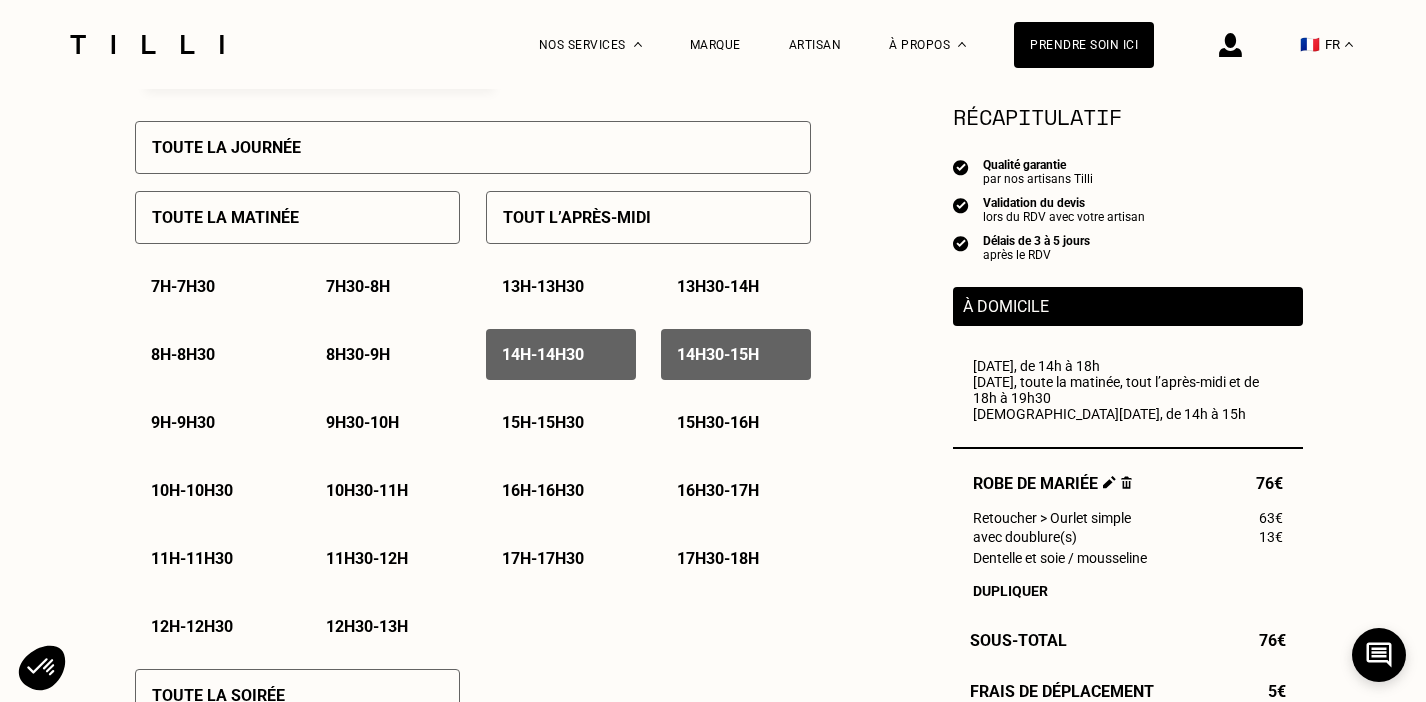 click on "15h  -  15h30" at bounding box center (543, 422) 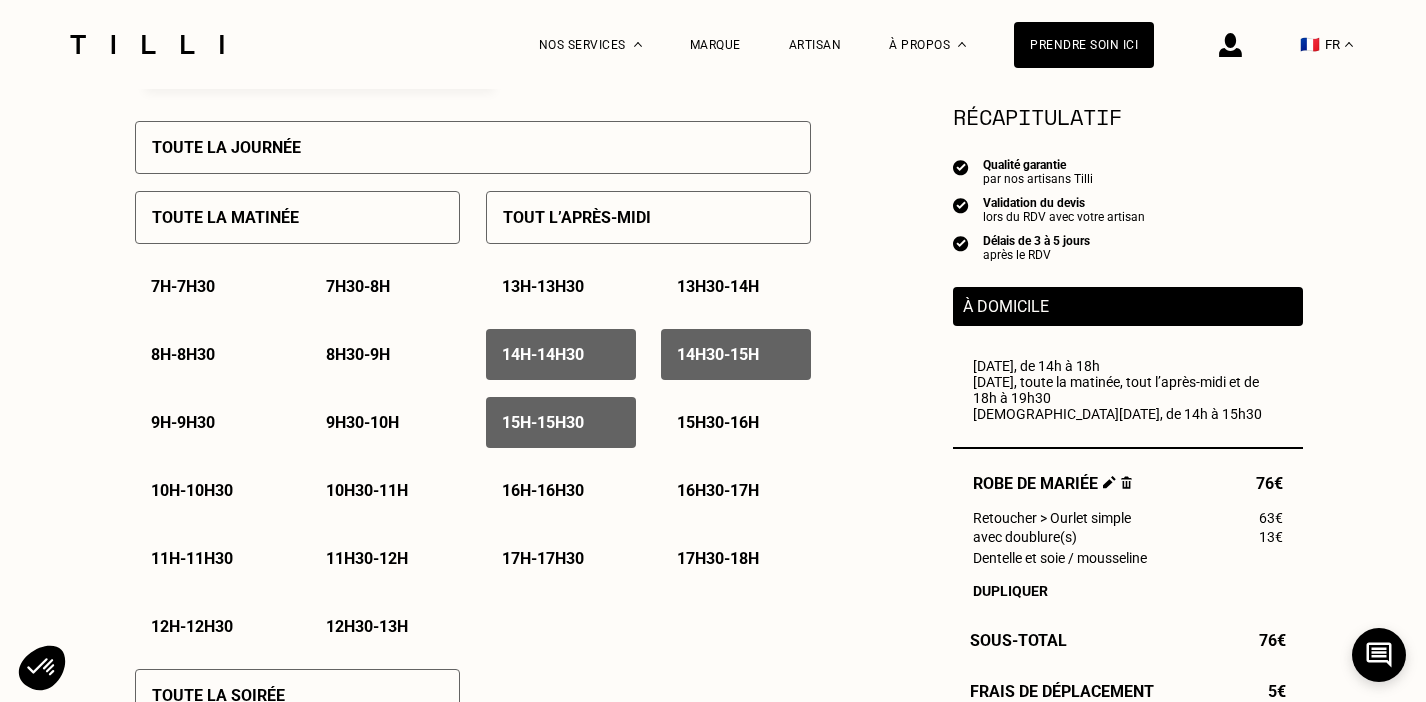 click on "15h30  -  16h" at bounding box center (718, 422) 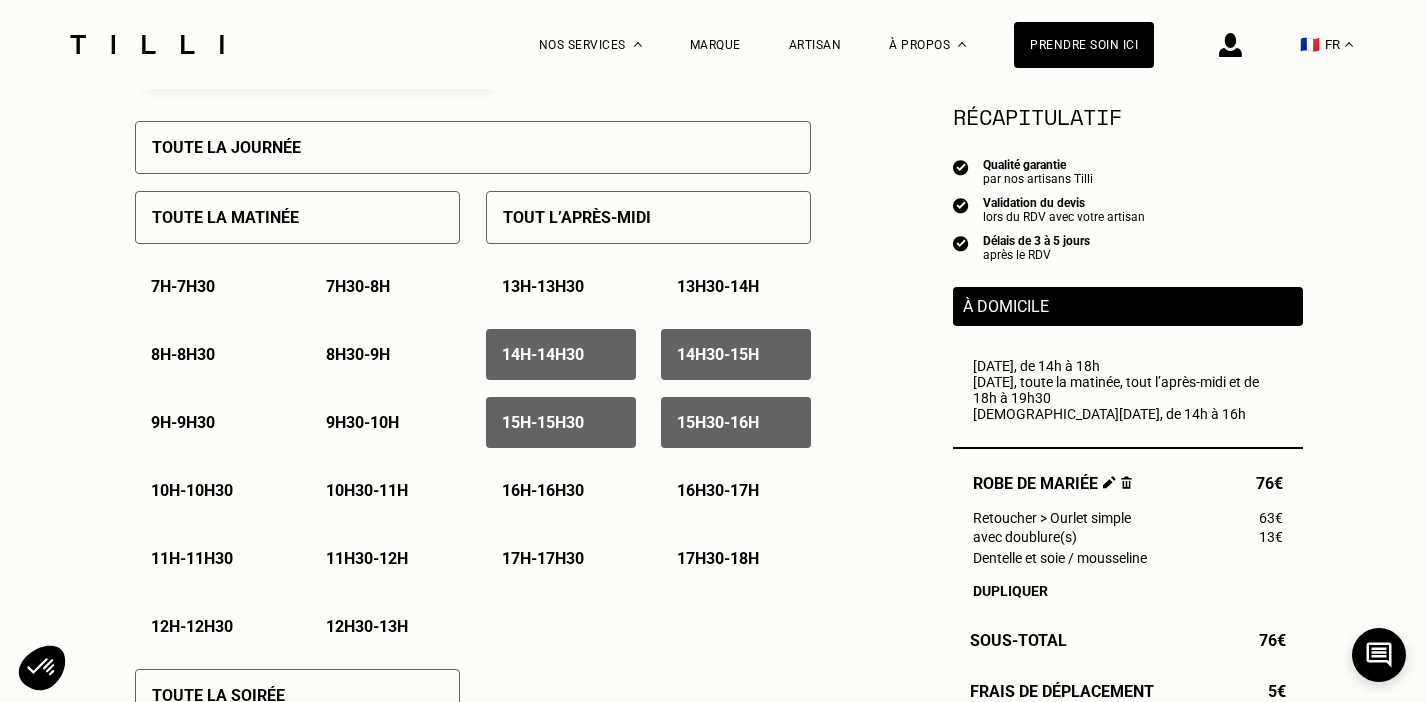click on "16h  -  16h30" at bounding box center [543, 490] 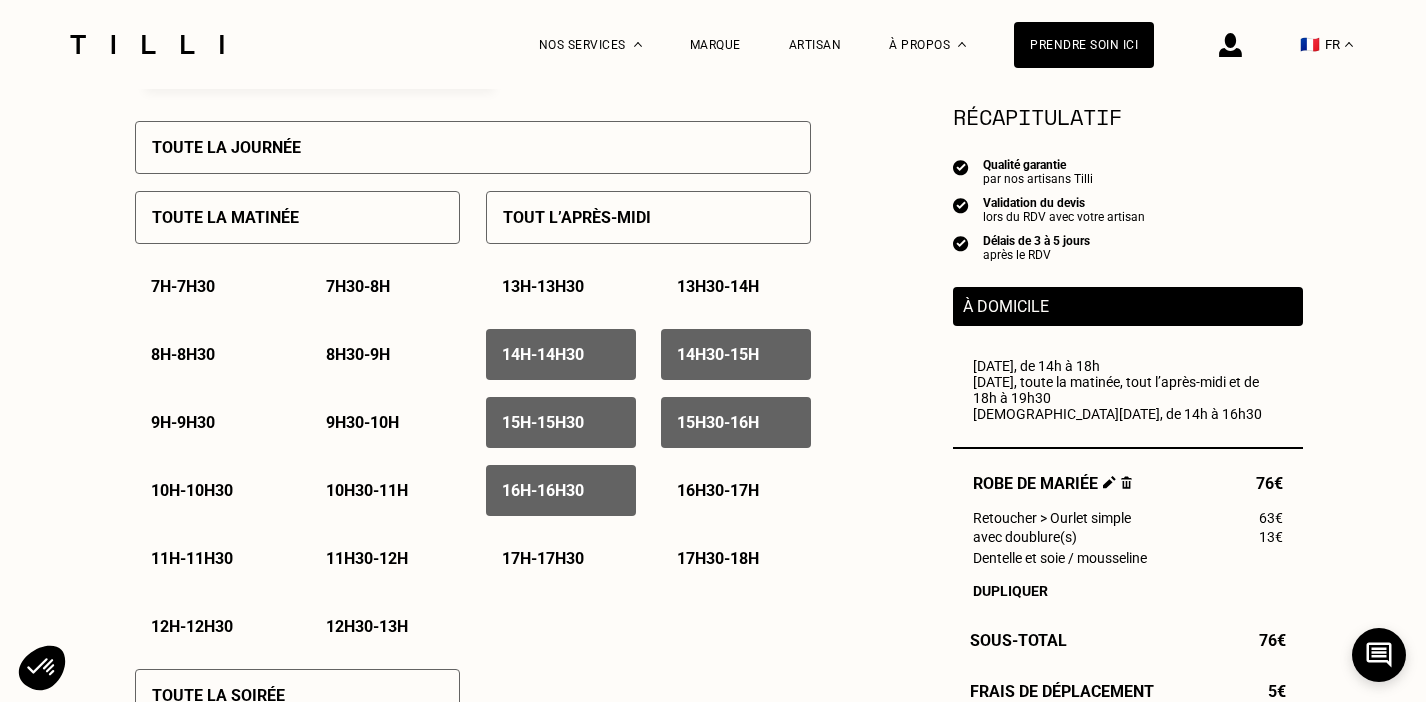 click on "16h30  -  17h" at bounding box center [718, 490] 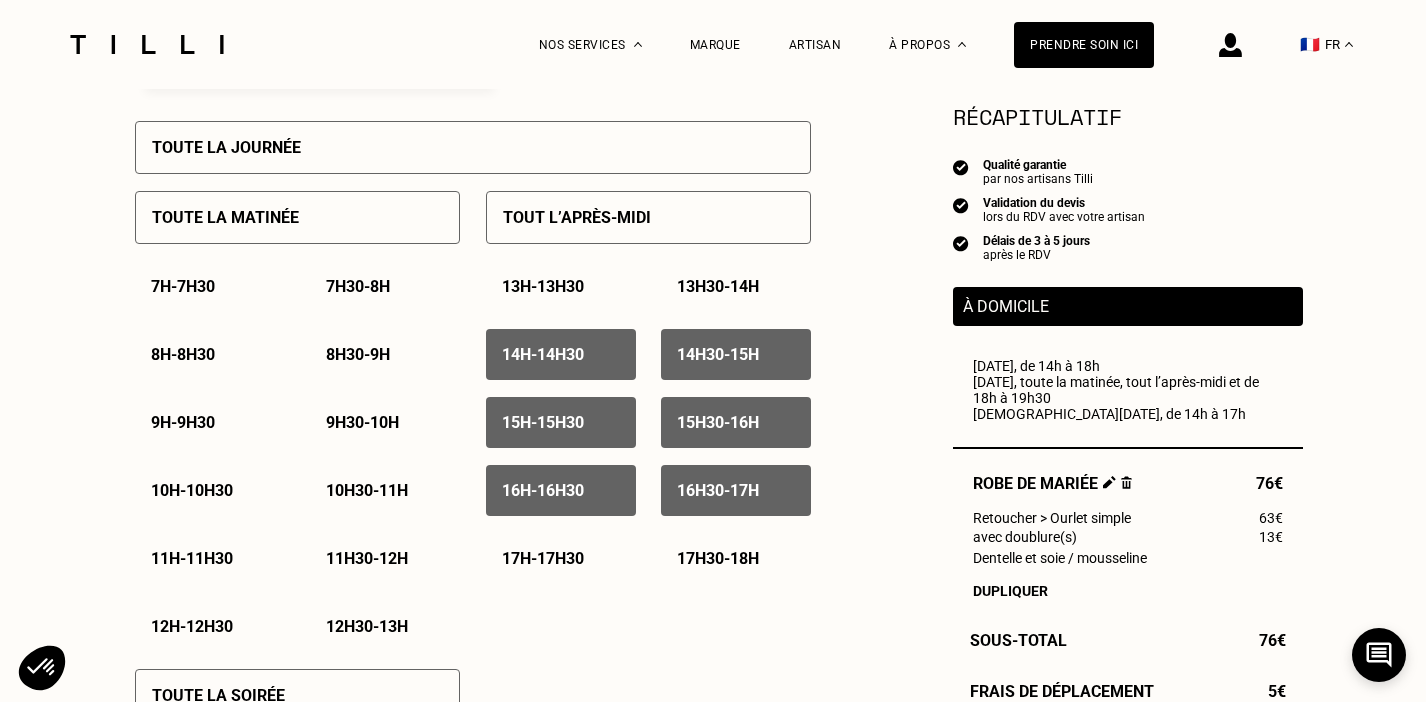 click on "17h  -  17h30" at bounding box center (543, 558) 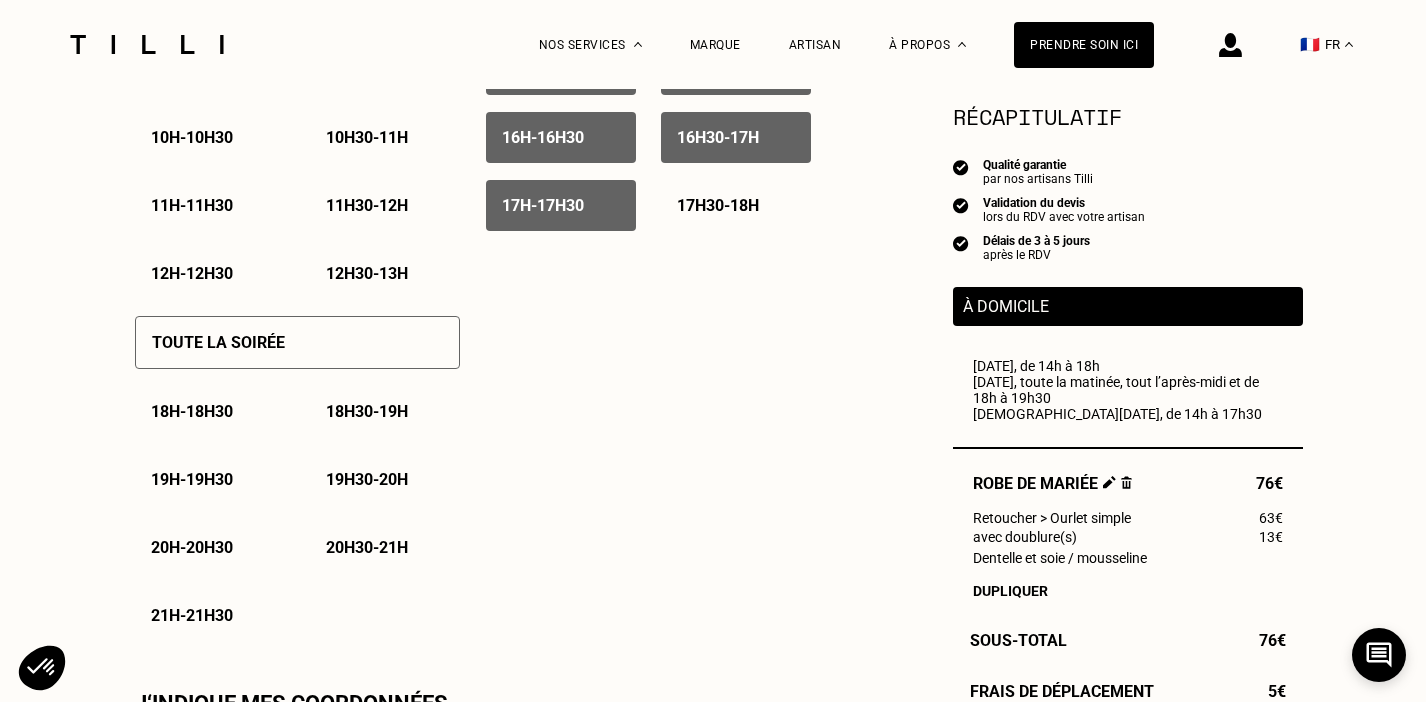scroll, scrollTop: 1265, scrollLeft: 0, axis: vertical 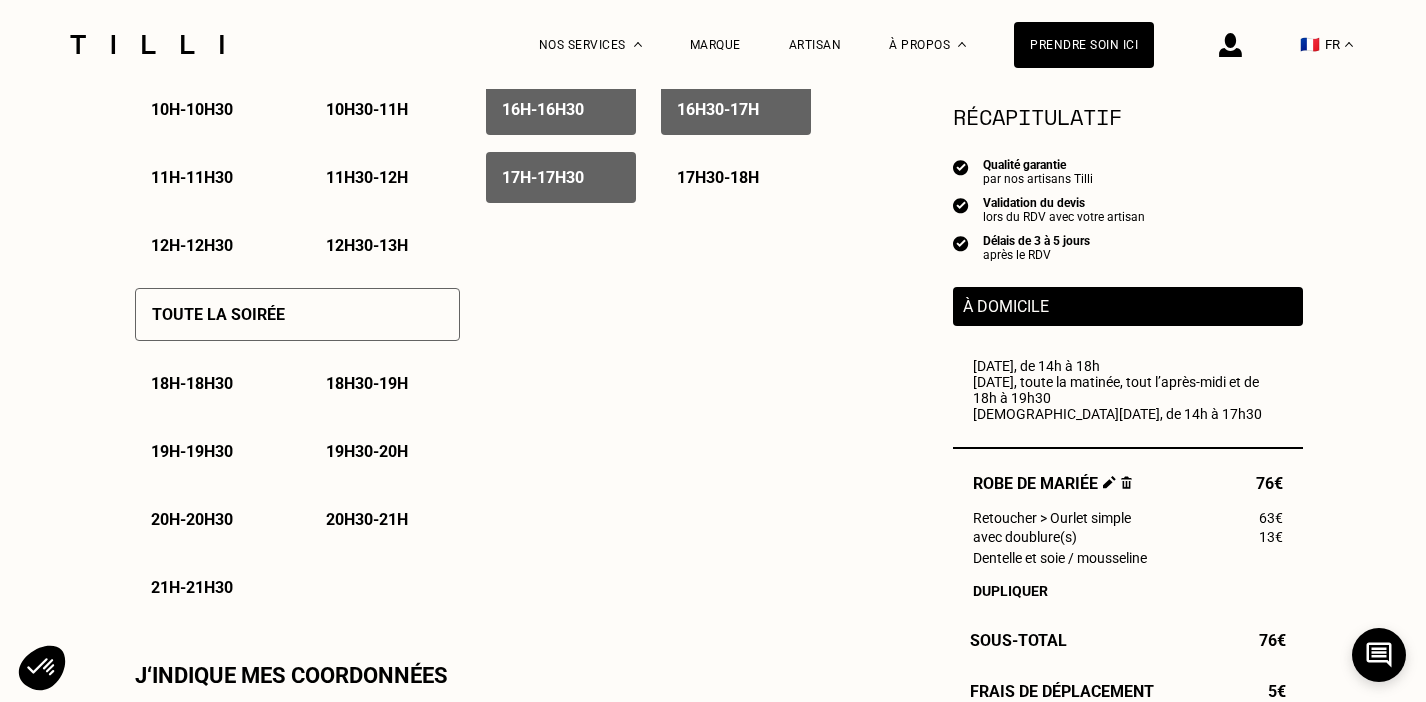 click on "18h  -  18h30" at bounding box center [192, 383] 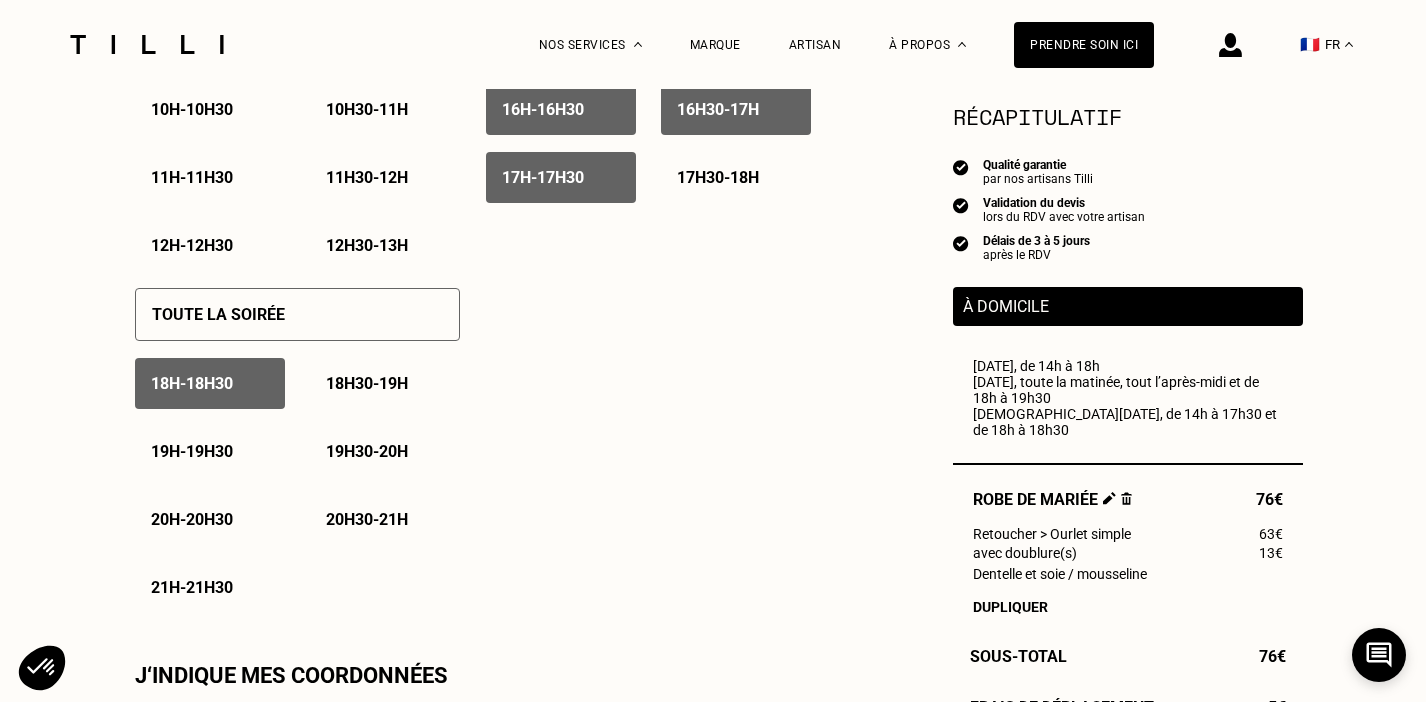 click on "18h  -  18h30" at bounding box center (192, 383) 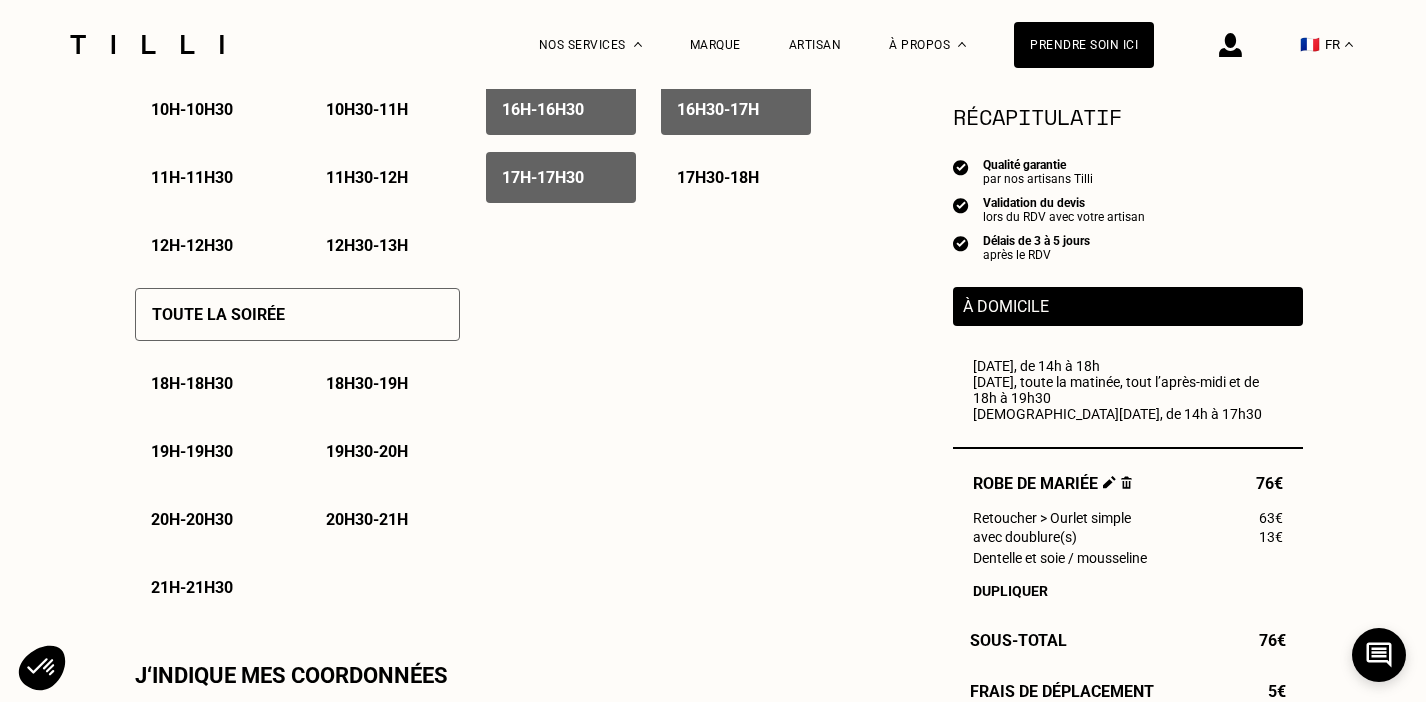 click on "19h  -  19h30" at bounding box center [192, 451] 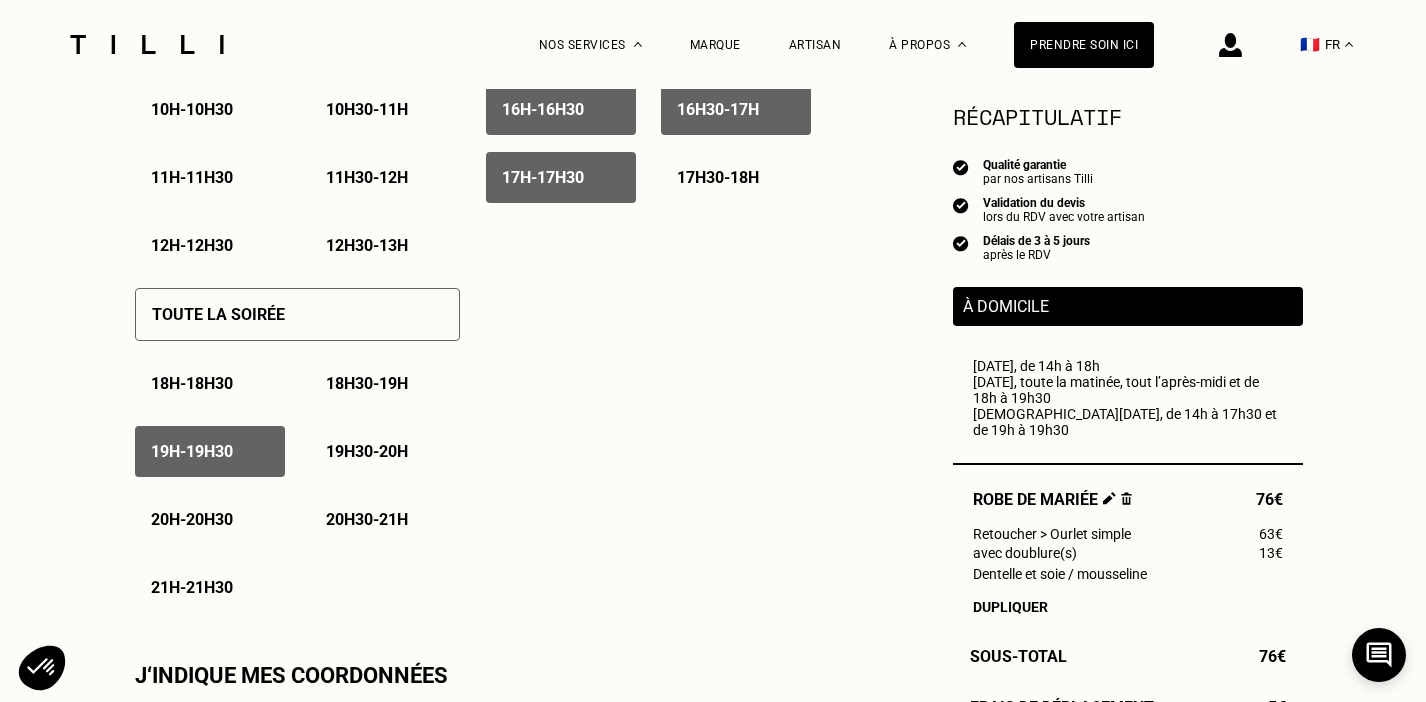 click on "19h  -  19h30" at bounding box center (210, 451) 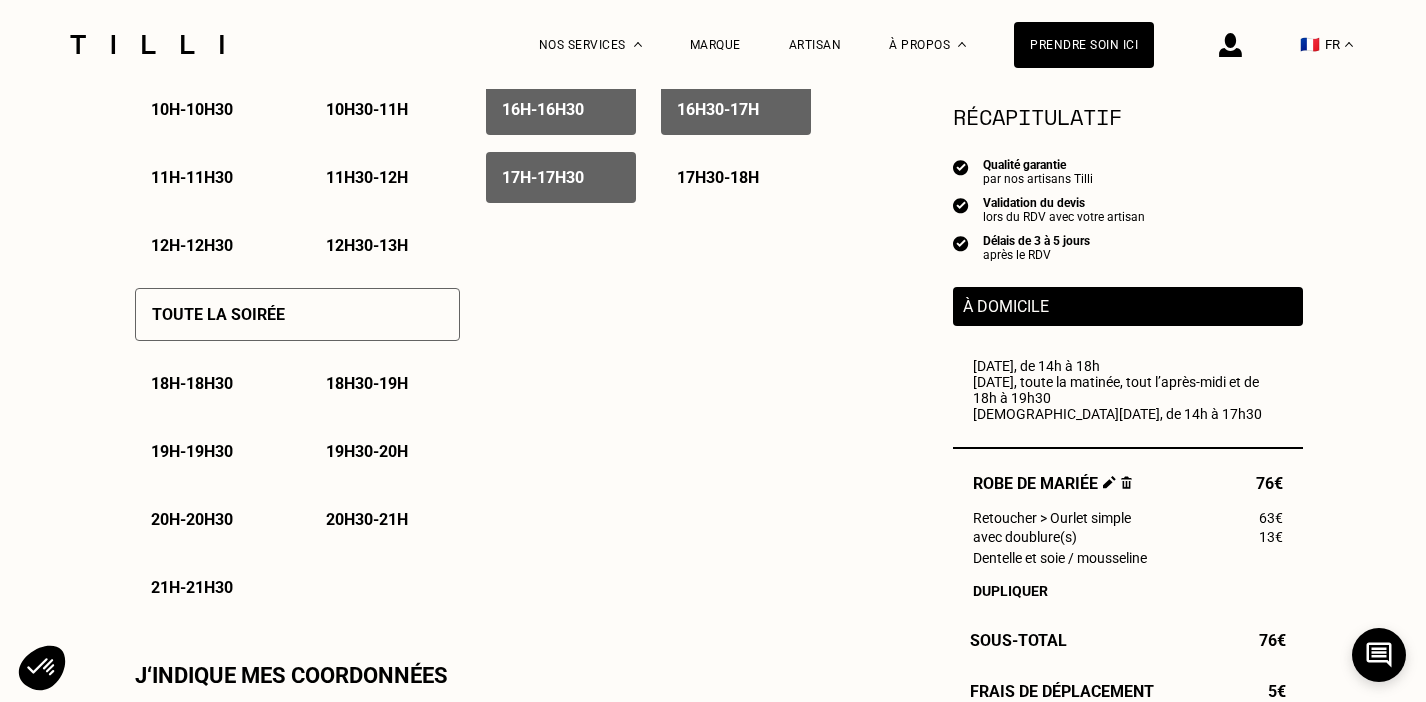 click on "19h30  -  20h" at bounding box center (367, 451) 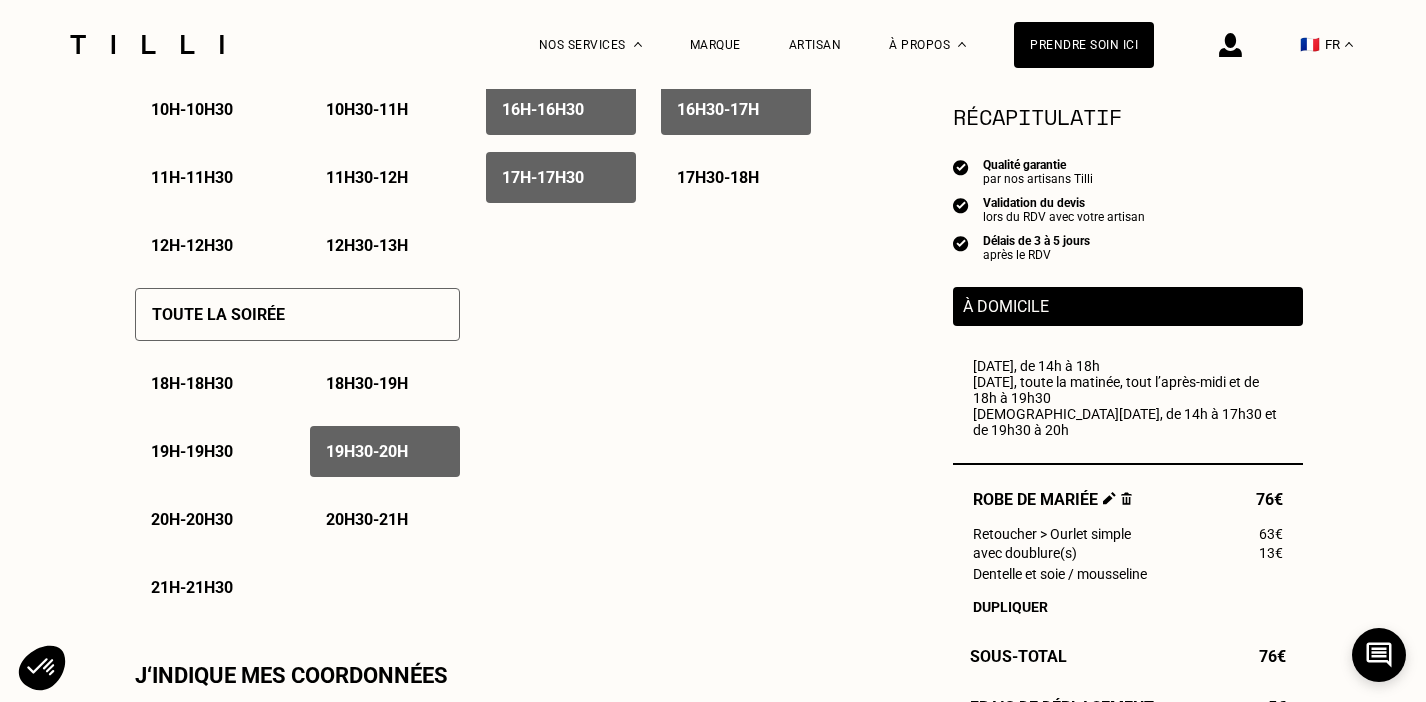 click on "20h  -  20h30" at bounding box center (192, 519) 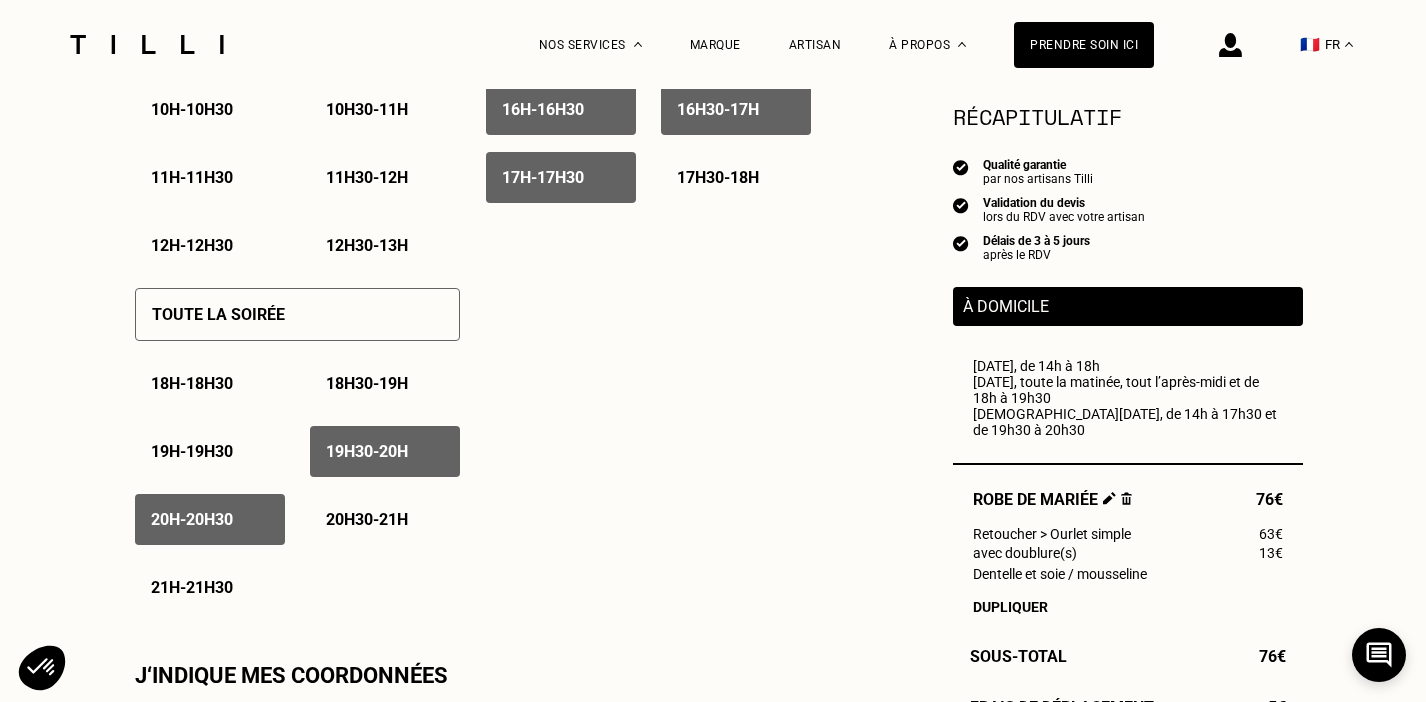 click on "20h30  -  21h" at bounding box center (367, 519) 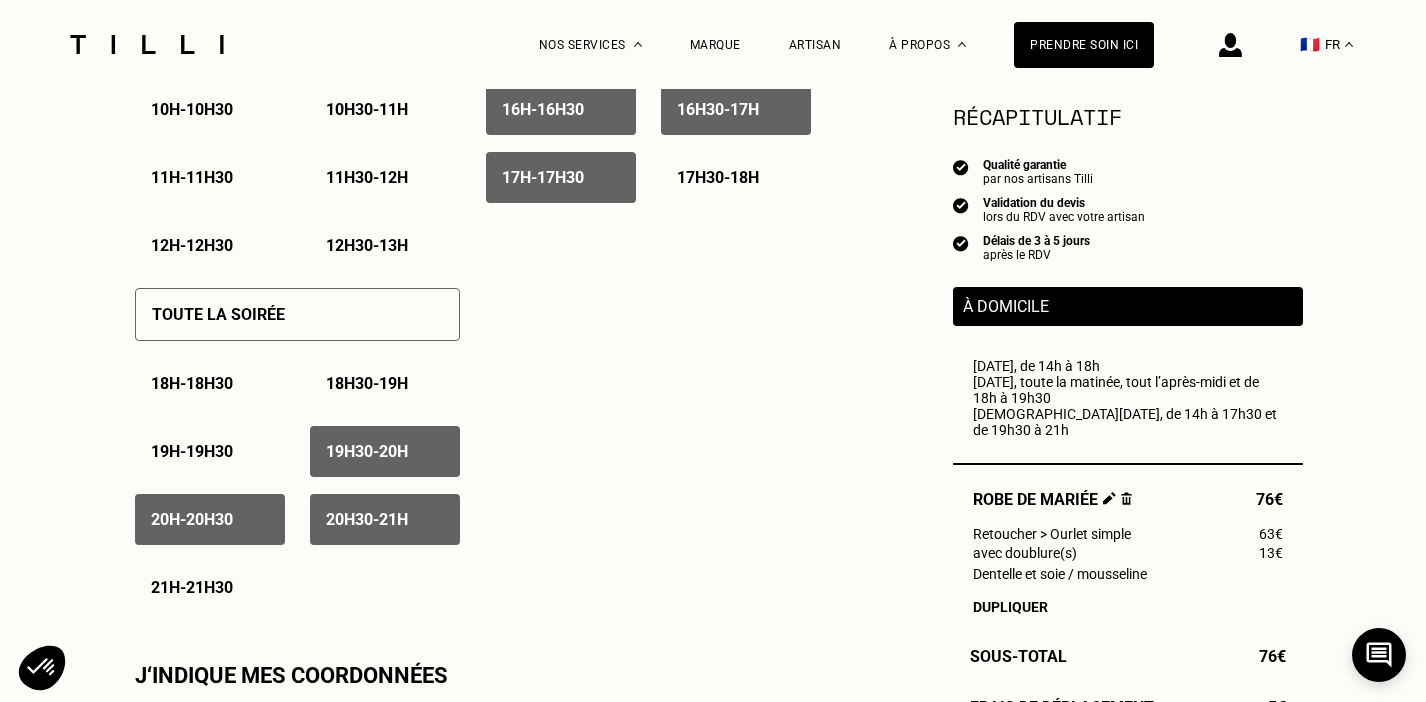 click on "21h  -  21h30" at bounding box center (192, 587) 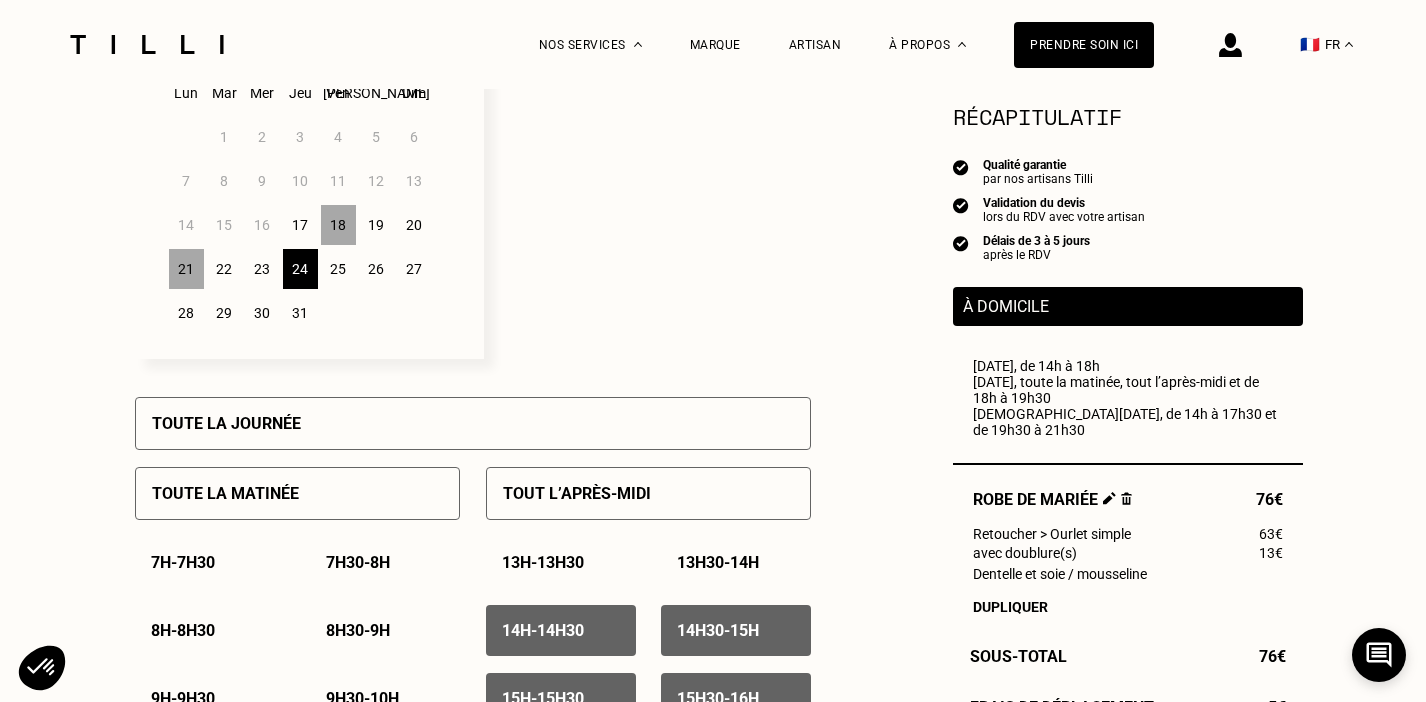 scroll, scrollTop: 616, scrollLeft: 0, axis: vertical 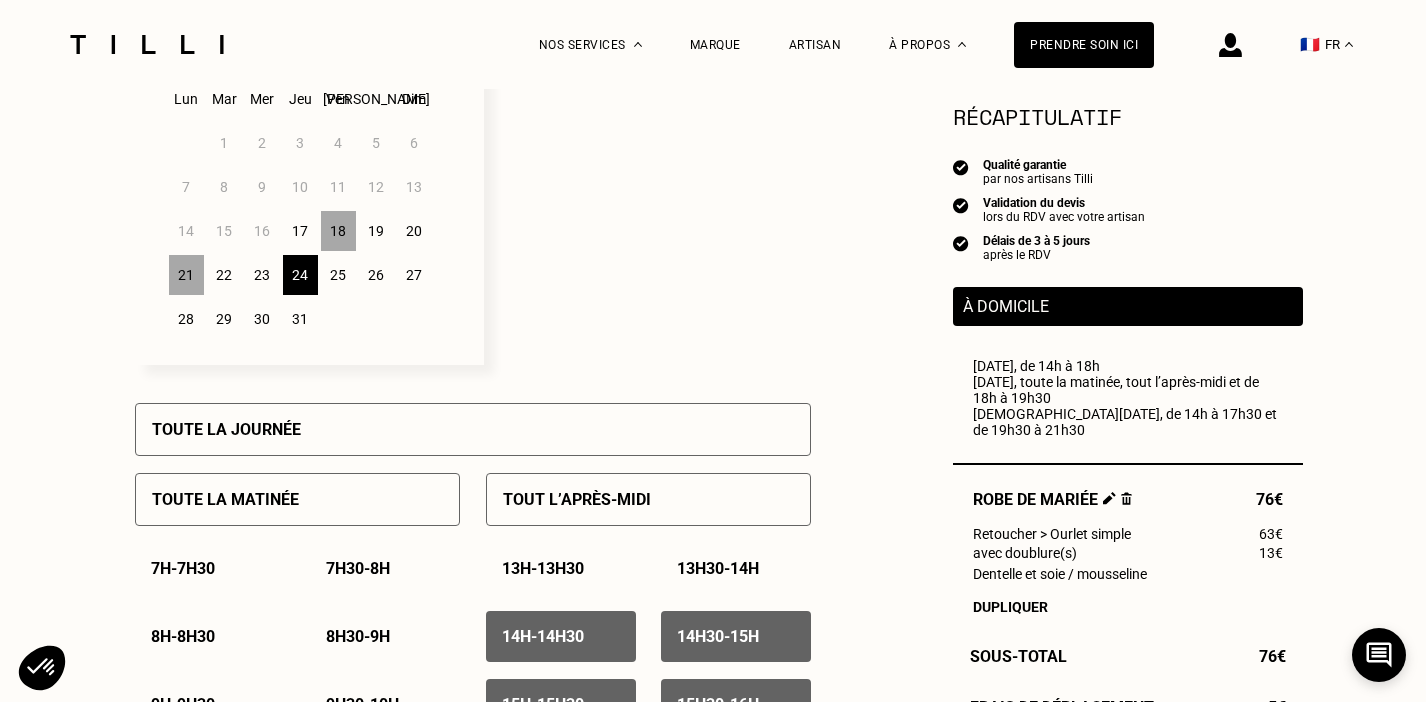 click on "22" at bounding box center [224, 275] 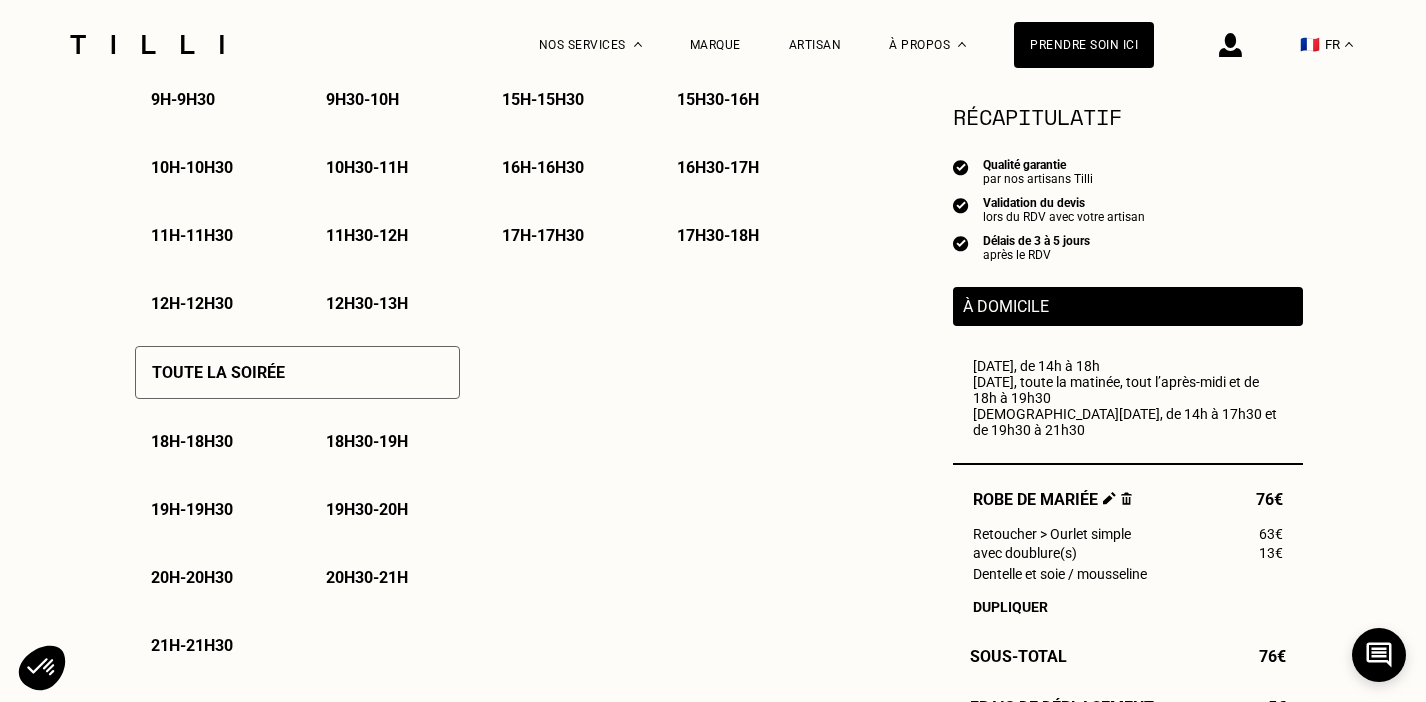 scroll, scrollTop: 1222, scrollLeft: 0, axis: vertical 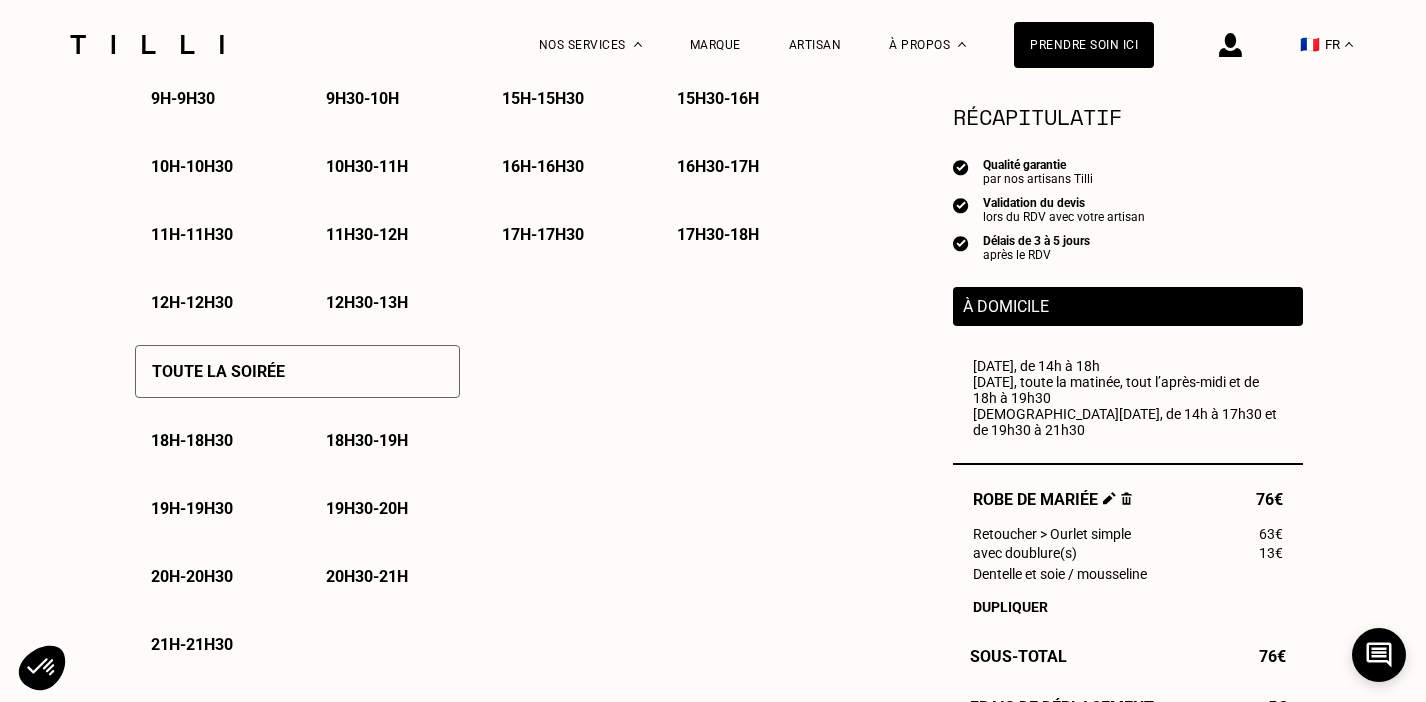 click on "19h30  -  20h" at bounding box center (367, 508) 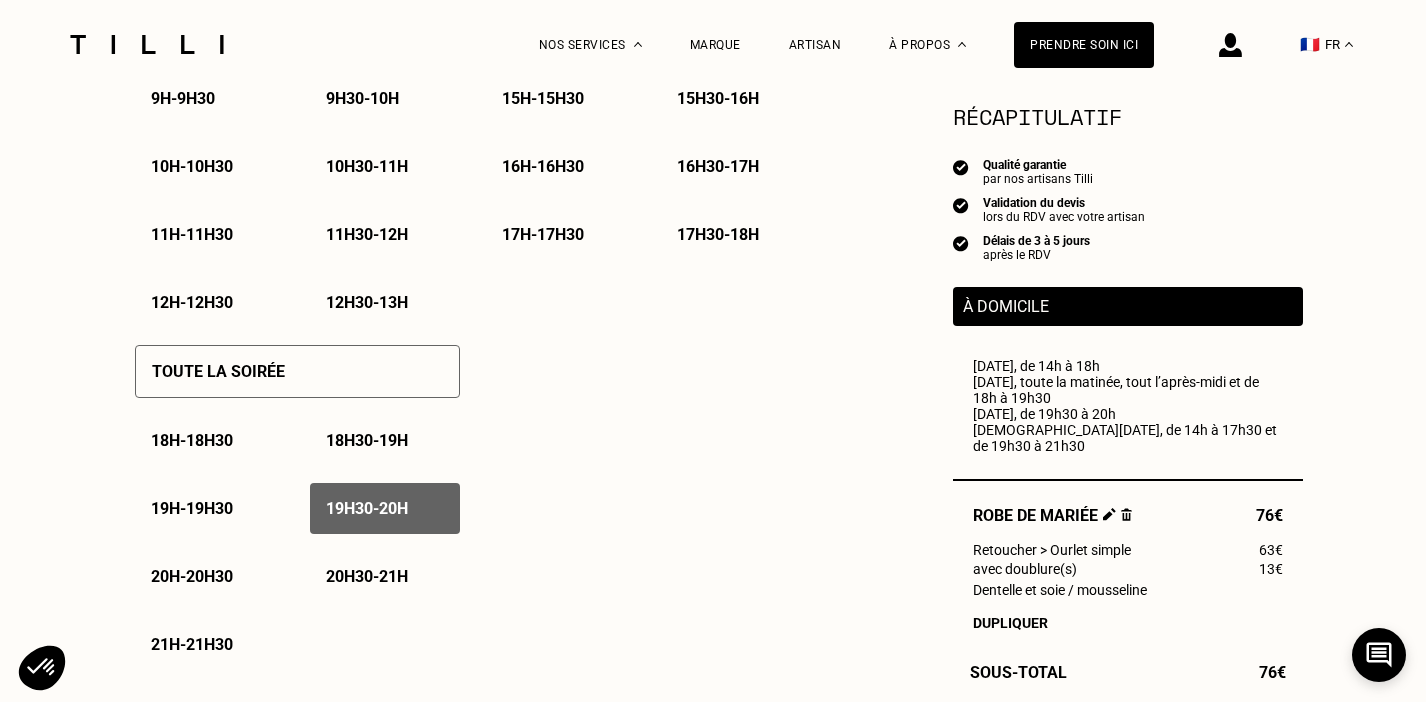 click on "20h  -  20h30" at bounding box center (210, 576) 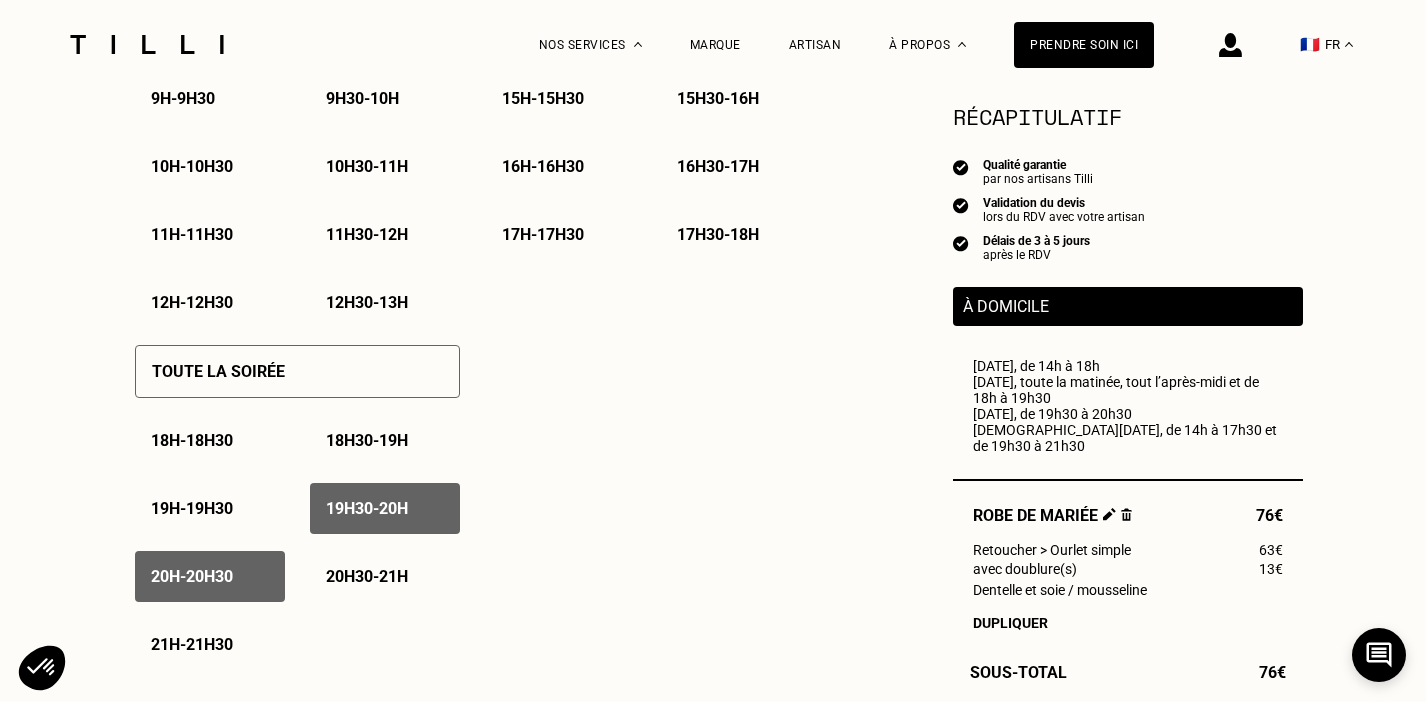 click on "20h30  -  21h" at bounding box center [367, 576] 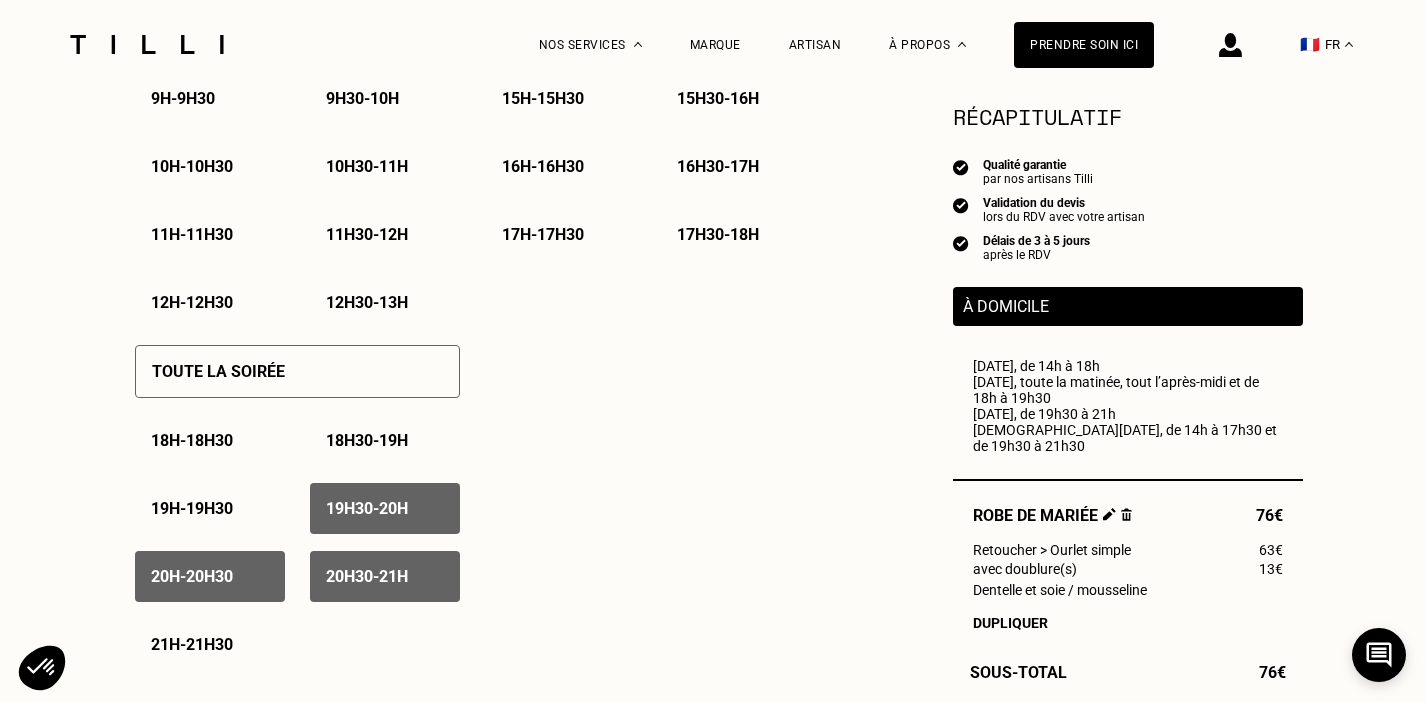 click on "21h  -  21h30" at bounding box center [192, 644] 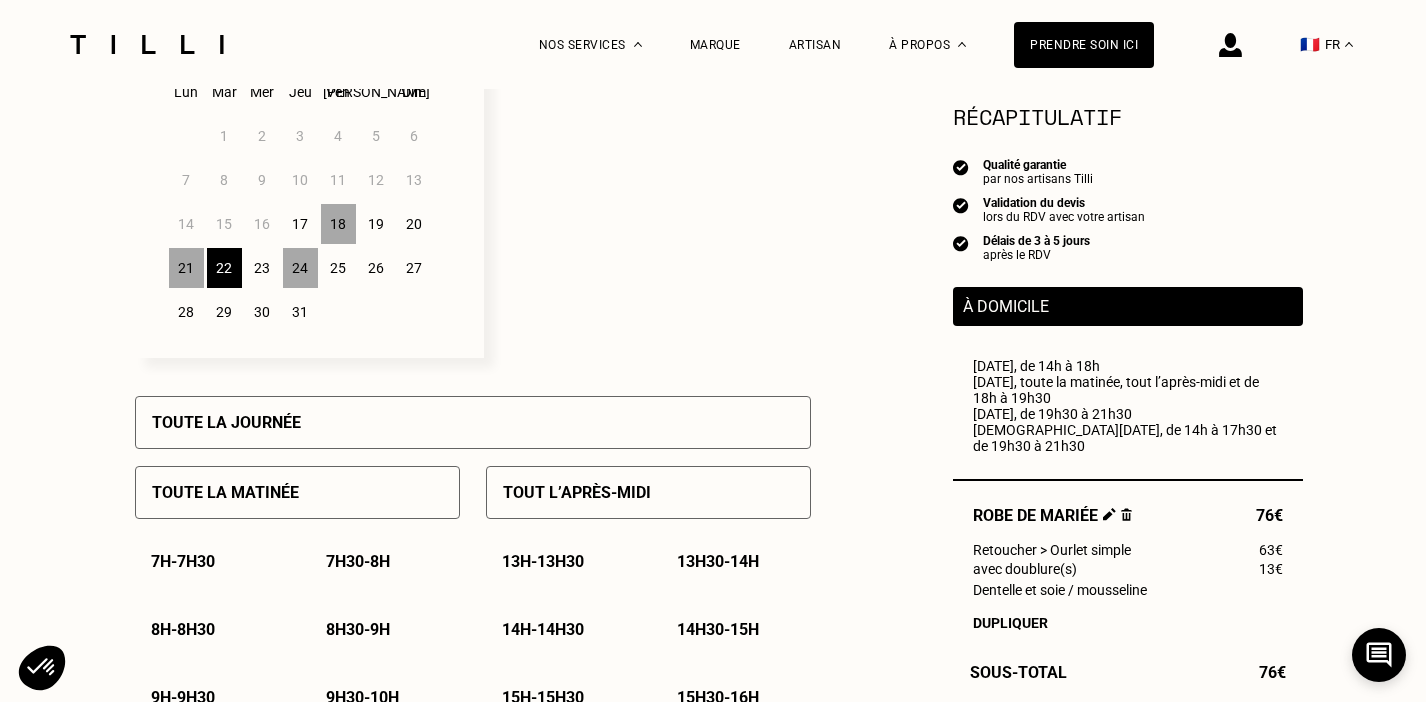 scroll, scrollTop: 600, scrollLeft: 0, axis: vertical 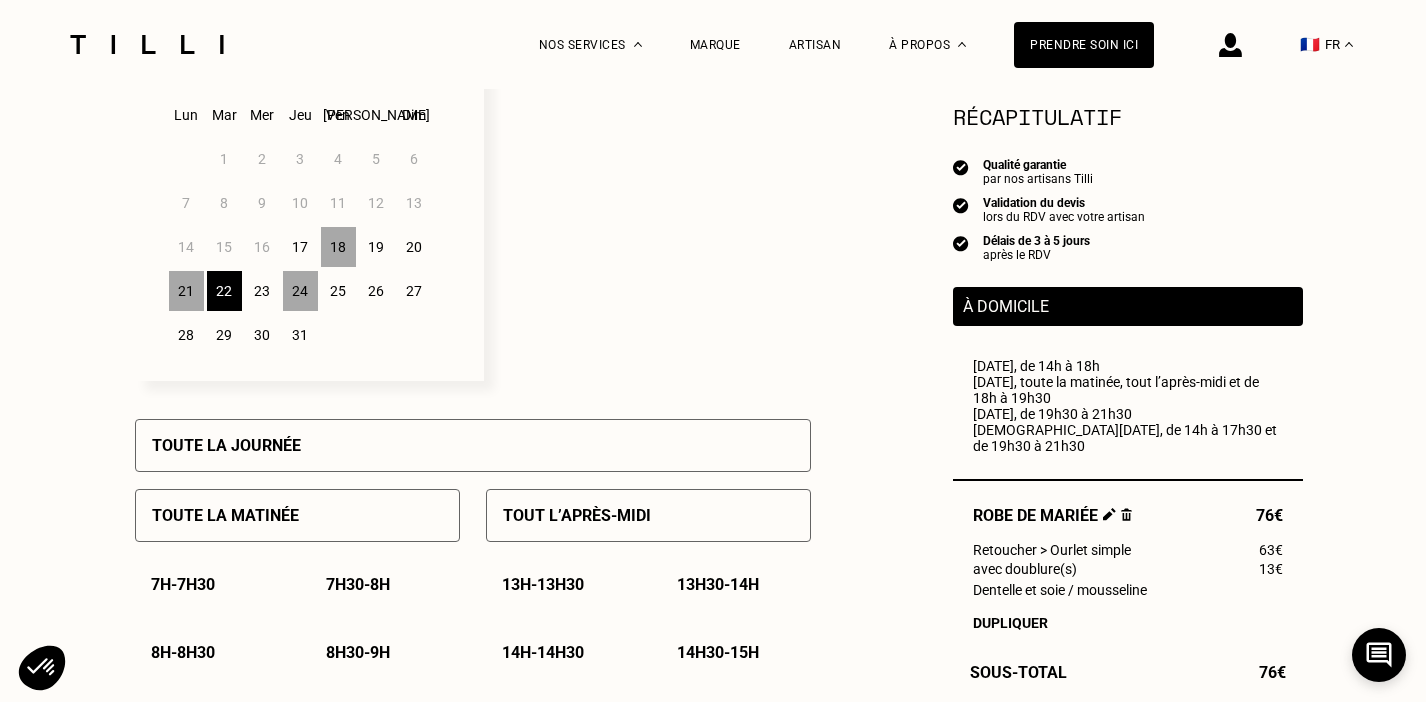 click on "21" at bounding box center (186, 291) 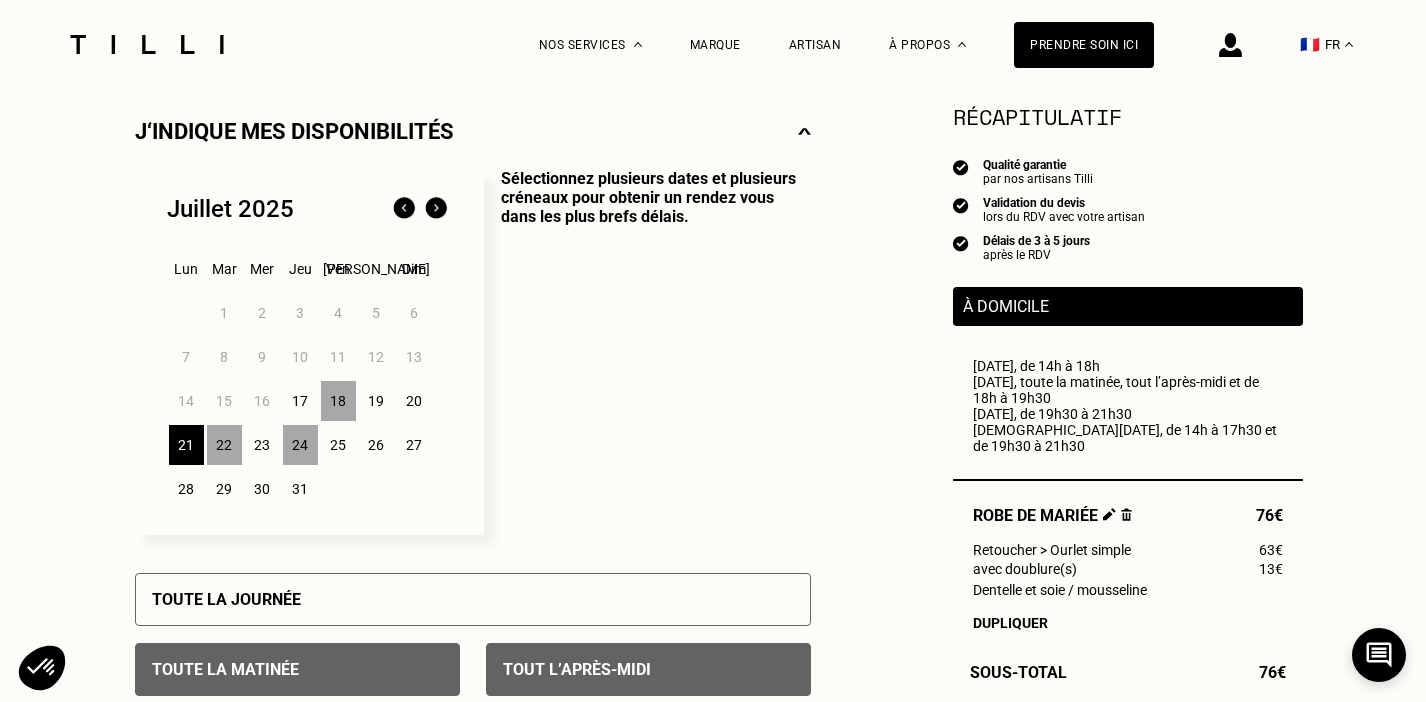 scroll, scrollTop: 443, scrollLeft: 0, axis: vertical 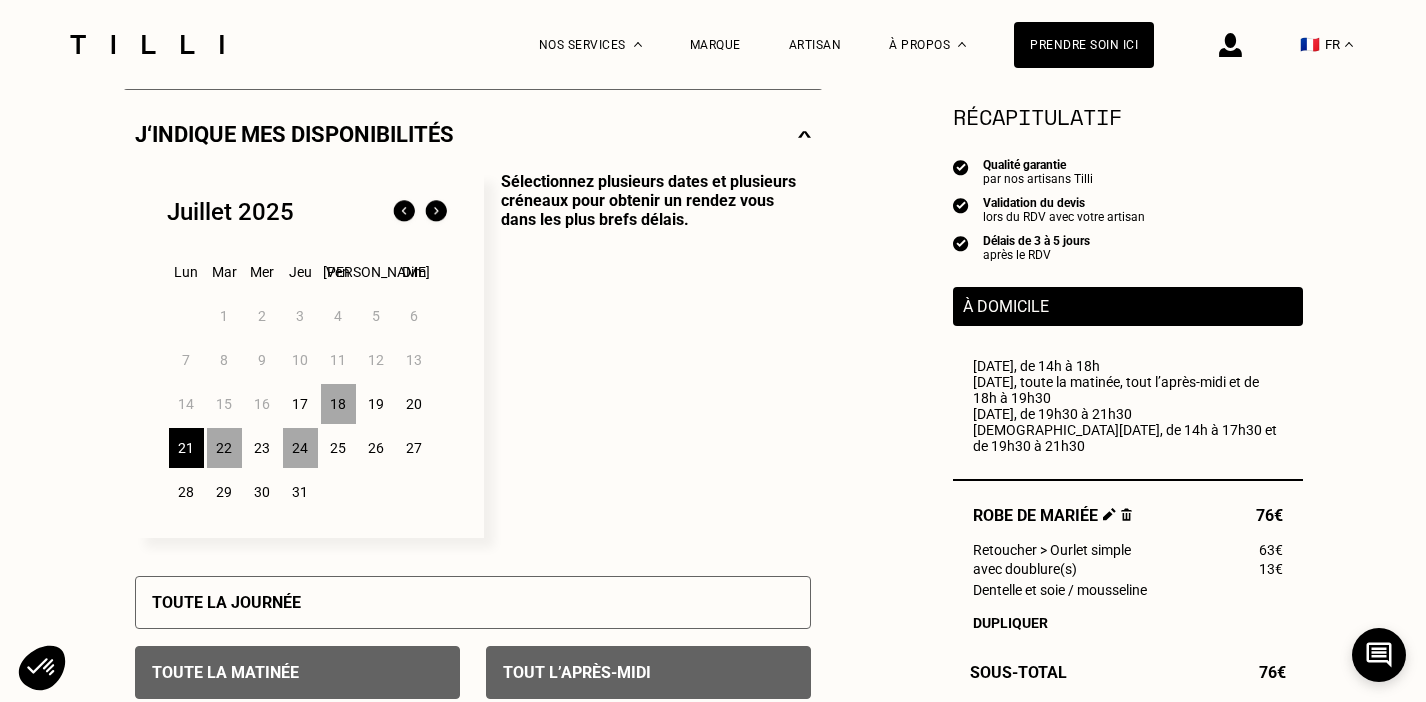 click on "23" at bounding box center [262, 448] 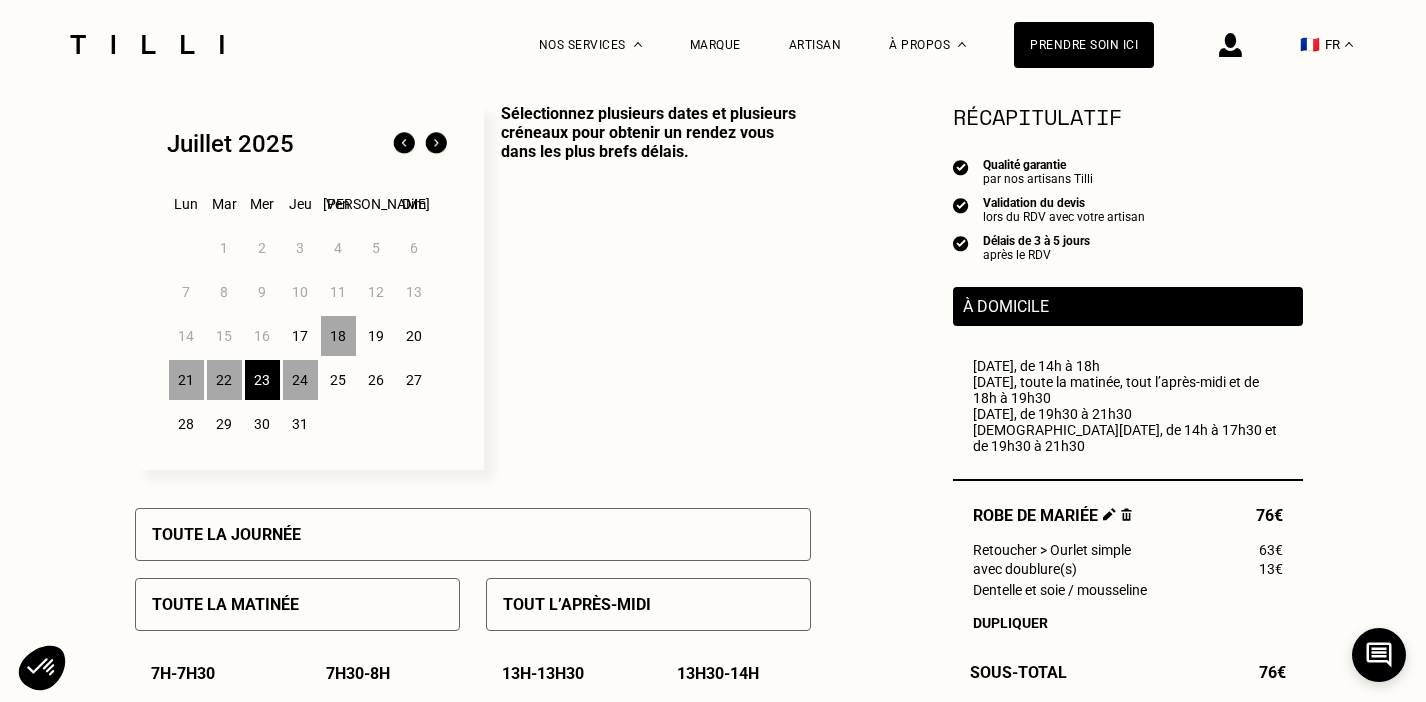 scroll, scrollTop: 517, scrollLeft: 0, axis: vertical 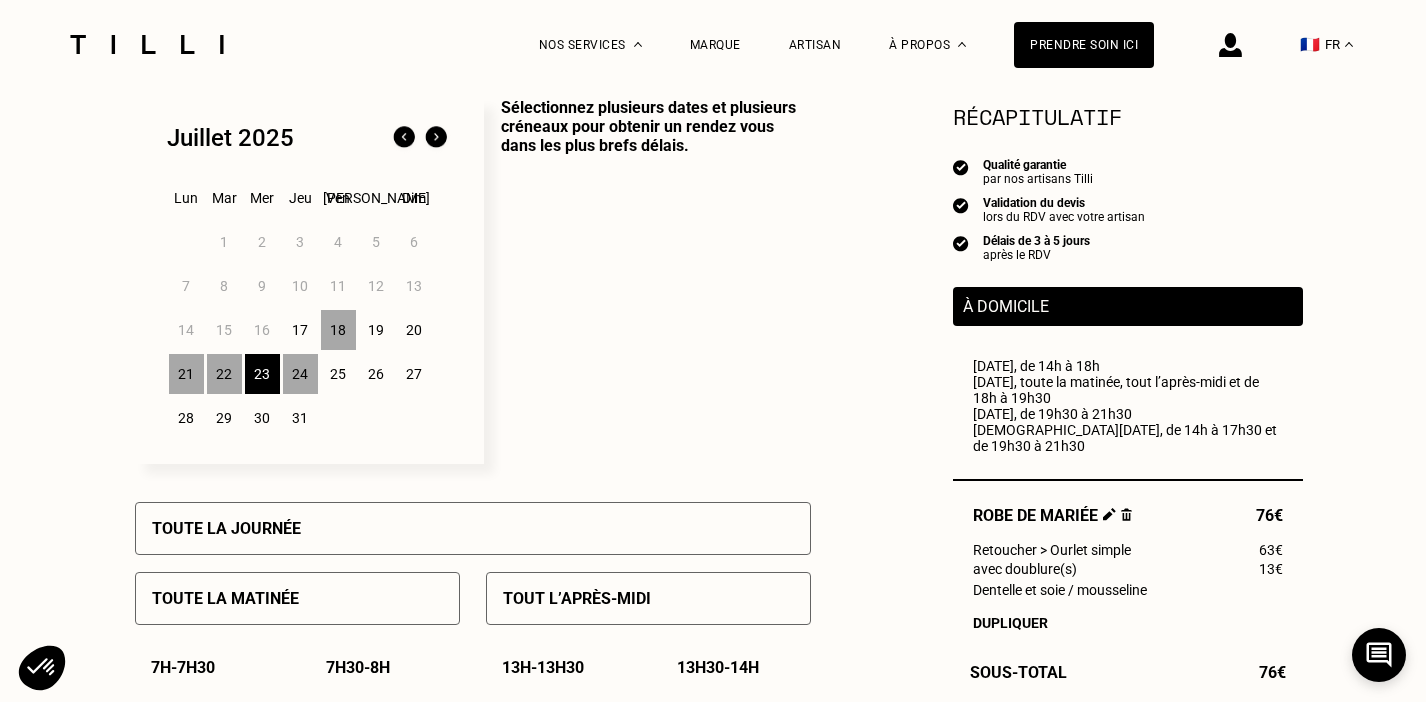 click on "19" at bounding box center (376, 330) 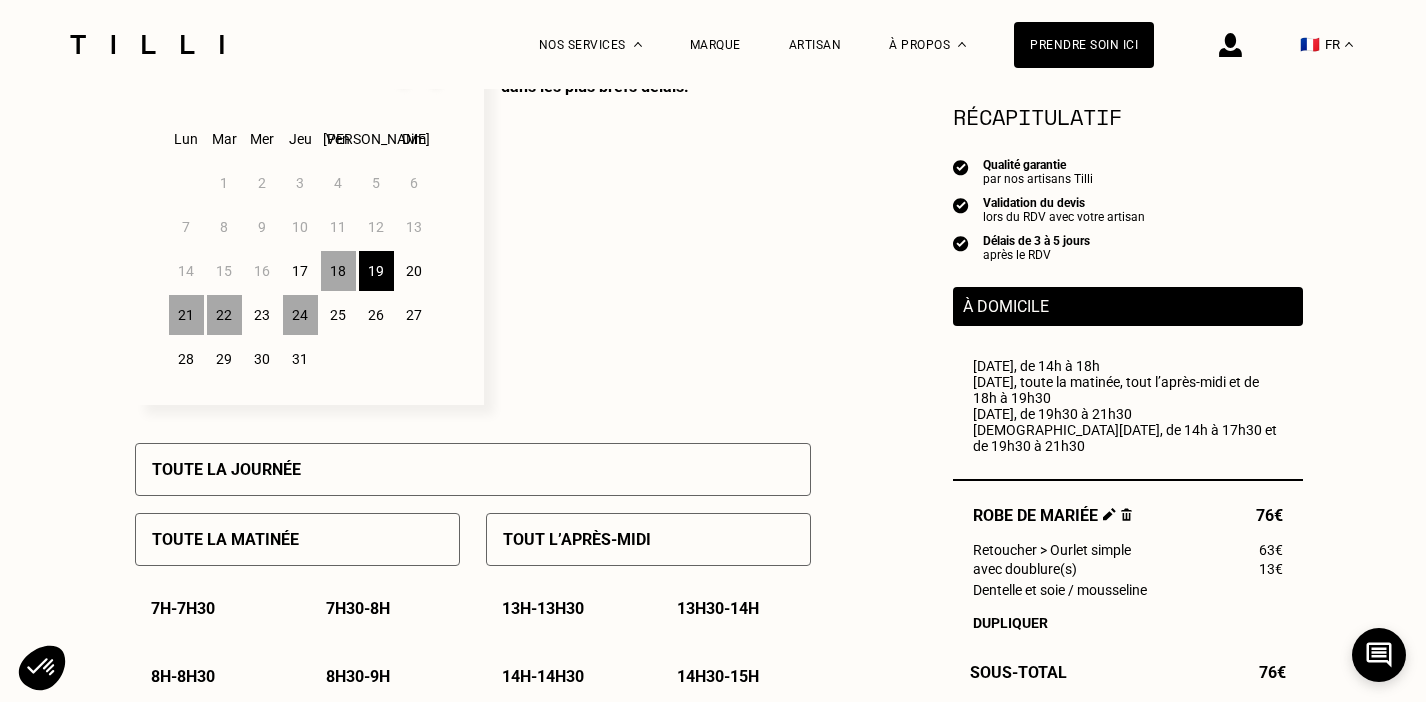 scroll, scrollTop: 572, scrollLeft: 0, axis: vertical 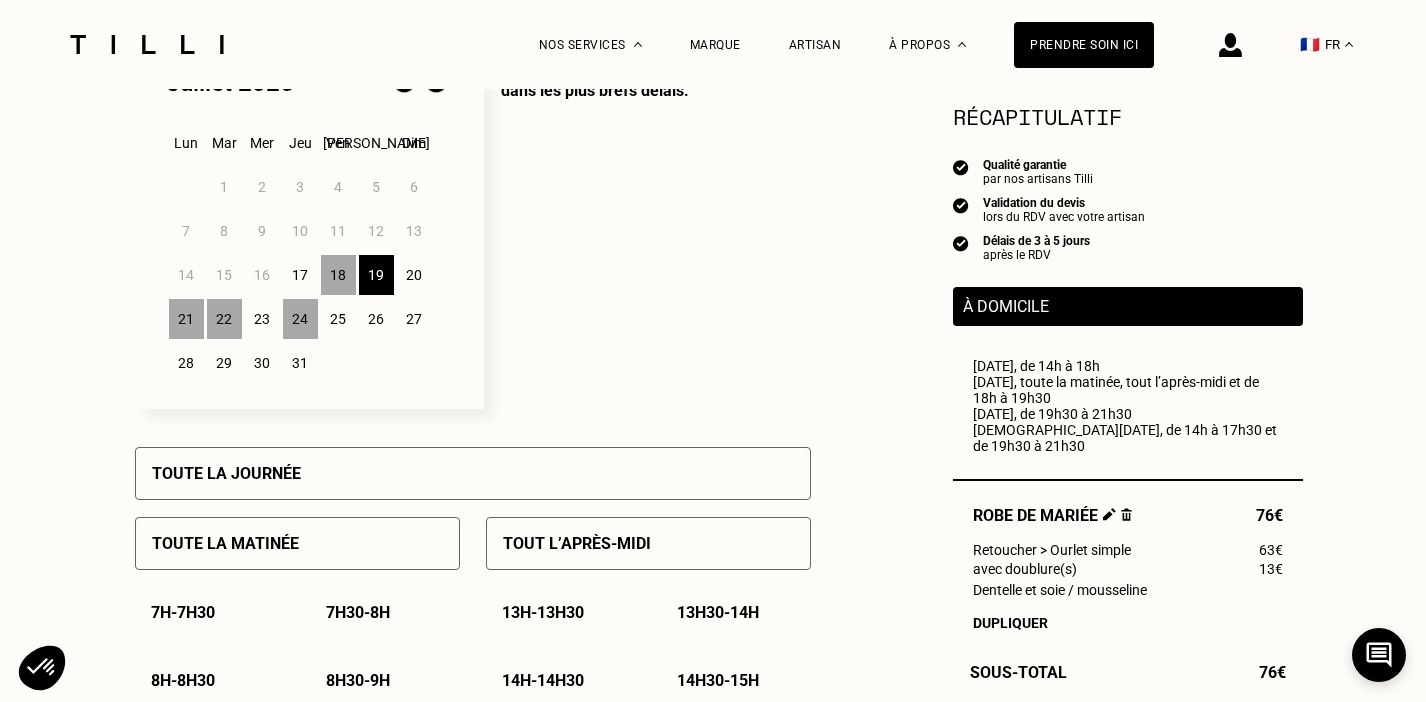 click on "Sélectionnez plusieurs dates et plusieurs créneaux pour obtenir un rendez vous dans les plus brefs délais." at bounding box center [647, 226] 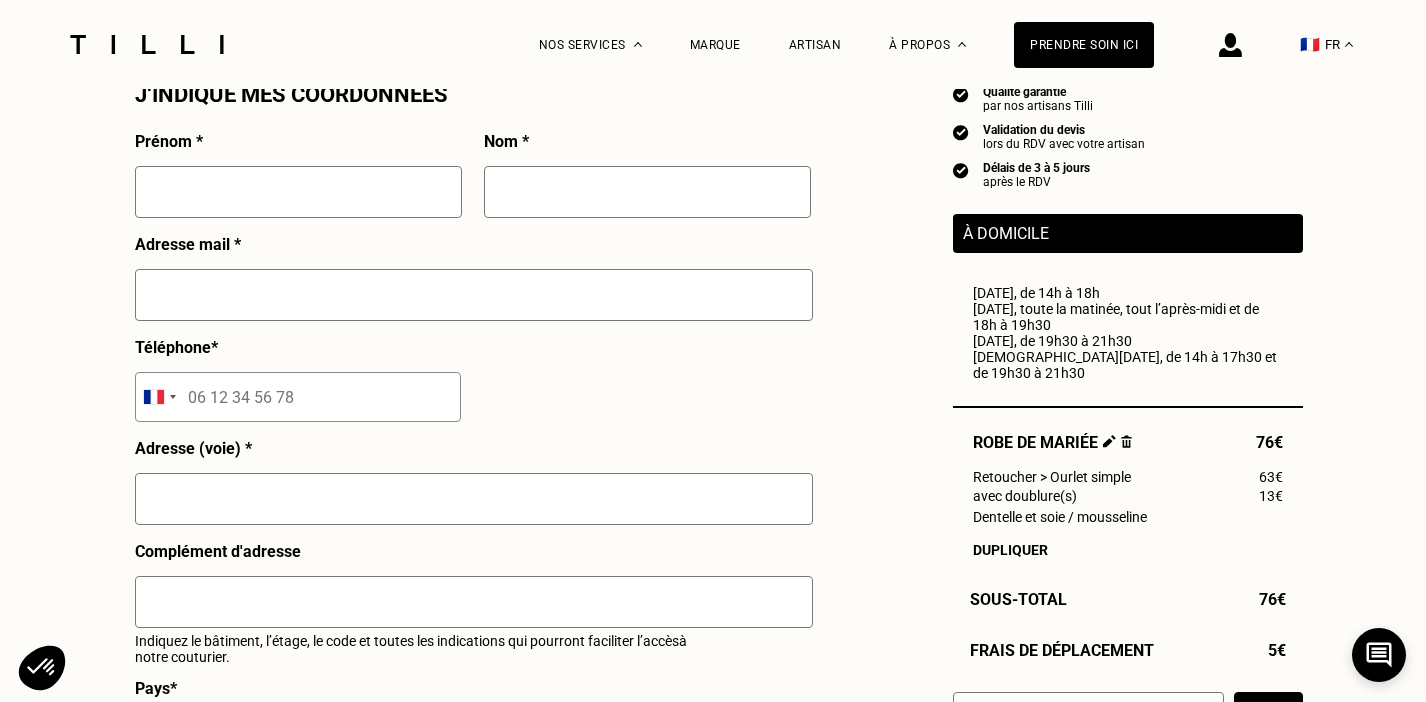 scroll, scrollTop: 1869, scrollLeft: 0, axis: vertical 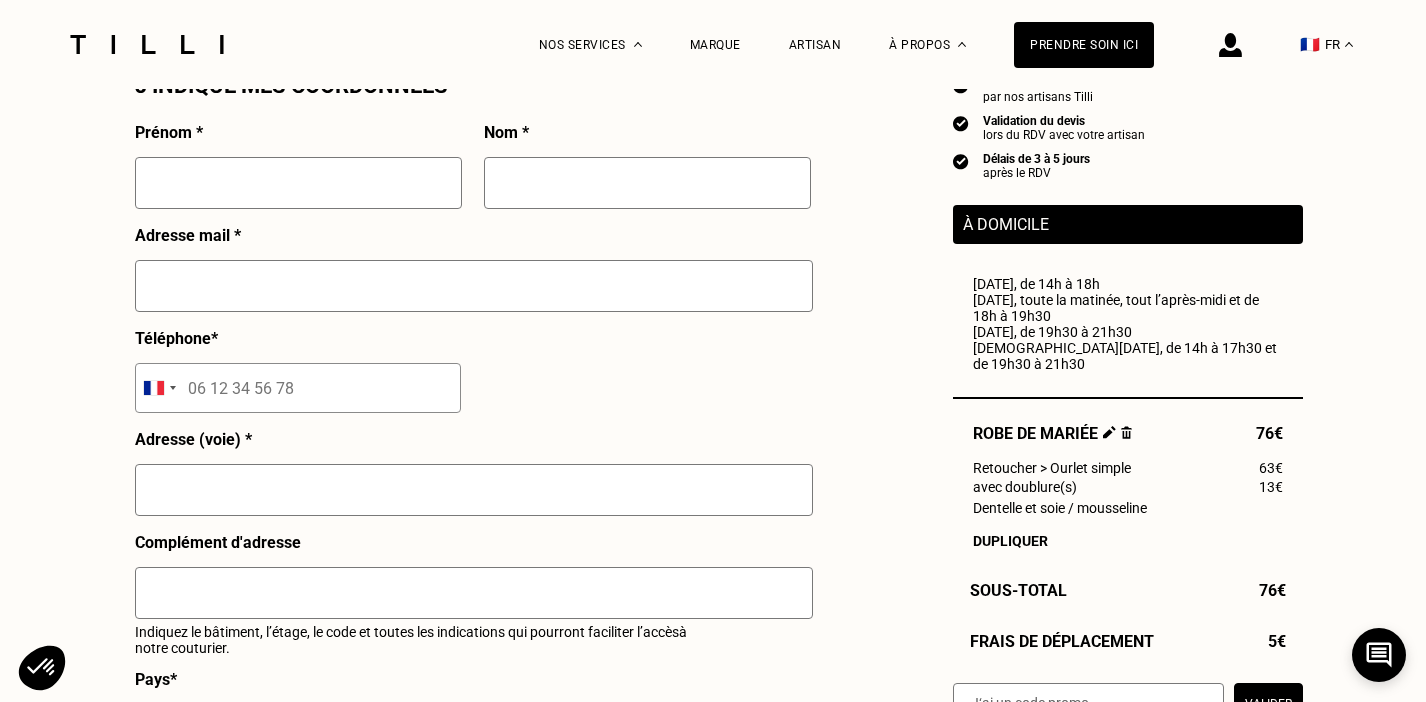 click at bounding box center [298, 183] 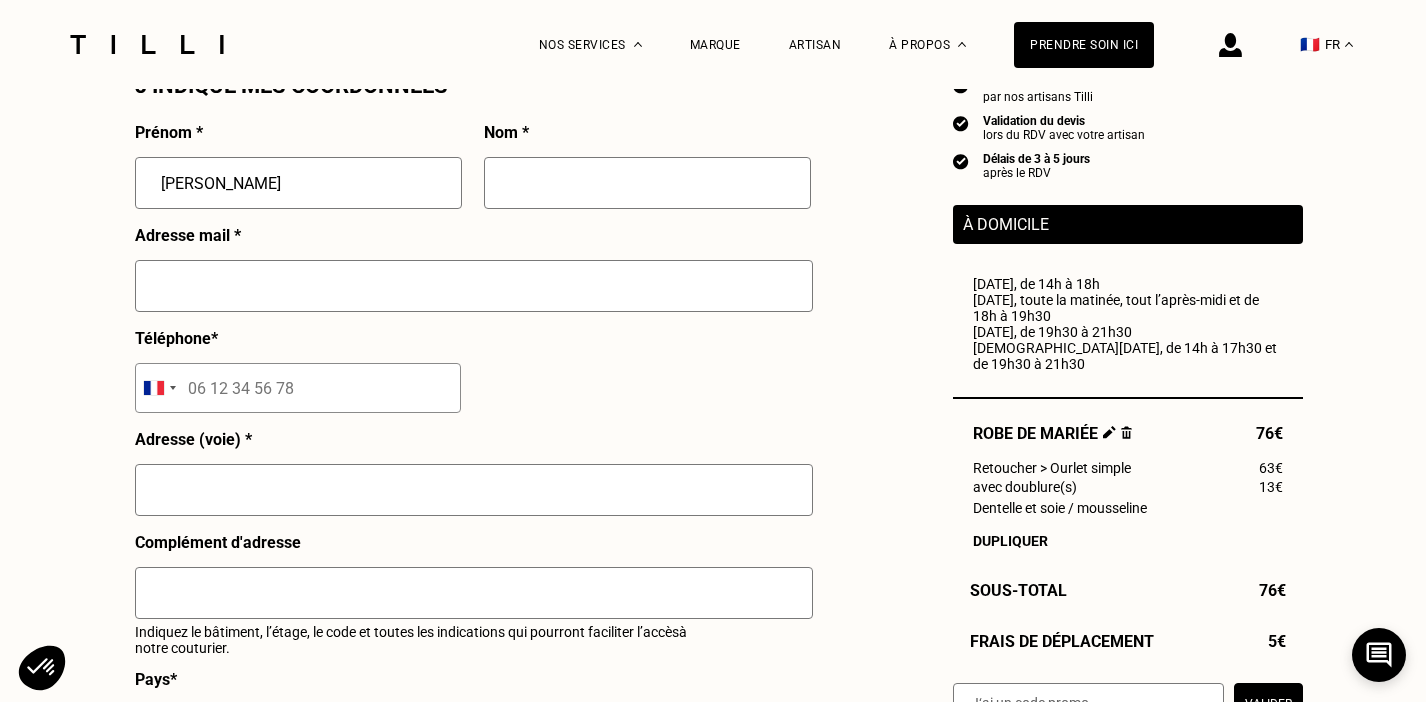 type on "[PERSON_NAME]" 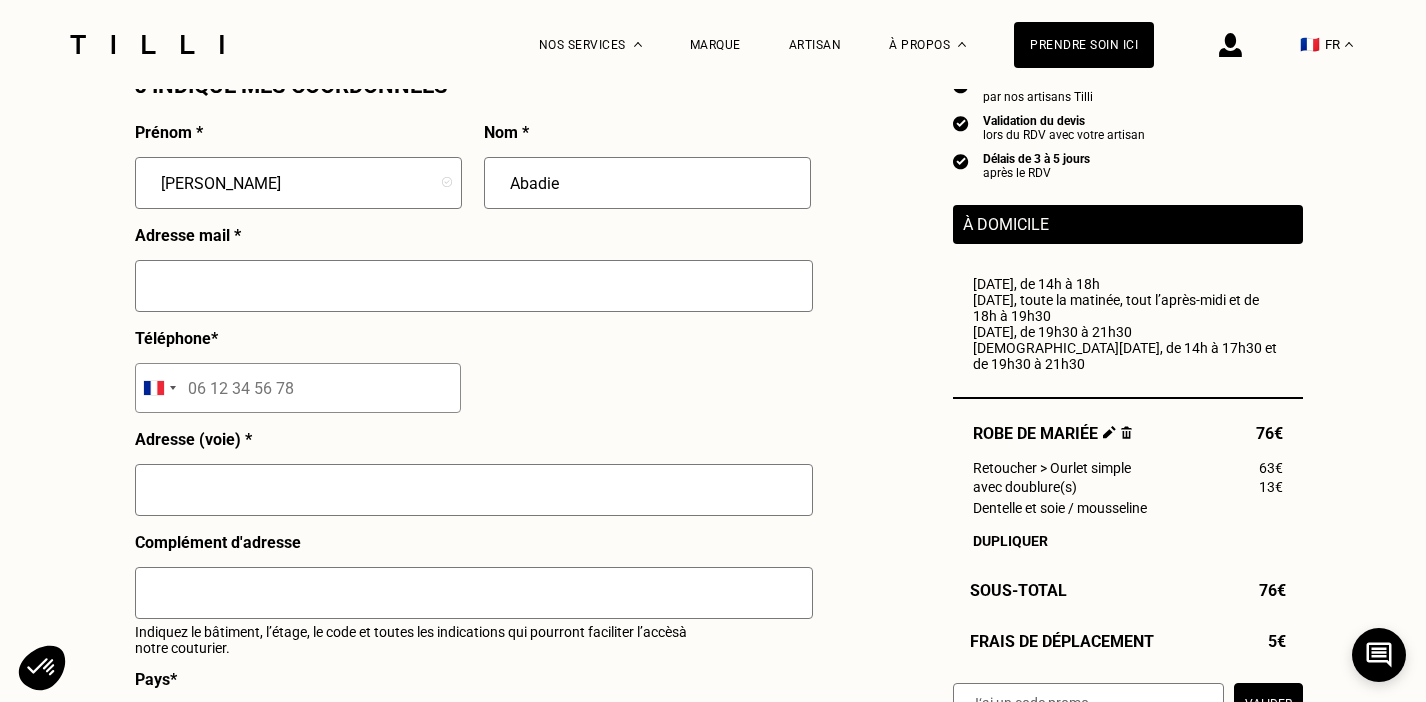 type on "Abadie" 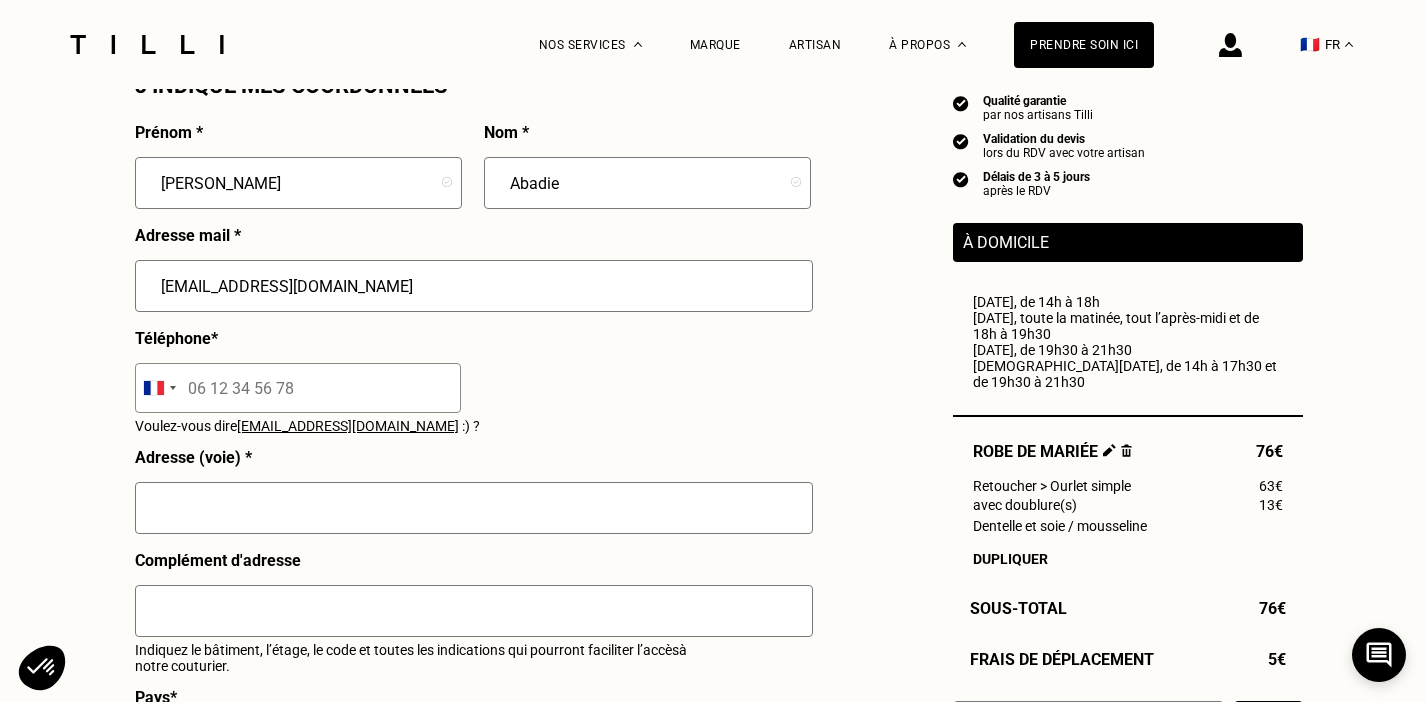 type on "[EMAIL_ADDRESS][DOMAIN_NAME]" 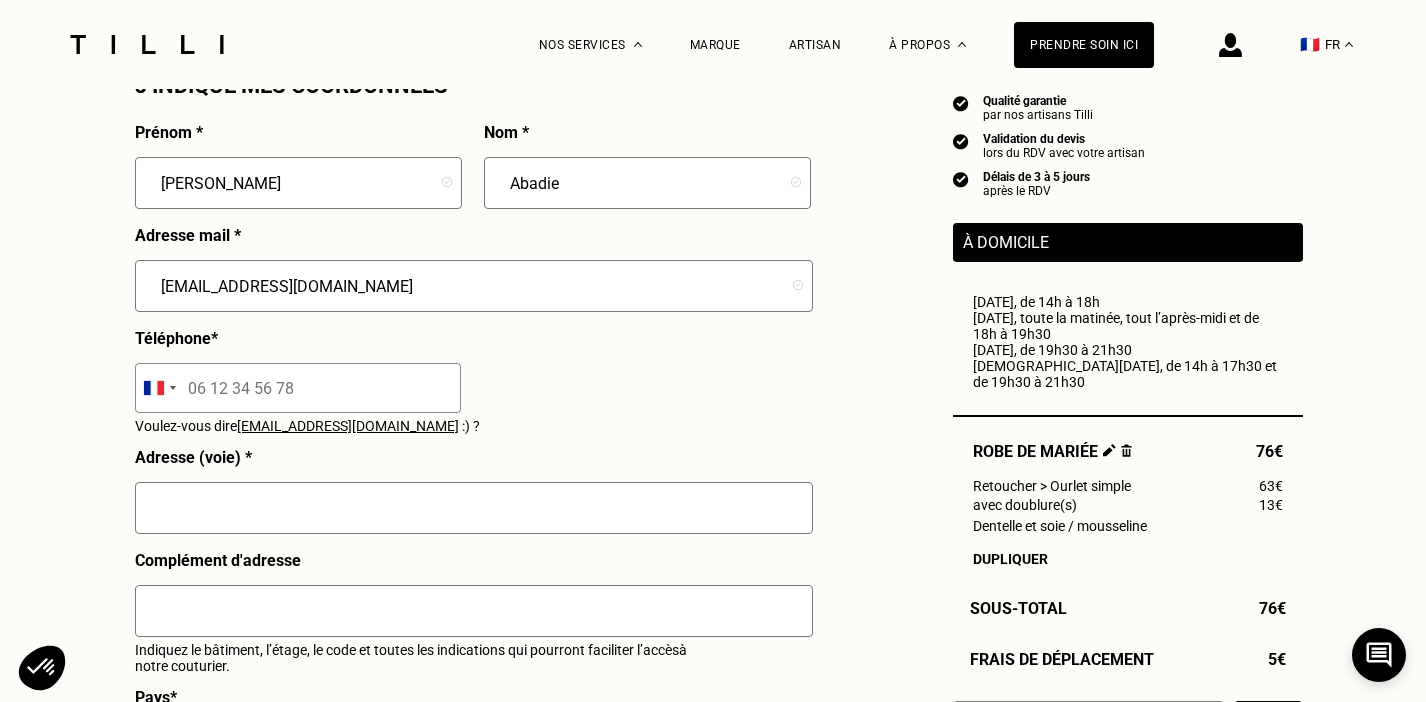 click at bounding box center (298, 388) 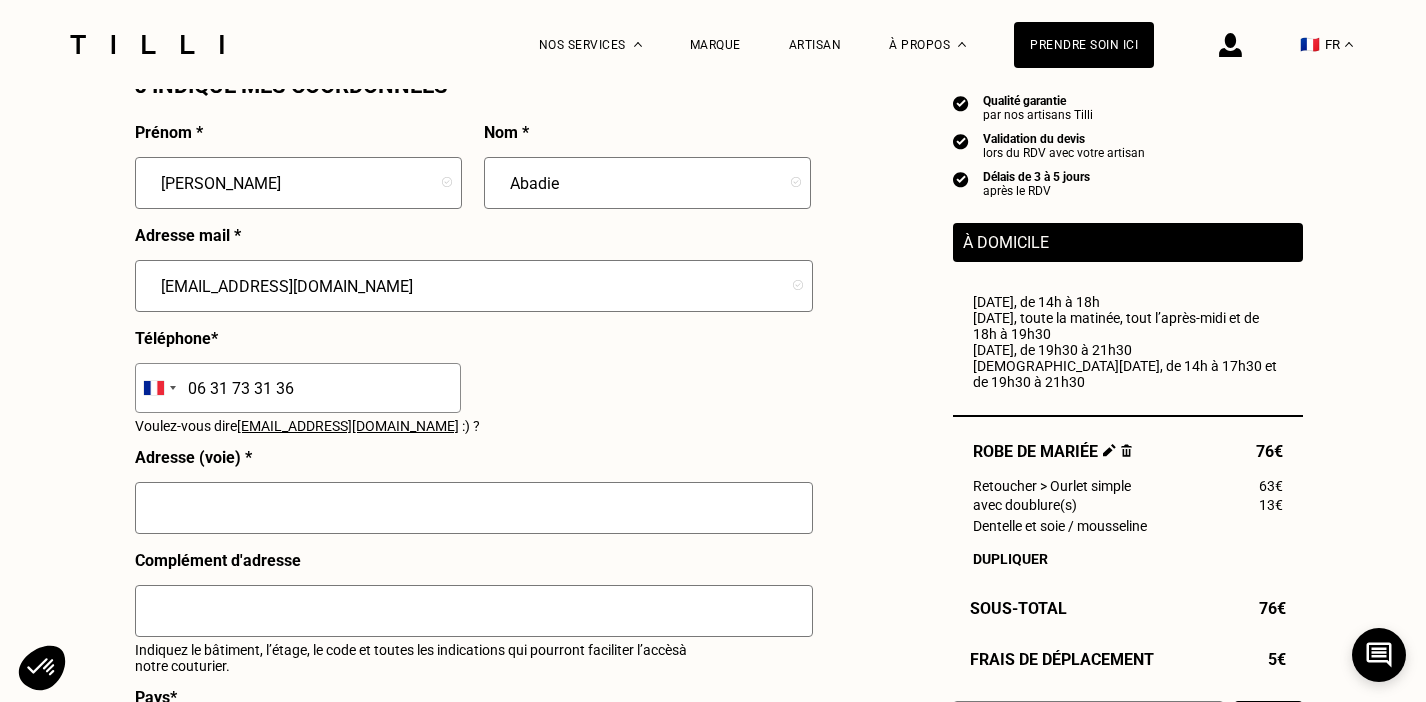 type on "06 31 73 31 36" 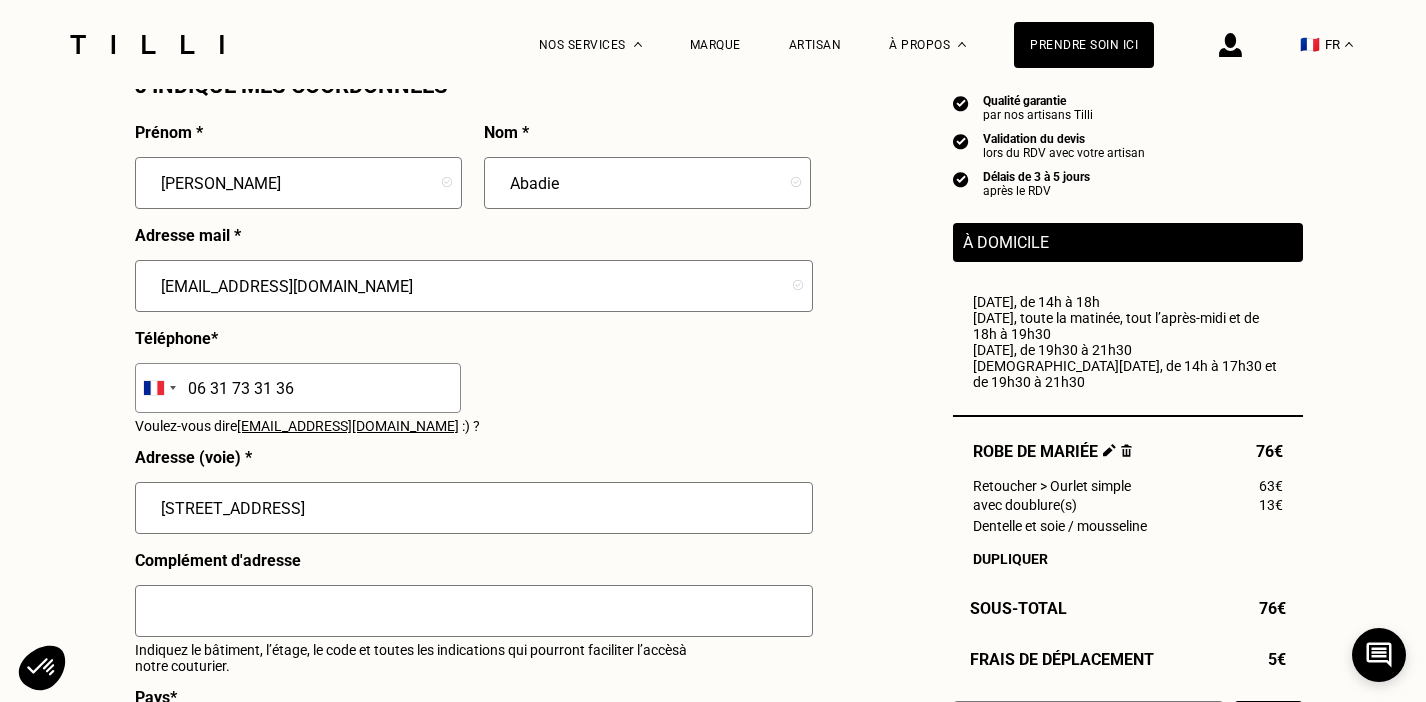 type on "[STREET_ADDRESS]" 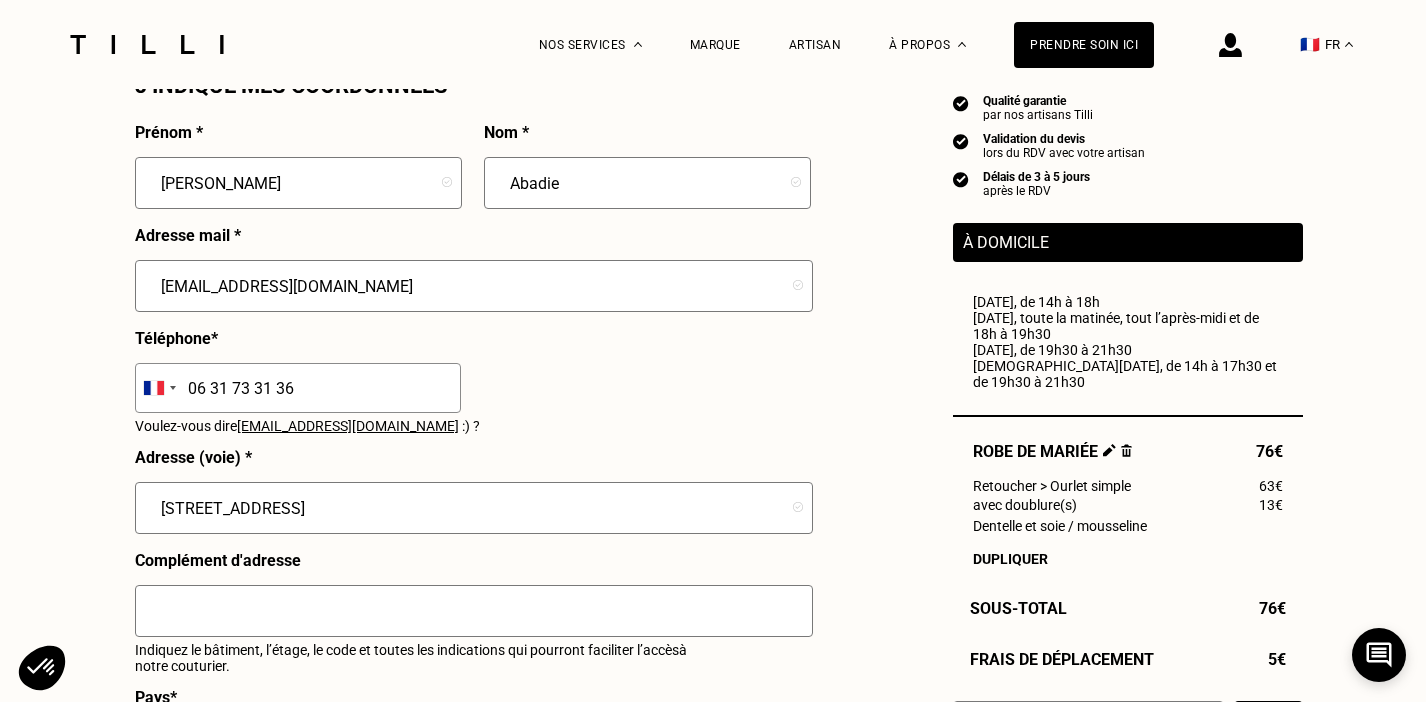 click at bounding box center (474, 611) 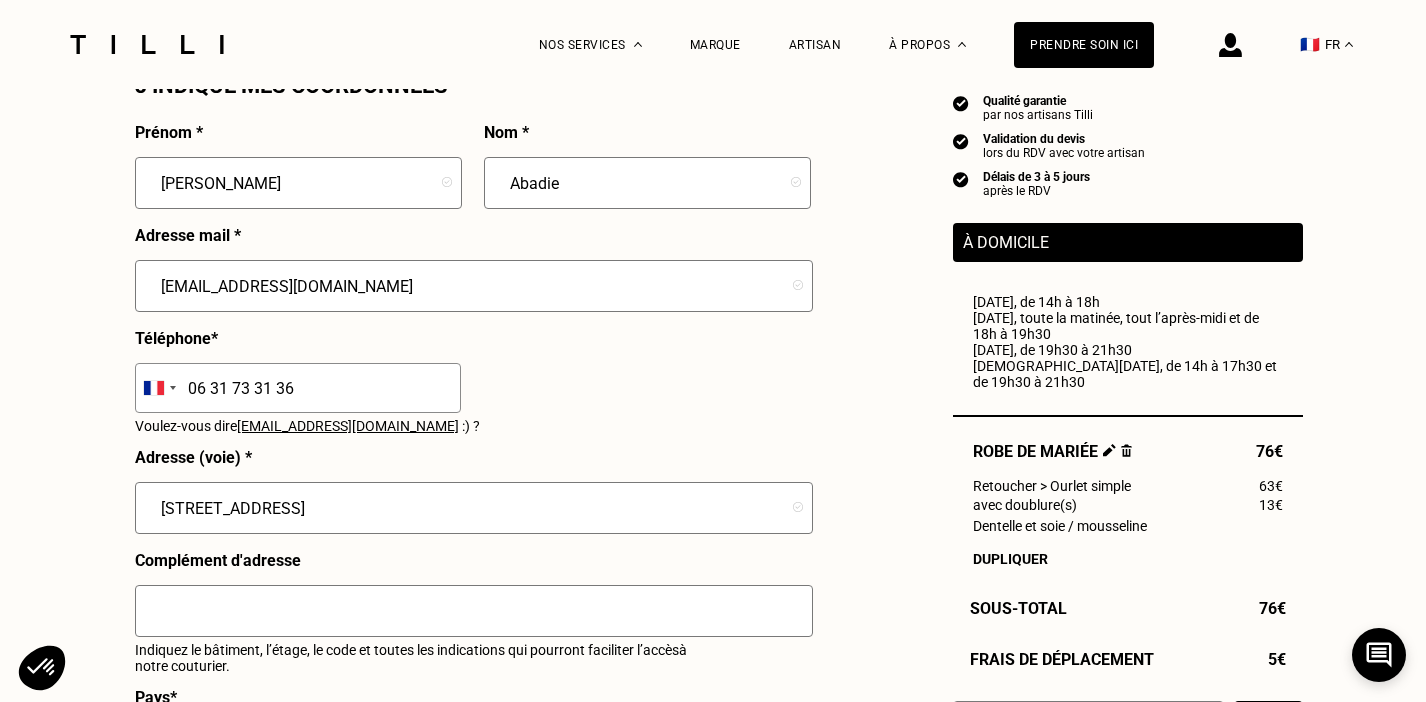 click on "Complément d'adresse Indiquez le bâtiment, l’étage, le code et toutes les indications qui pourront faciliter l’accès  à notre couturier." at bounding box center (474, 619) 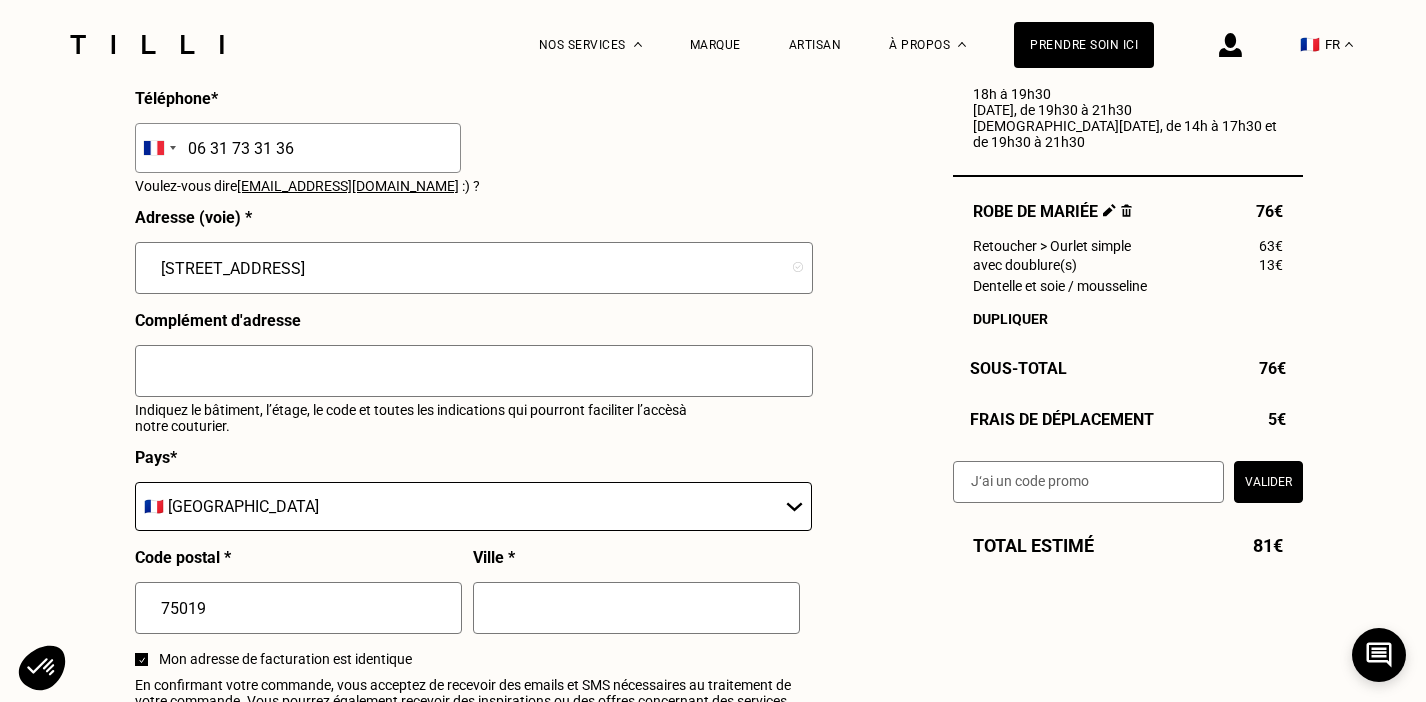 scroll, scrollTop: 2139, scrollLeft: 0, axis: vertical 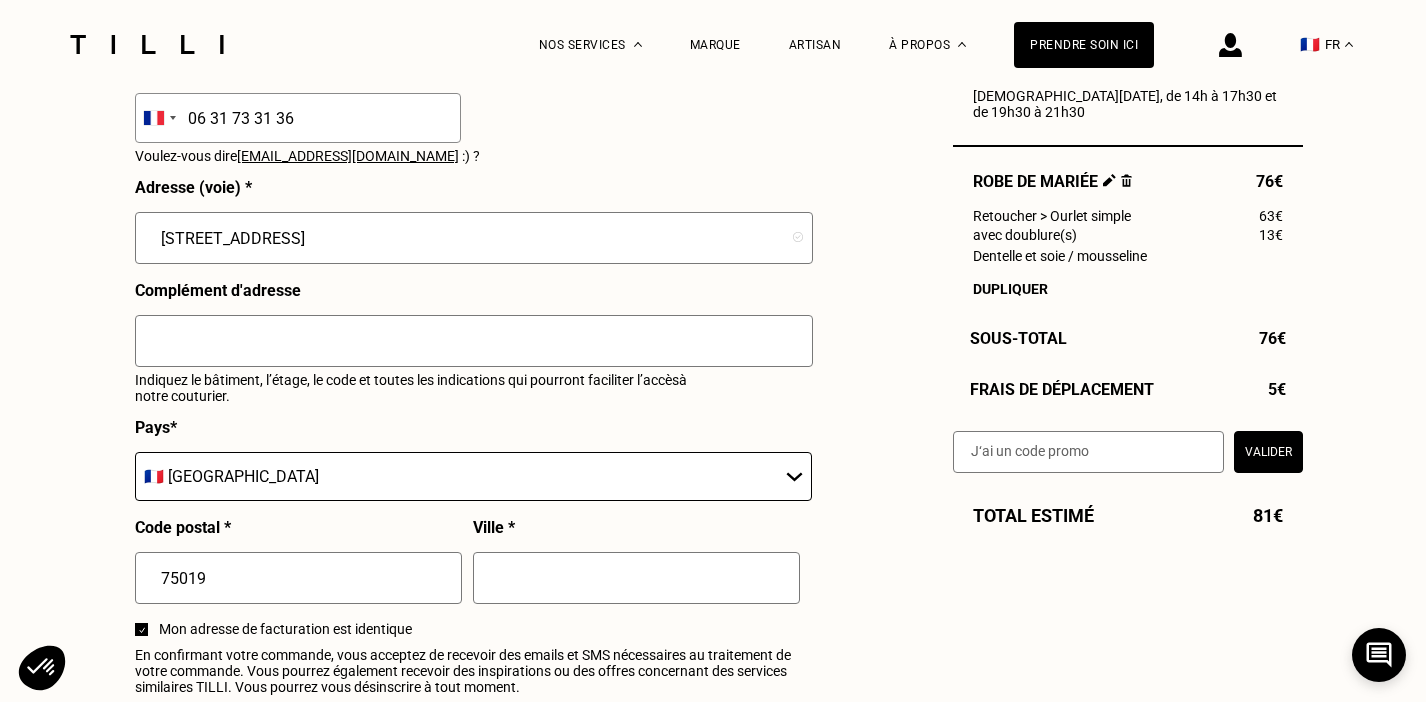 click at bounding box center [636, 578] 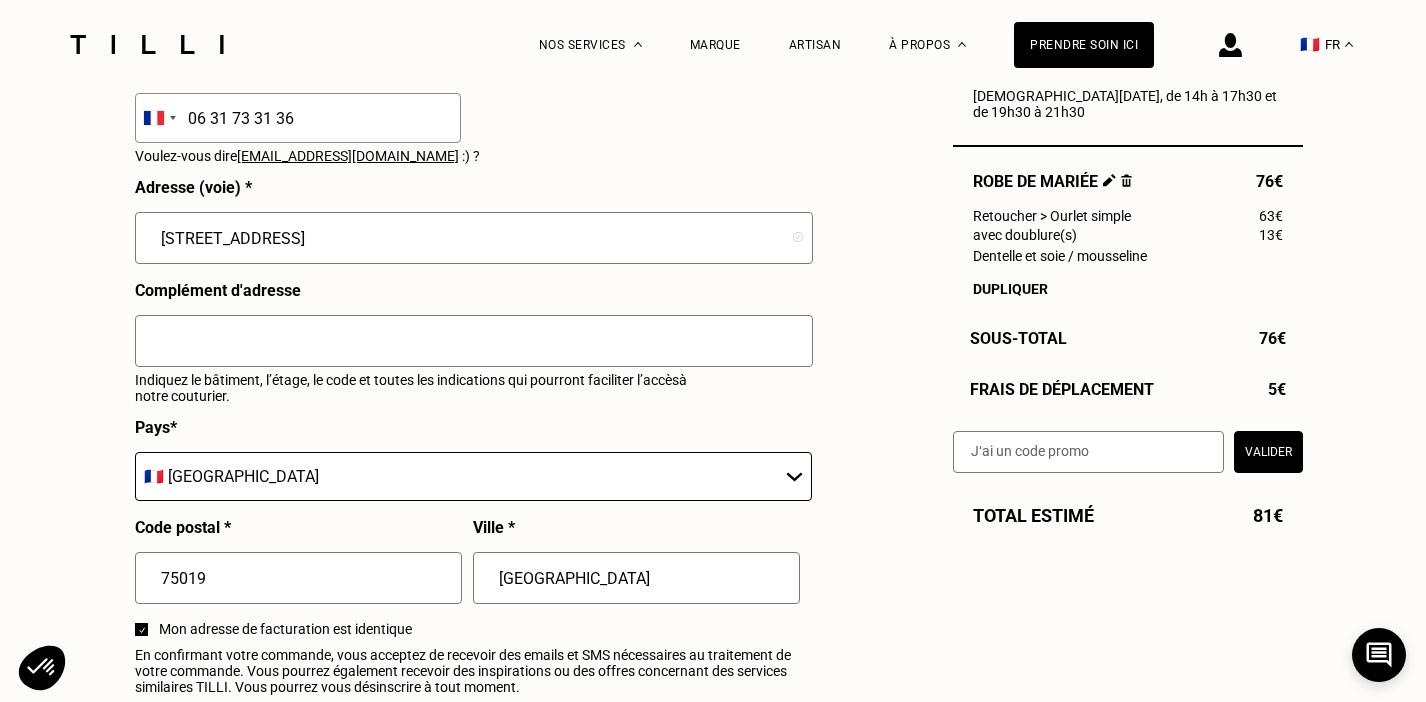 type on "[GEOGRAPHIC_DATA]" 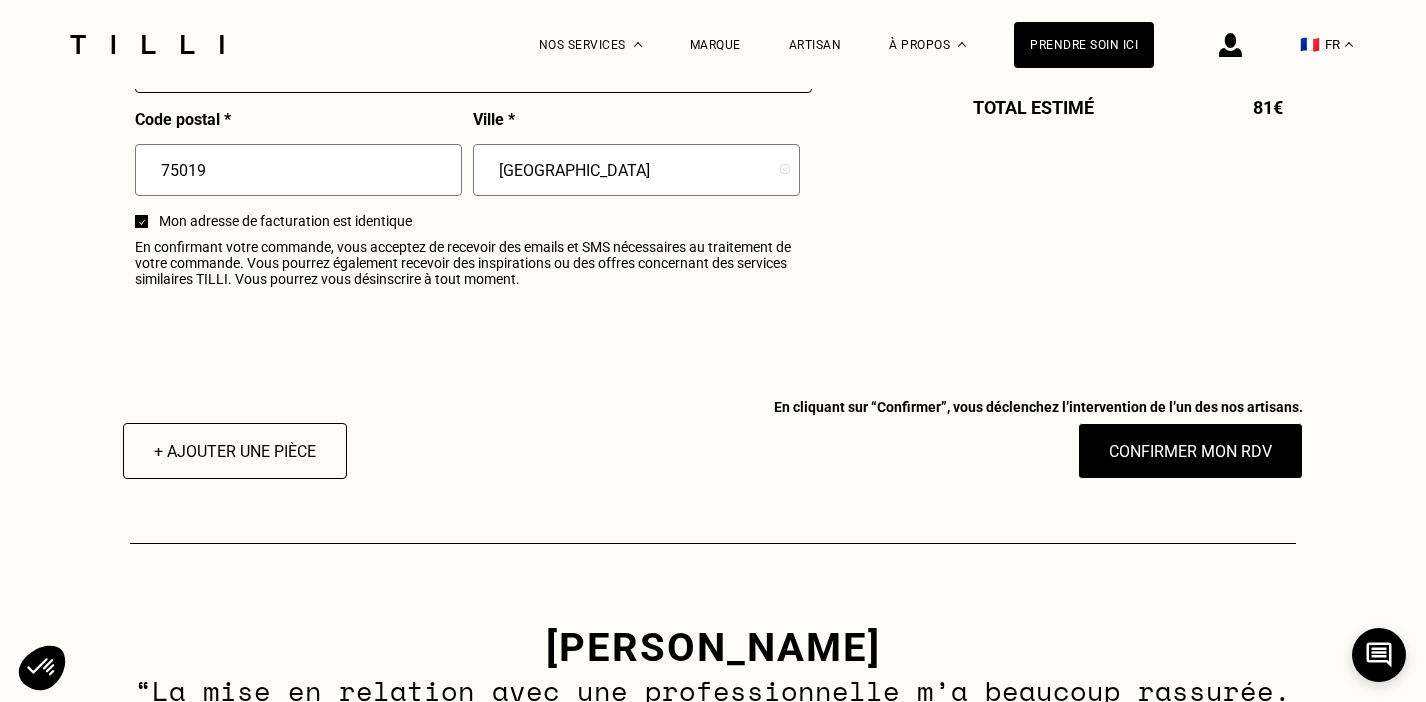 scroll, scrollTop: 2544, scrollLeft: 0, axis: vertical 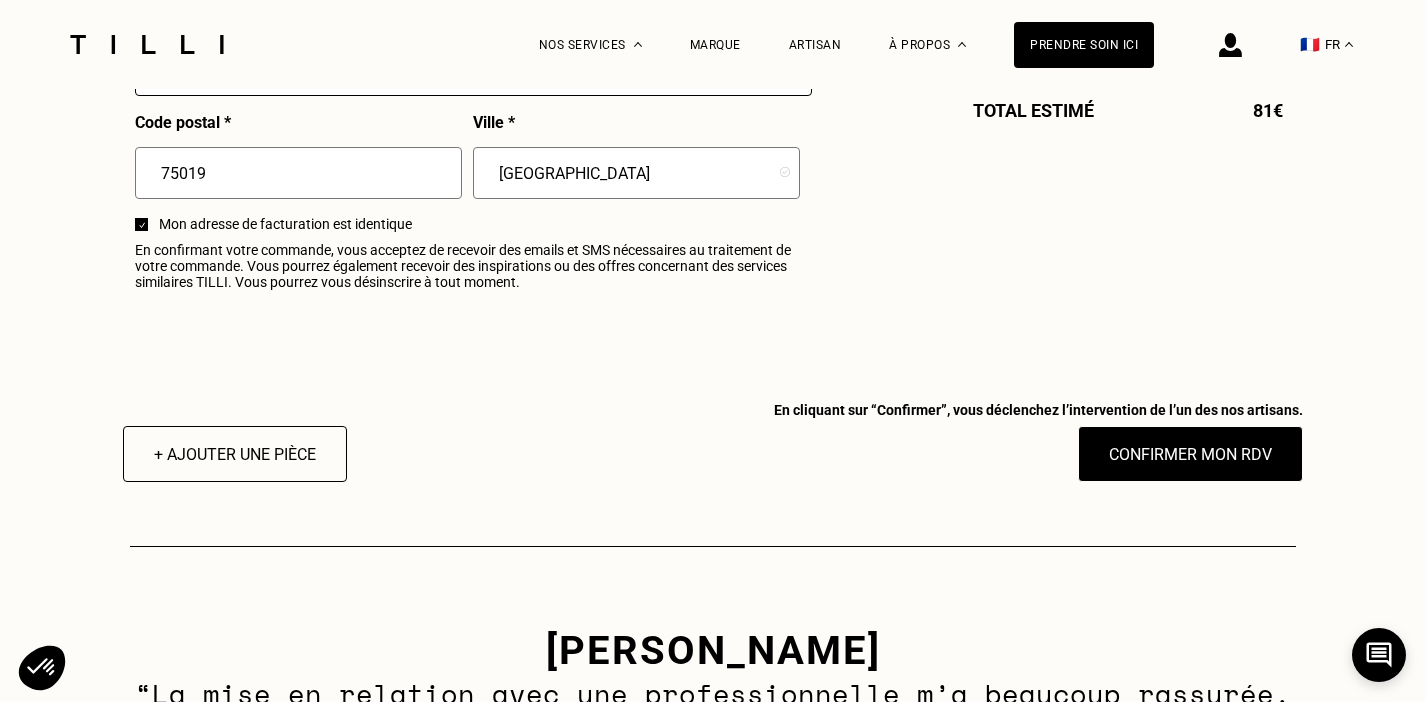 drag, startPoint x: 1168, startPoint y: 461, endPoint x: 742, endPoint y: 501, distance: 427.8738 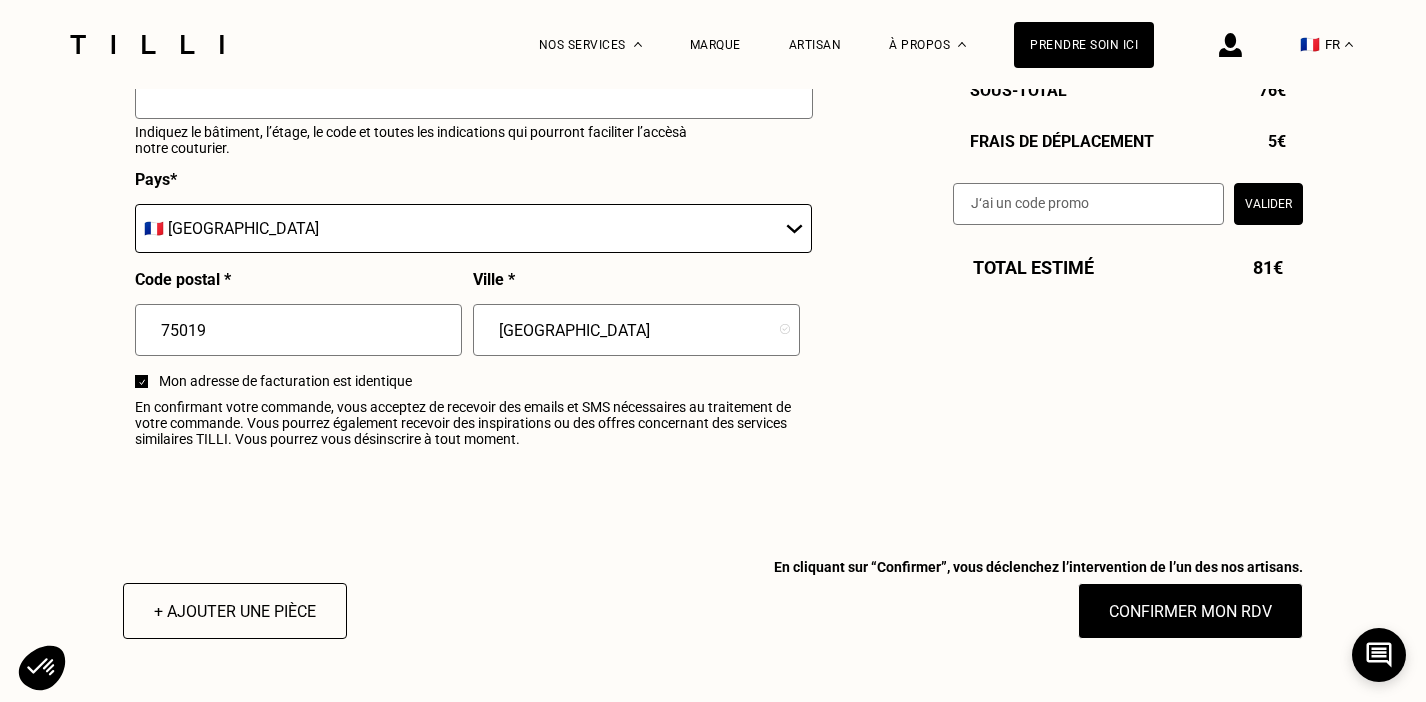 scroll, scrollTop: 2467, scrollLeft: 0, axis: vertical 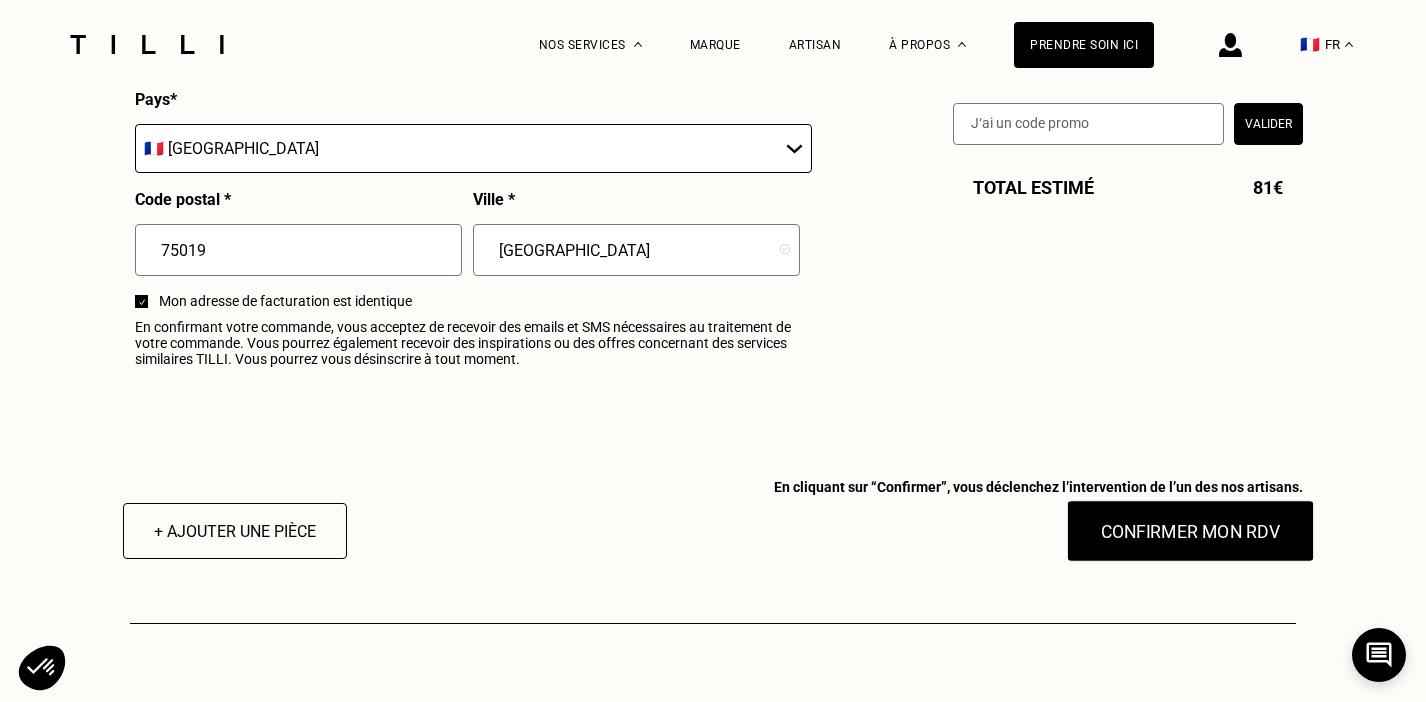 click on "Confirmer mon RDV" at bounding box center [1191, 531] 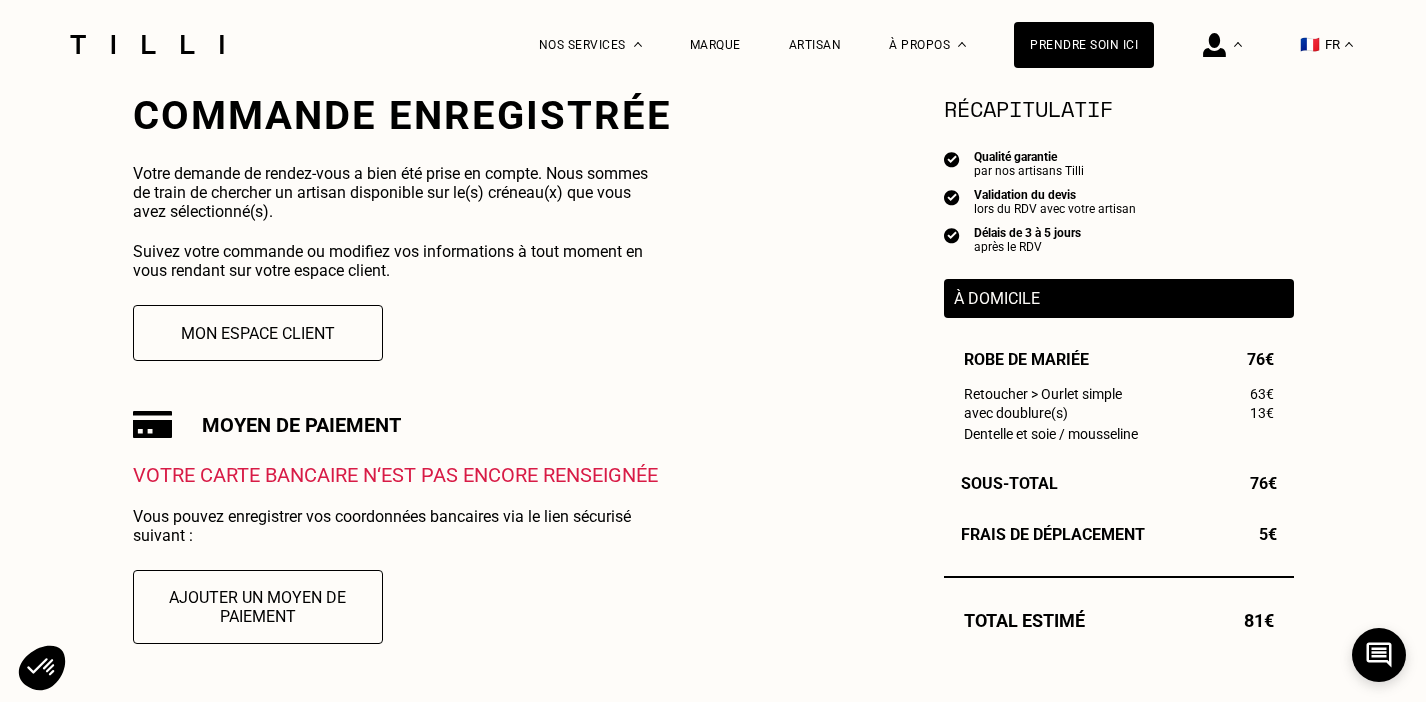 scroll, scrollTop: 390, scrollLeft: 0, axis: vertical 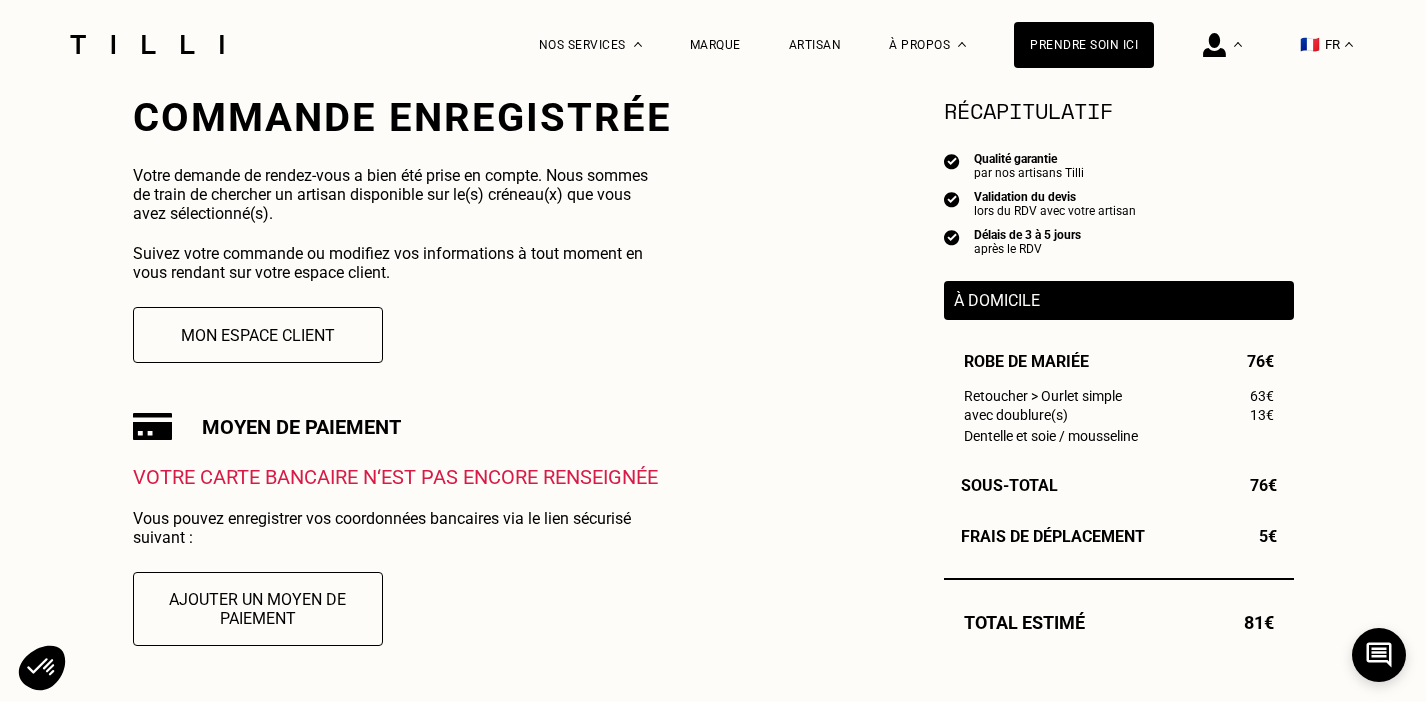click on "Commande enregistrée Votre demande de rendez-vous a bien été prise en compte. Nous sommes de train de chercher un artisan disponible sur le(s) créneau(x) que vous avez sélectionné(s). Suivez votre commande ou modifiez vos informations à tout moment en vous rendant sur votre espace client. Mon espace client Moyen de paiement Votre carte bancaire n‘est pas encore renseignée Vous pouvez enregistrer vos coordonnées bancaires via le lien sécurisé suivant : Ajouter un moyen de paiement Et ensuite ? Préparez votre rdv à domicile 1 - Le jour du rendez-vous, votre couturier arrive directement chez vous afin de prendre vos mesures, épingler et vous conseiller au mieux. Vous aurez toujours la possibilité d’ajouter ou retirer des vêtements comme bon vous semble pendant ce rendez-vous avec votre Tilliste. 2 - Vous ne serez débité du montant total de votre commande qu’à la suite de ce premier rendez-vous. Récapitulatif Qualité garantie par nos artisans Tilli Validation du devis après le RDV" at bounding box center (713, 576) 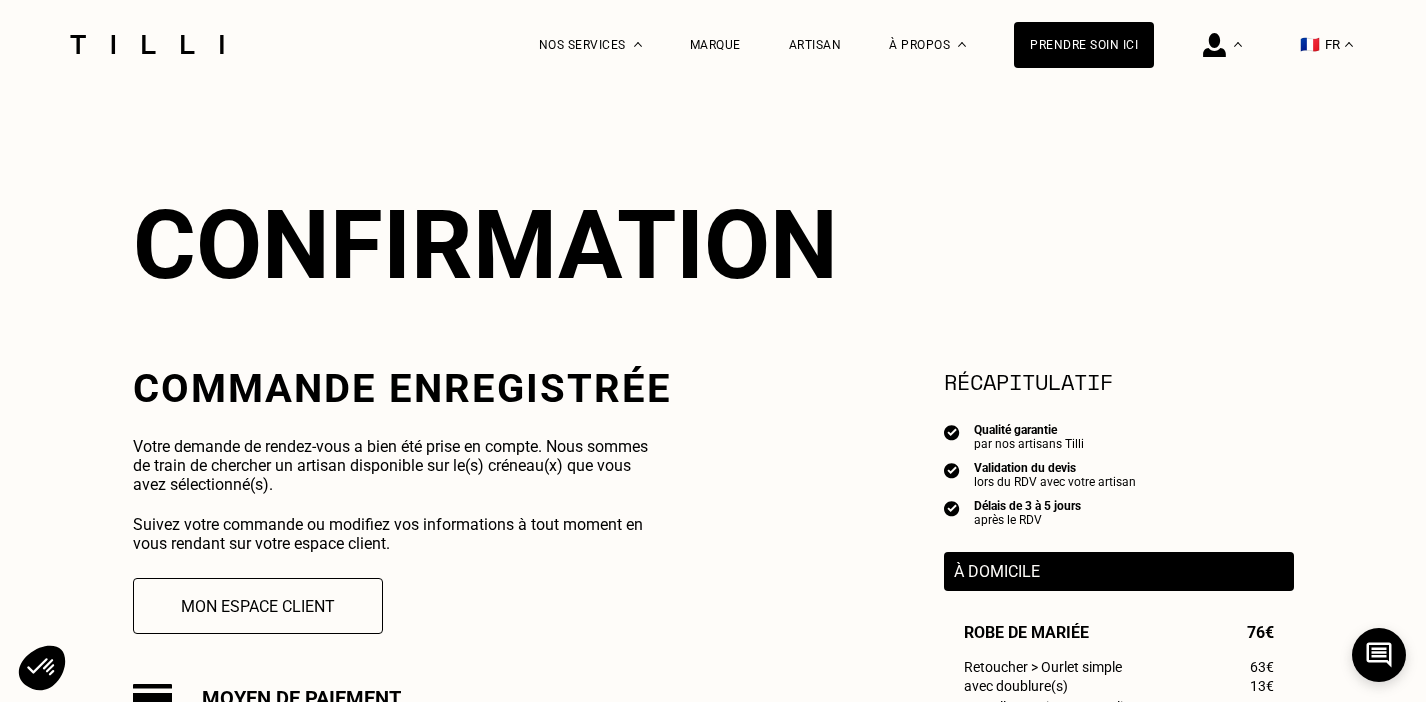 scroll, scrollTop: 69, scrollLeft: 0, axis: vertical 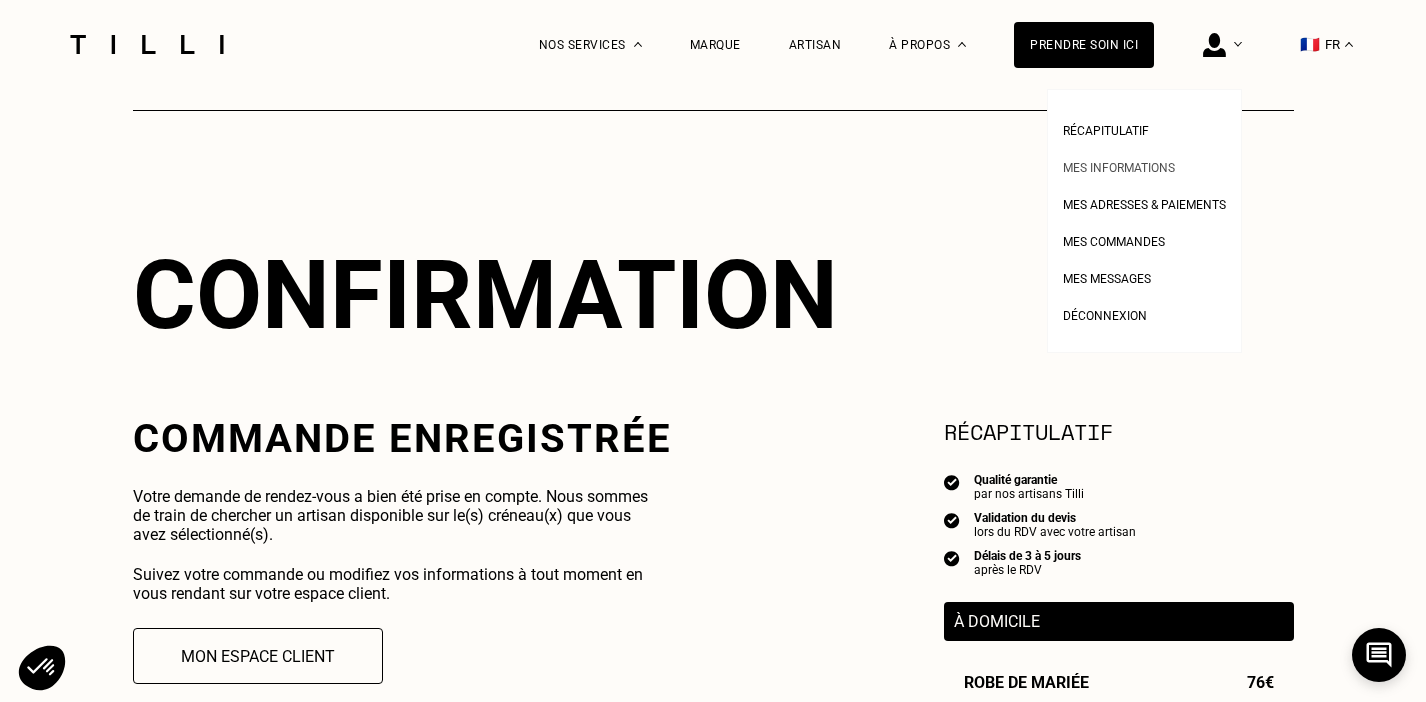 click on "Mes informations" at bounding box center (1119, 168) 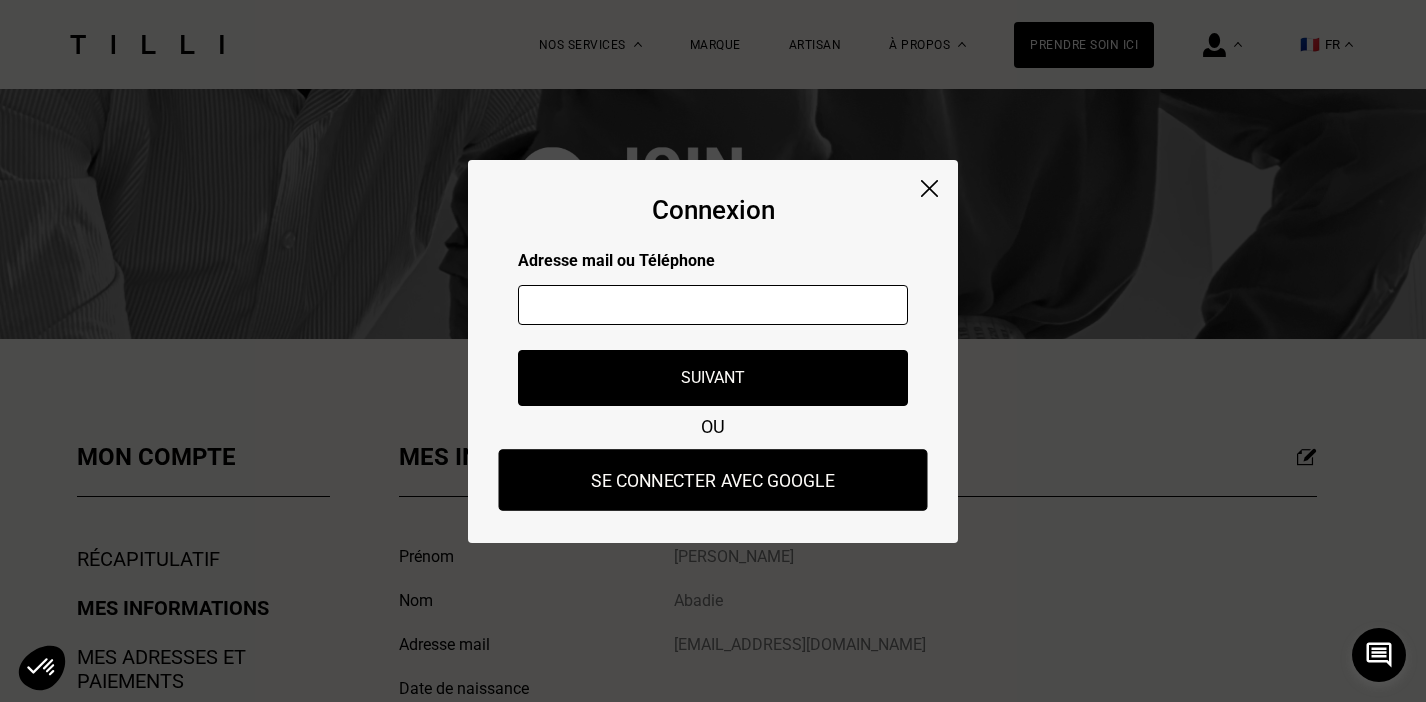 click on "Se connecter avec Google" at bounding box center (713, 480) 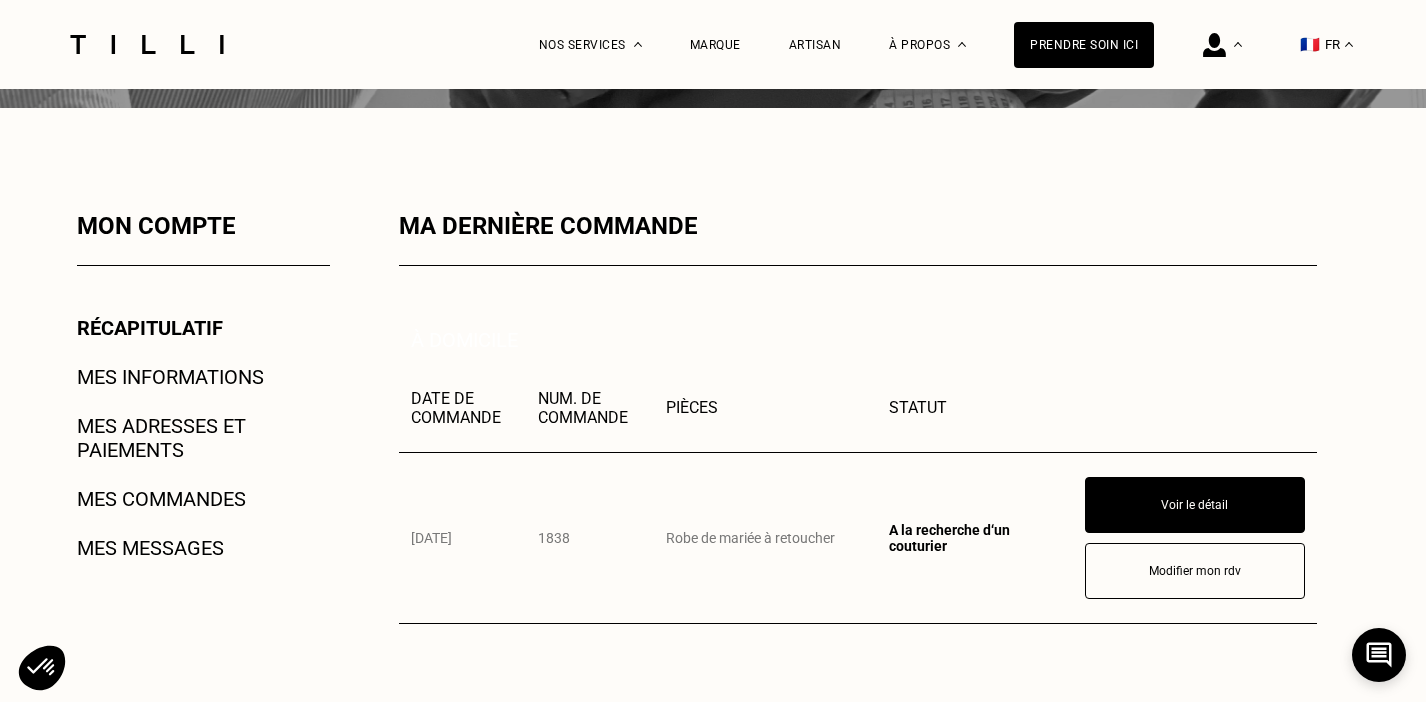 scroll, scrollTop: 223, scrollLeft: 0, axis: vertical 